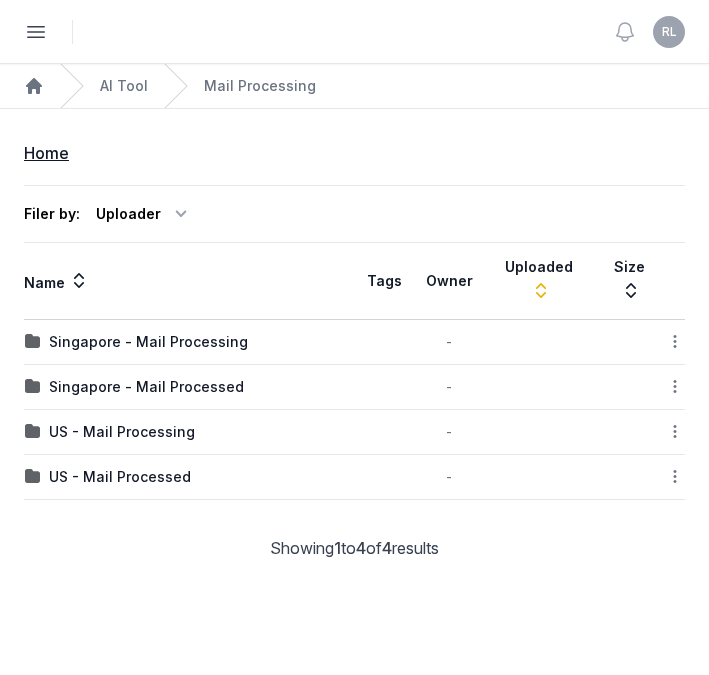 scroll, scrollTop: 0, scrollLeft: 0, axis: both 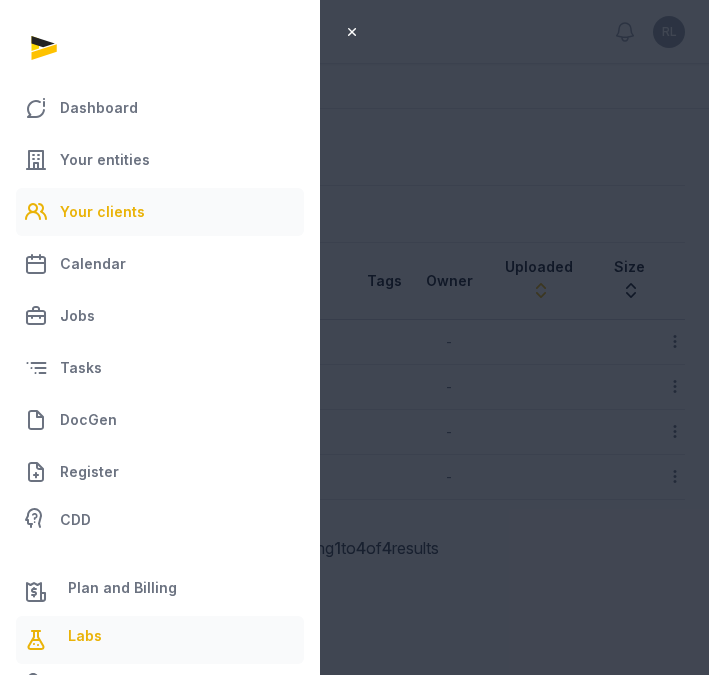 click on "Your clients" at bounding box center [160, 212] 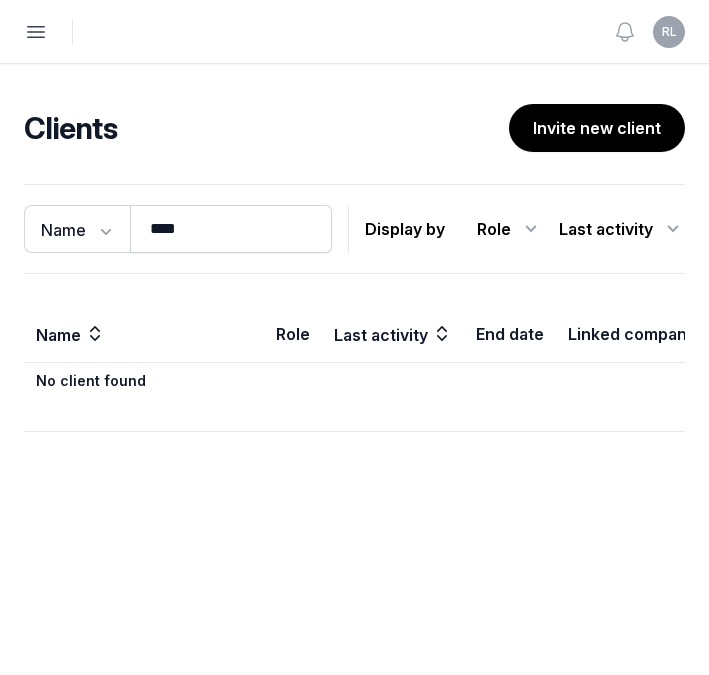 click 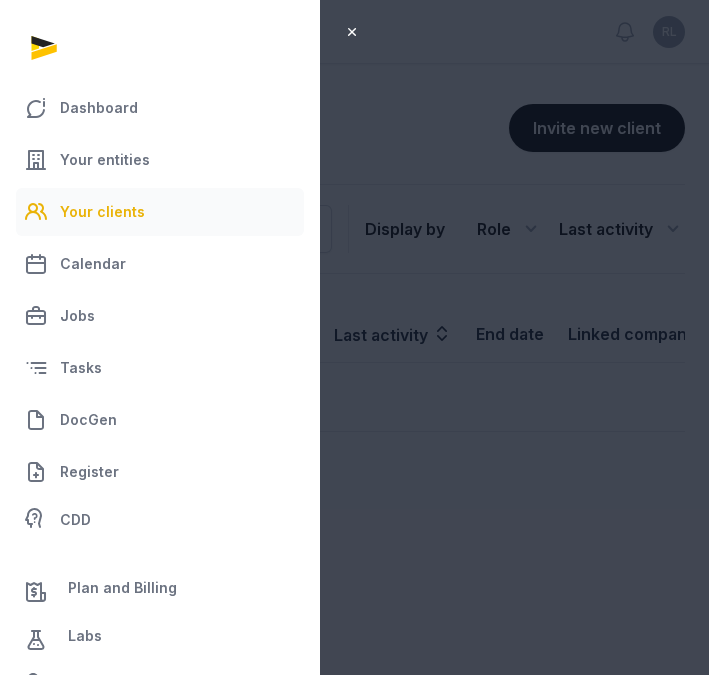 click on "Close sidebar  Dashboard  Your entities  Your clients  Calendar  Jobs  Tasks  DocGen  Register  CDD Plan and Billing Labs Admin Settings" at bounding box center [354, 337] 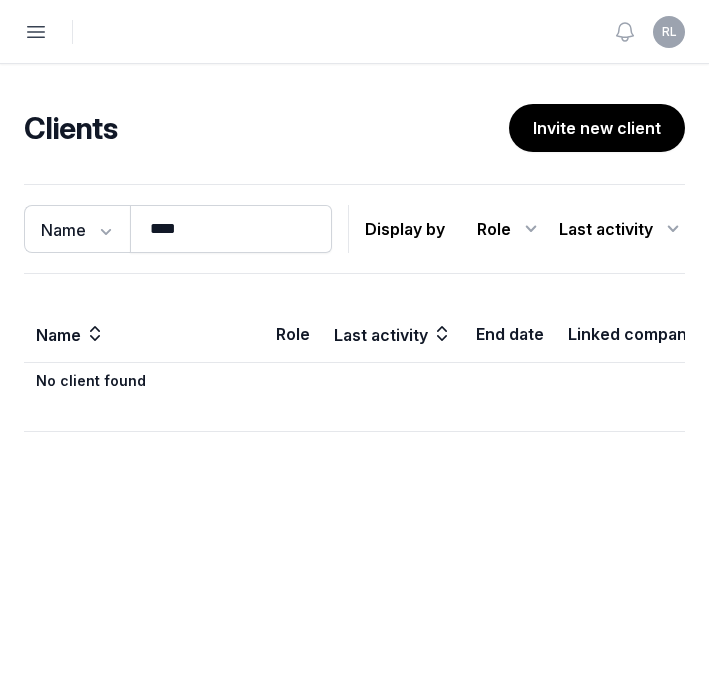 click 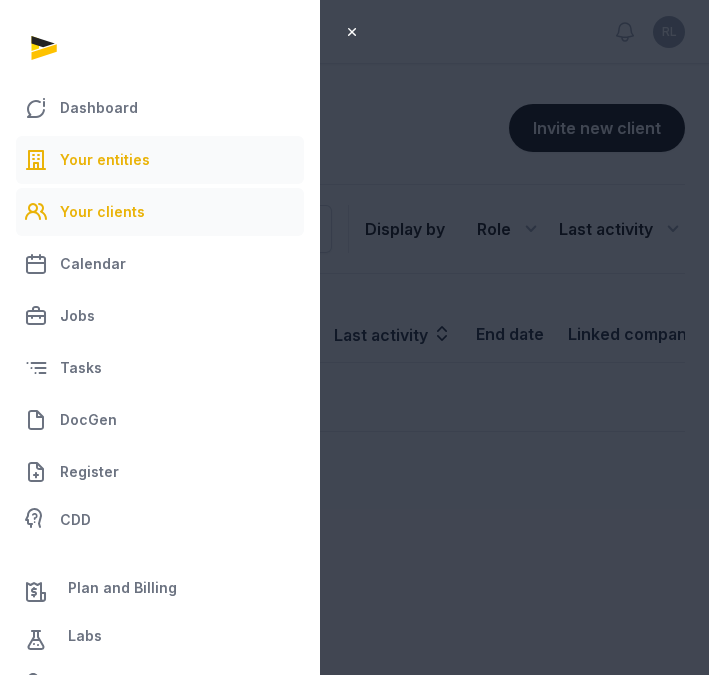 click on "Your entities" at bounding box center (160, 160) 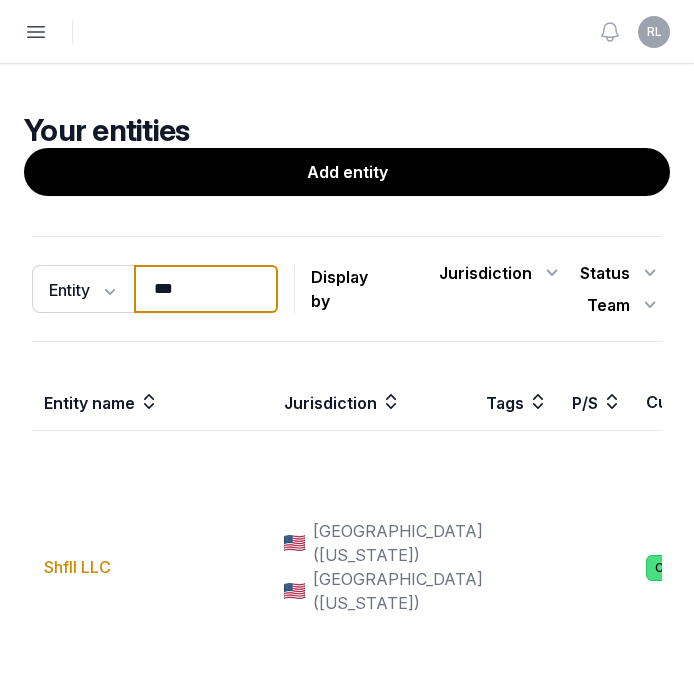 click on "***" at bounding box center [206, 289] 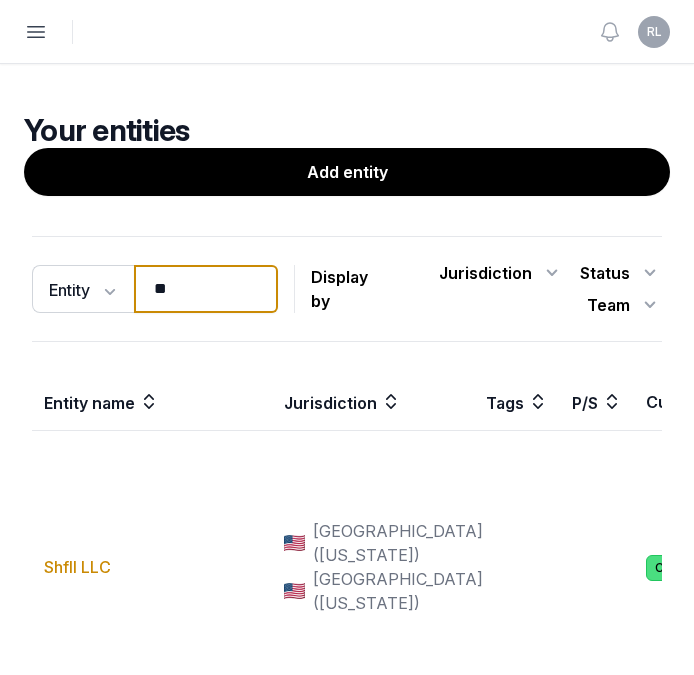 type on "*" 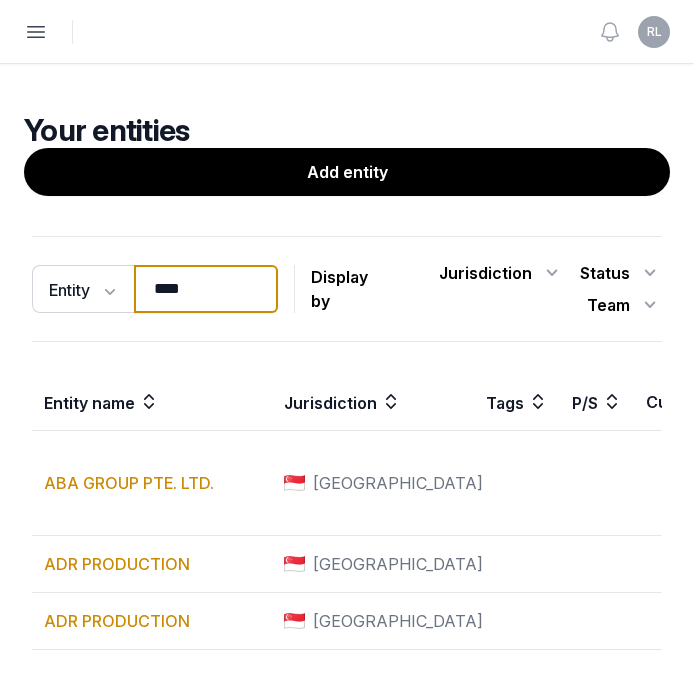 type on "*****" 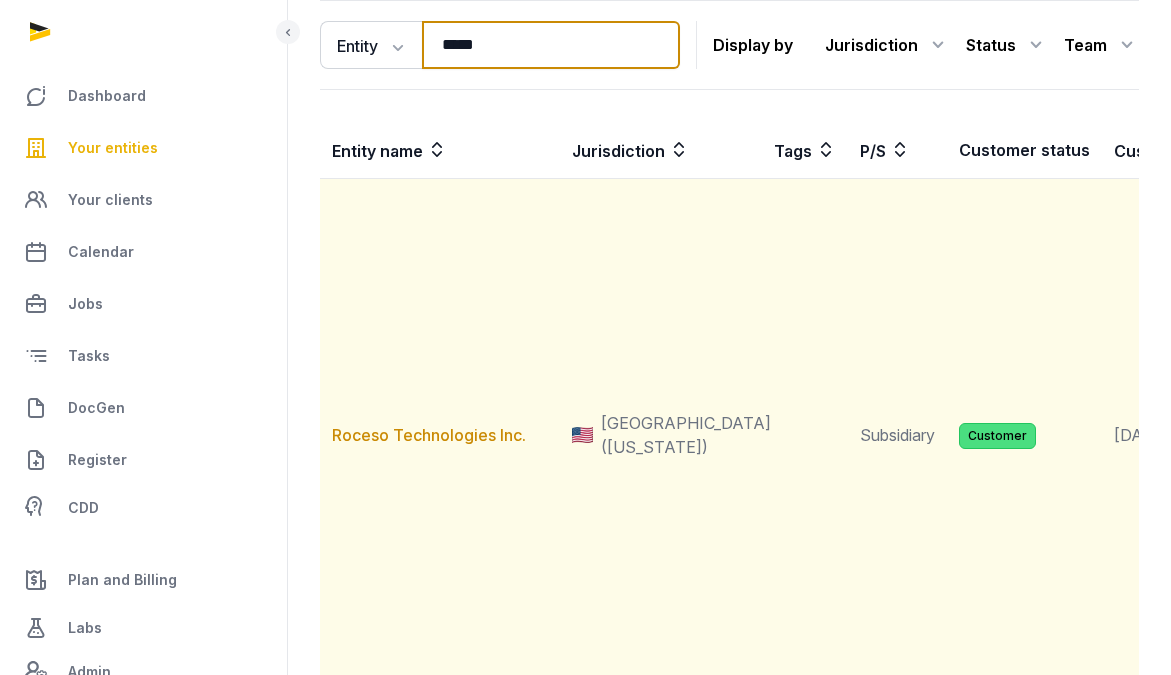 scroll, scrollTop: 391, scrollLeft: 0, axis: vertical 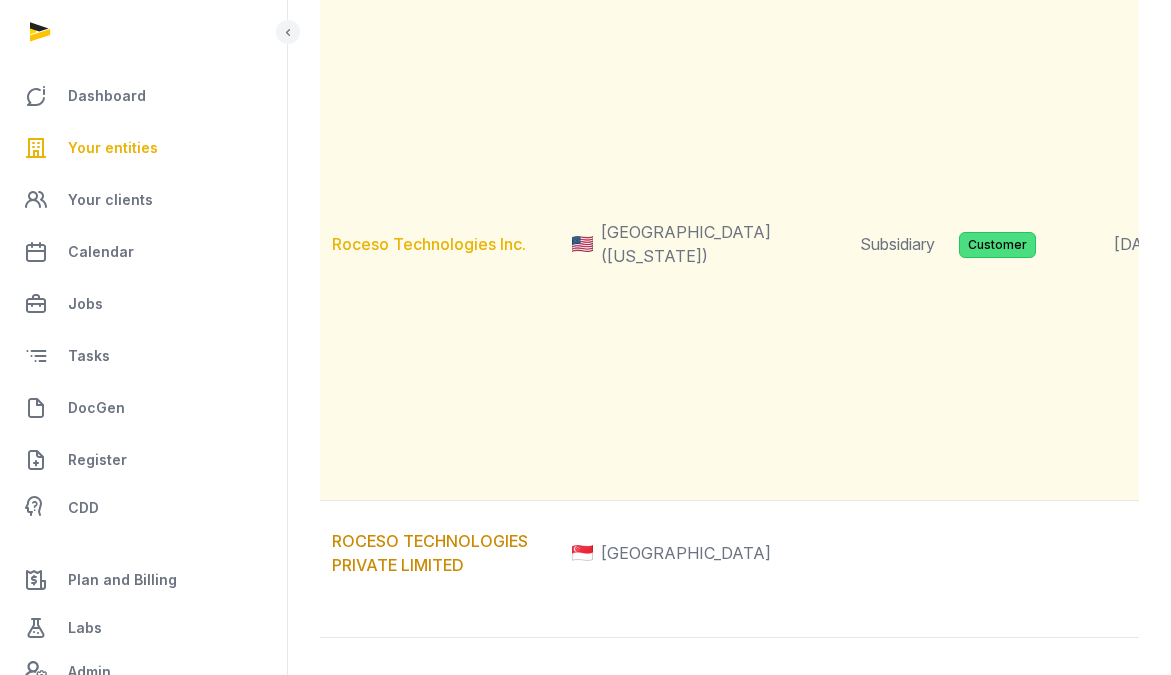 click on "Roceso Technologies Inc." at bounding box center (429, 244) 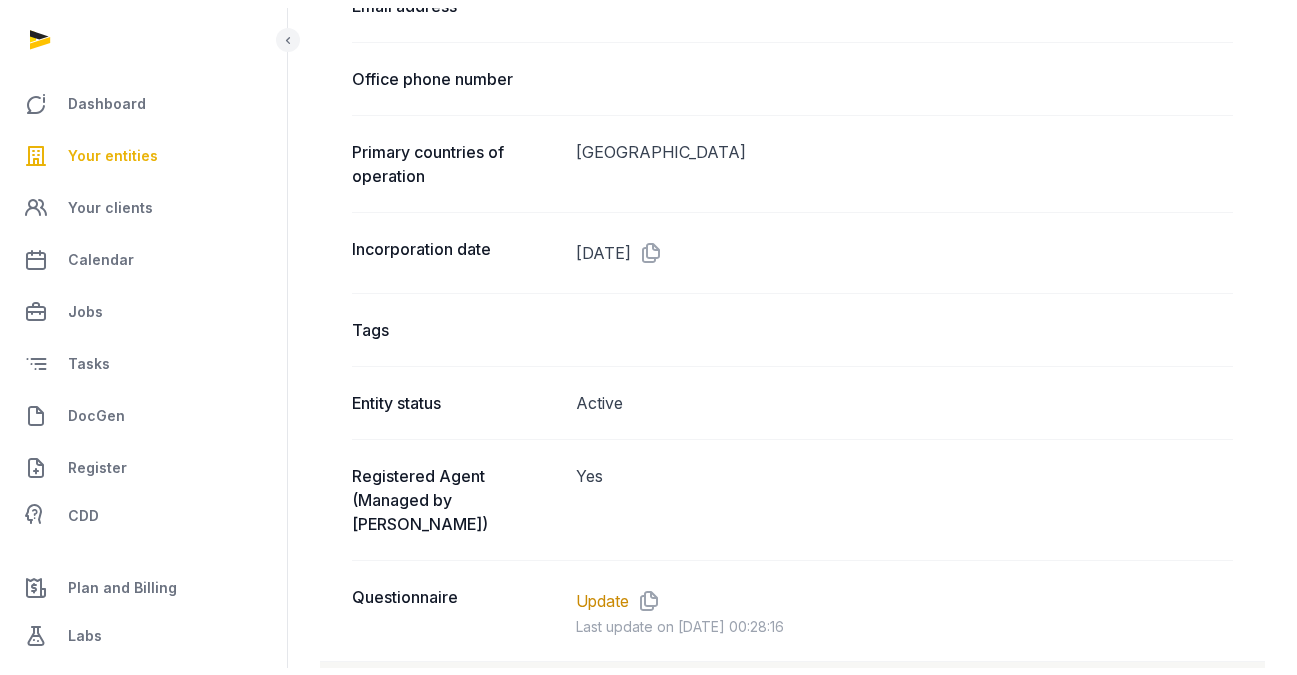 scroll, scrollTop: 0, scrollLeft: 0, axis: both 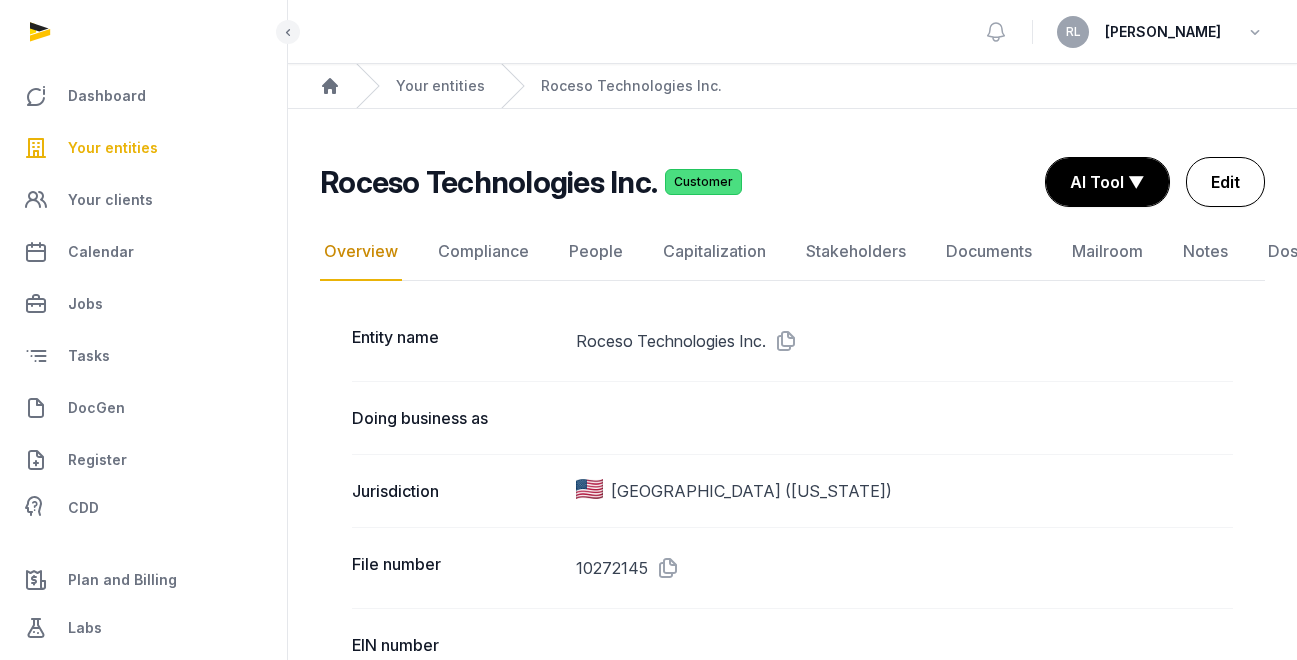 click on "Edit" at bounding box center [1225, 182] 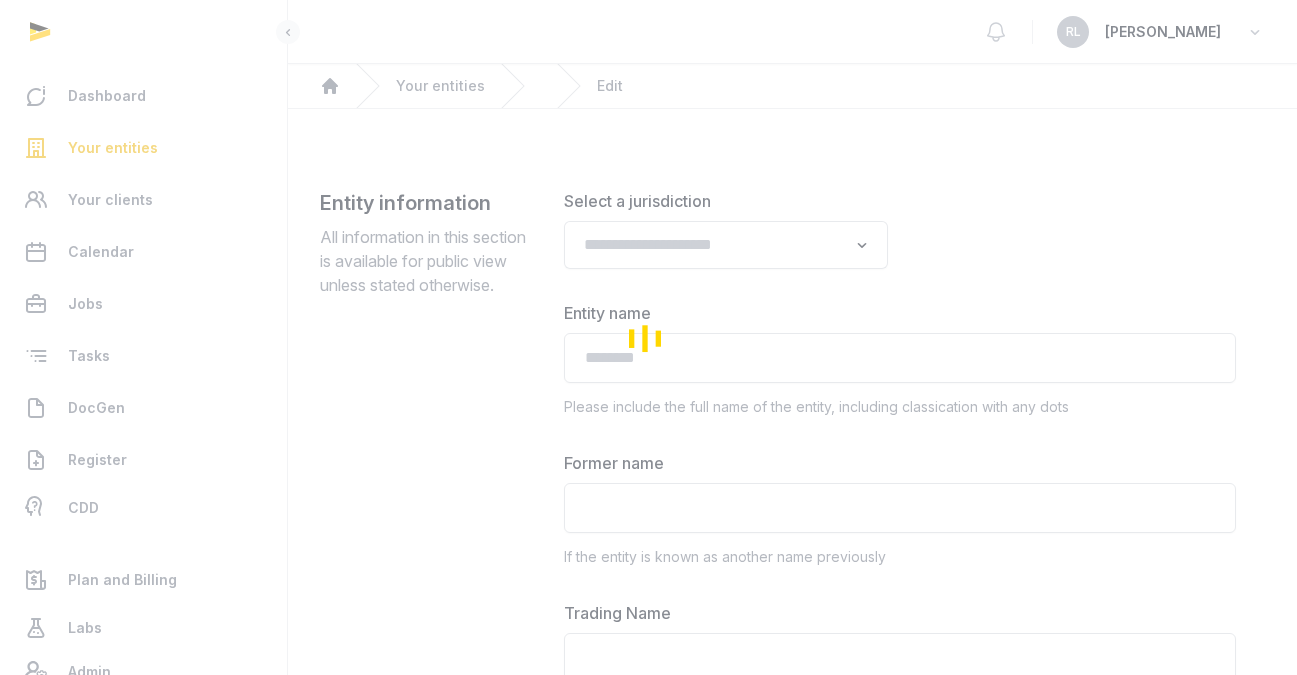 type on "**********" 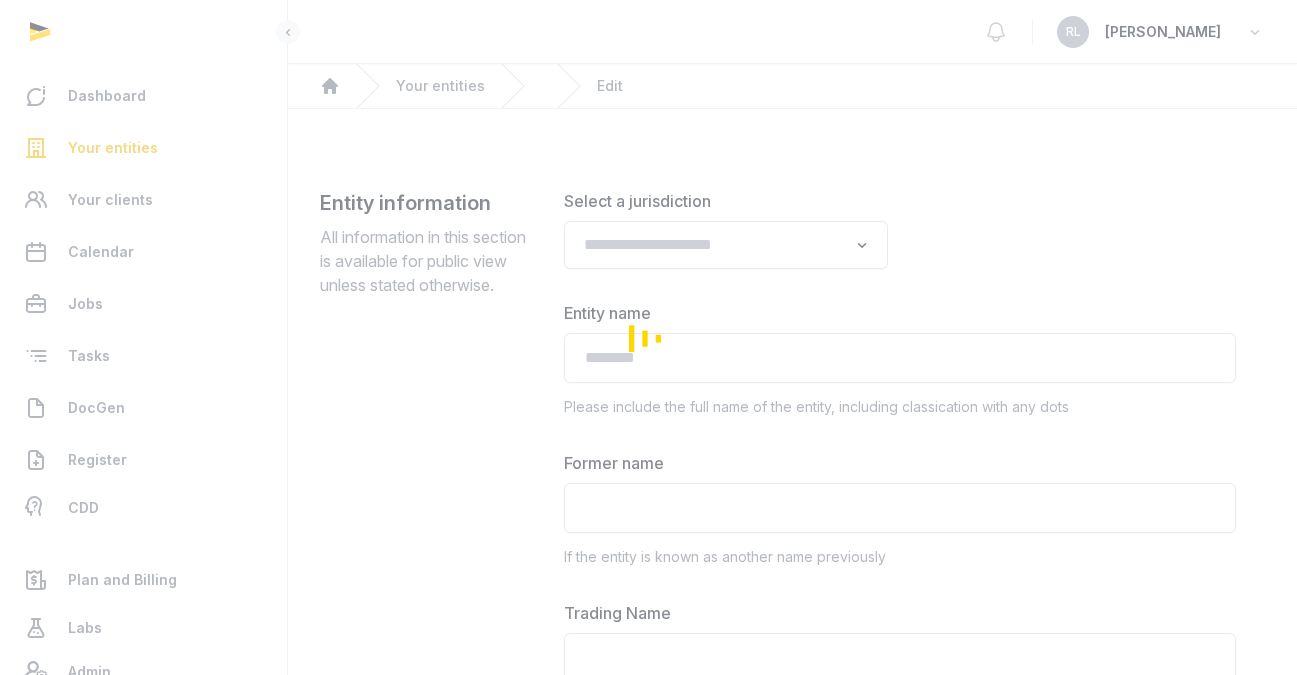 type on "**********" 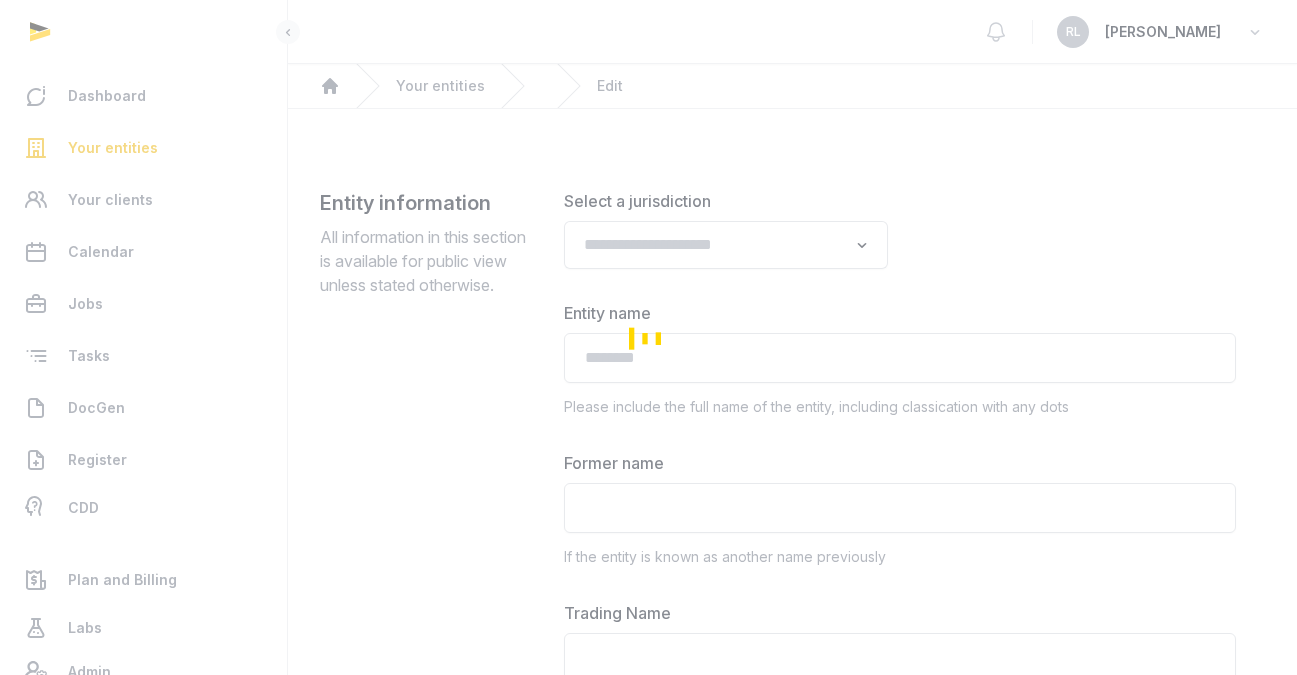 type on "**********" 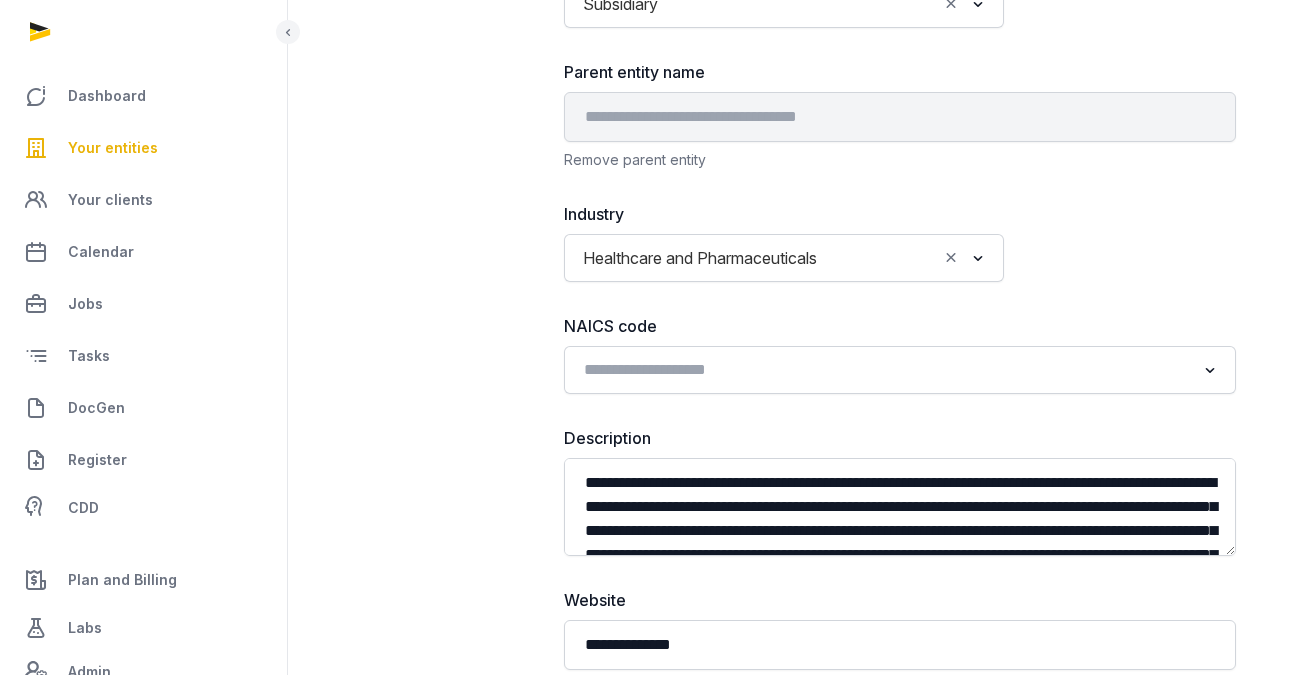 scroll, scrollTop: 1306, scrollLeft: 0, axis: vertical 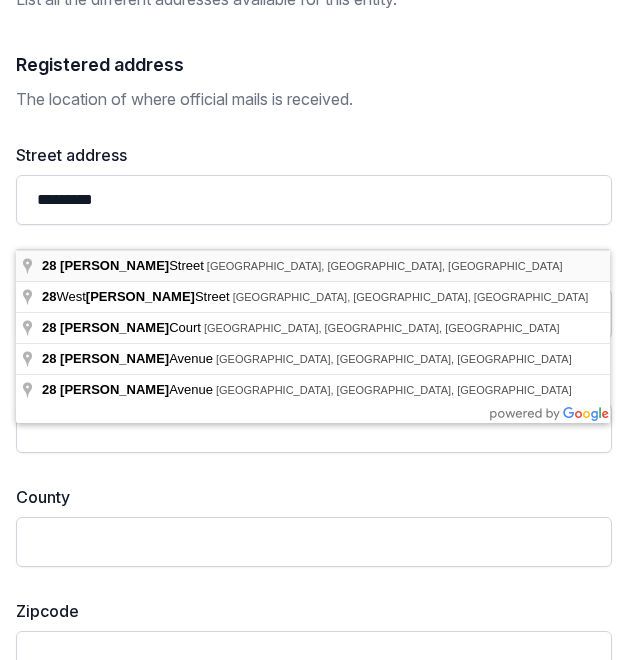 type on "**********" 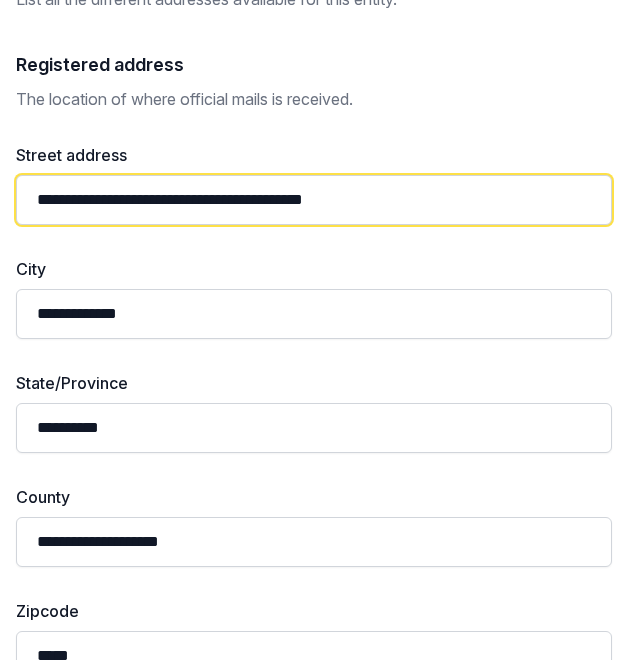type on "**********" 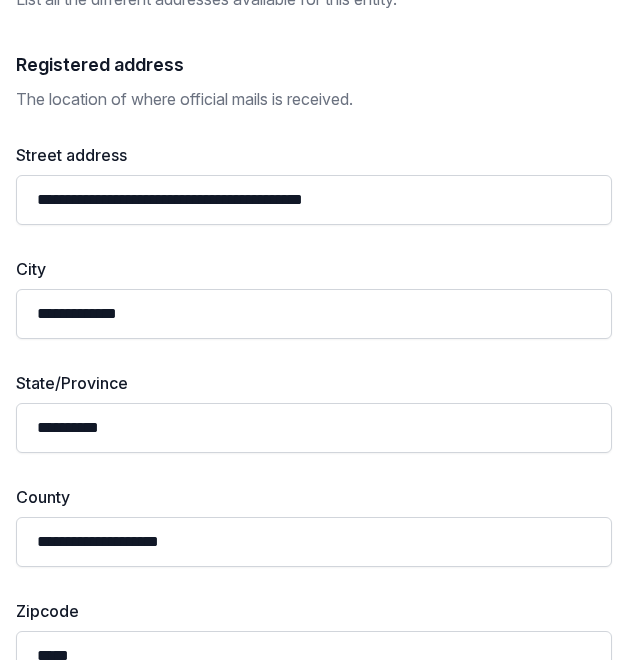 click on "**********" at bounding box center (314, 468) 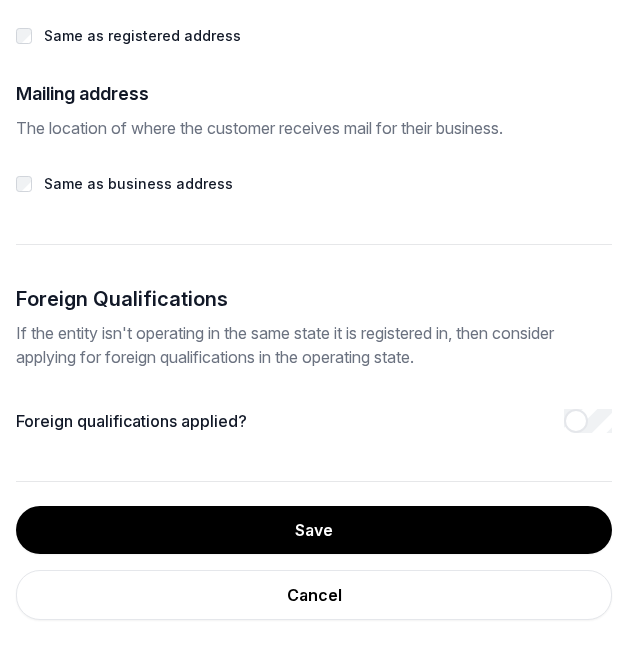 scroll, scrollTop: 5002, scrollLeft: 0, axis: vertical 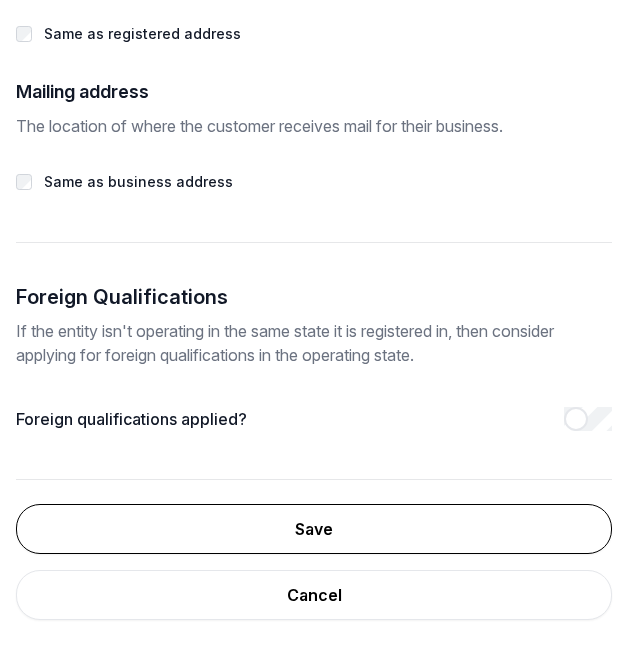 click on "Save" at bounding box center [314, 529] 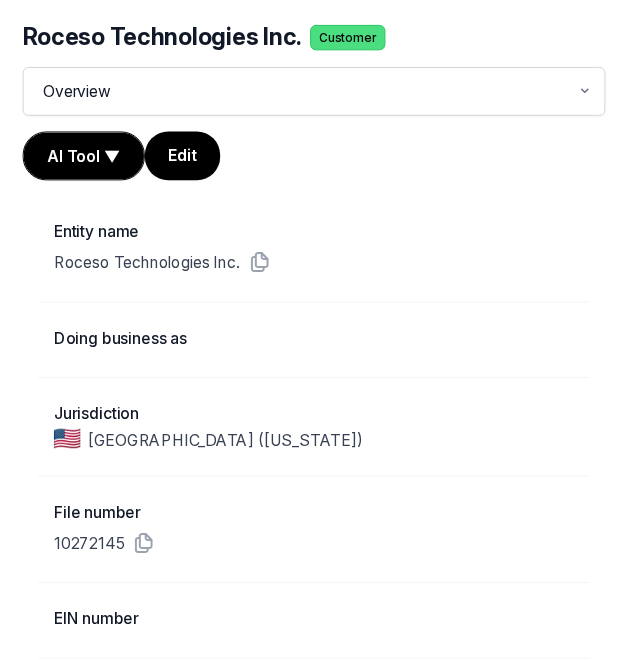 scroll, scrollTop: 0, scrollLeft: 0, axis: both 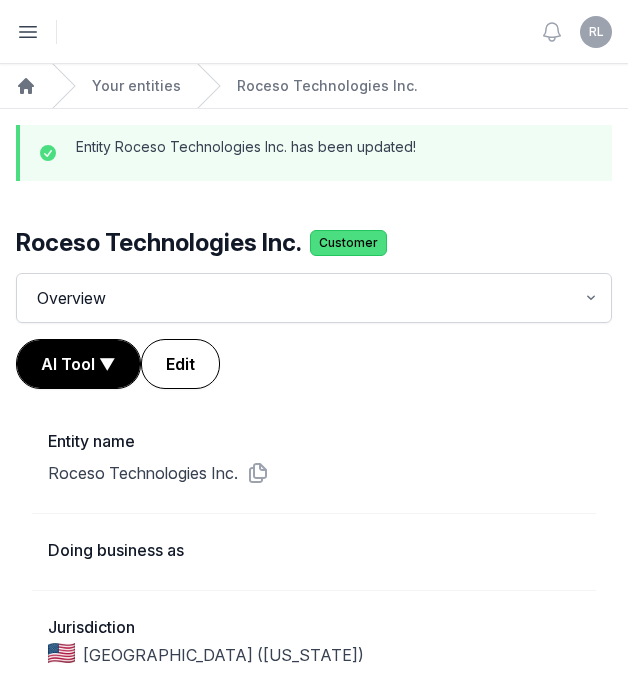 click on "Edit" at bounding box center (180, 364) 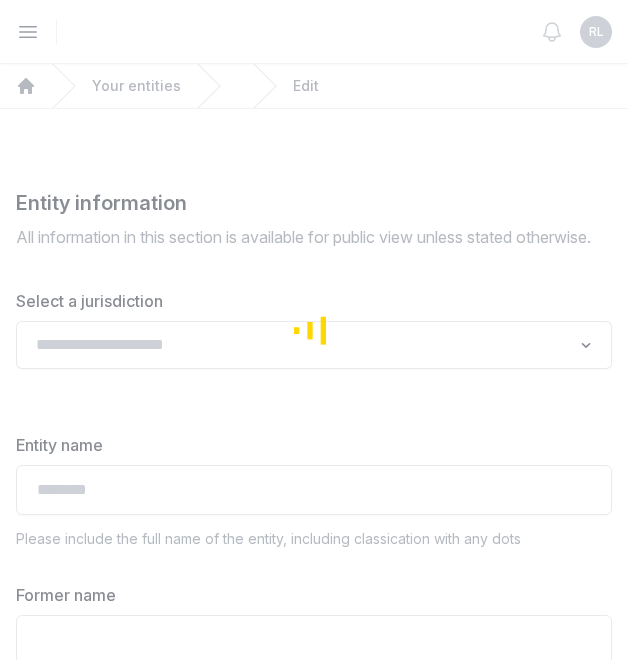 type on "**********" 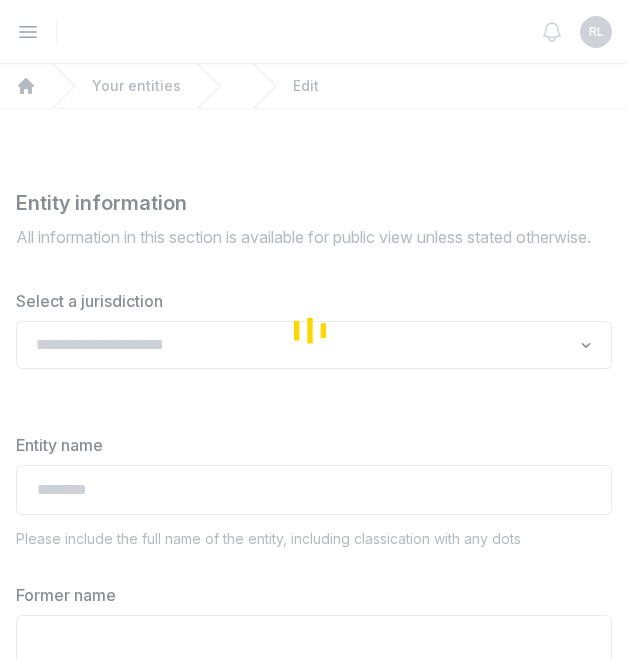 type on "**********" 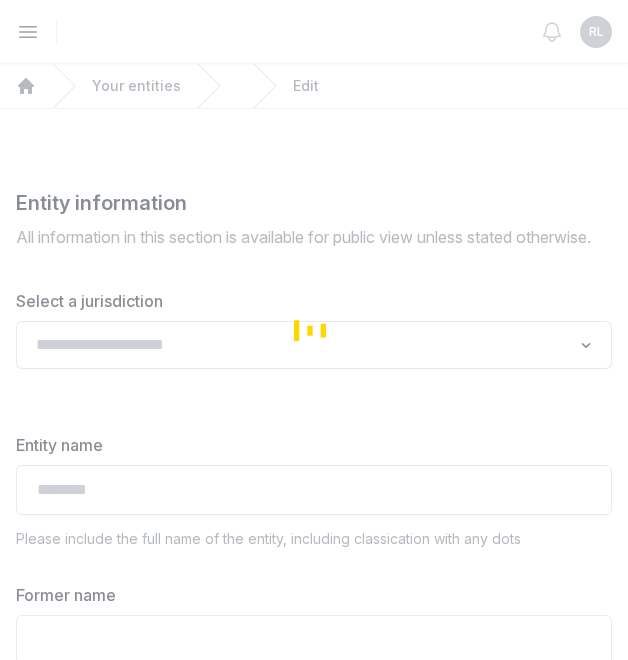 type on "**********" 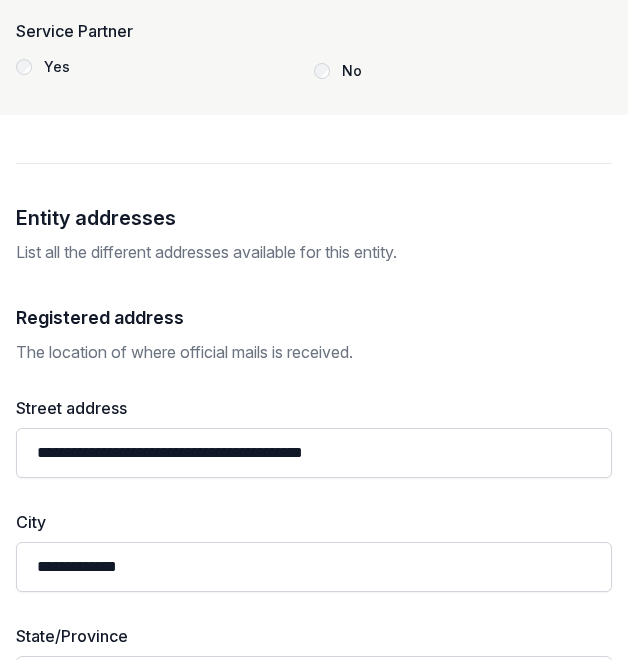 scroll, scrollTop: 3957, scrollLeft: 0, axis: vertical 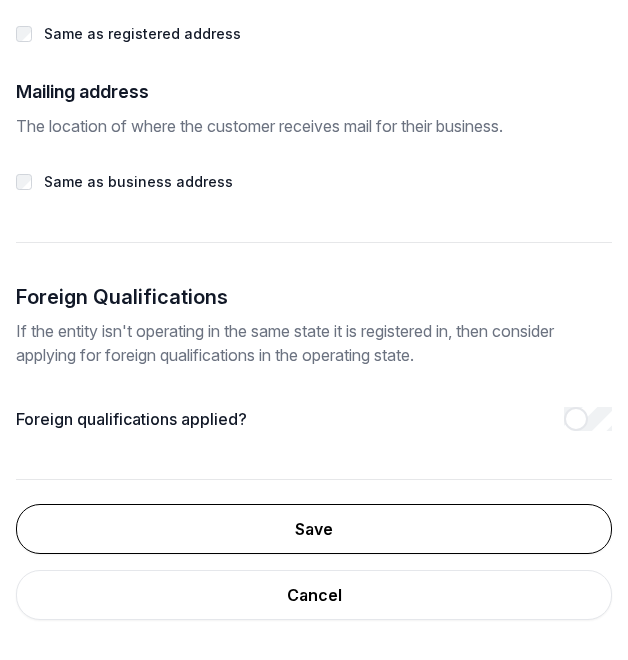 type on "**********" 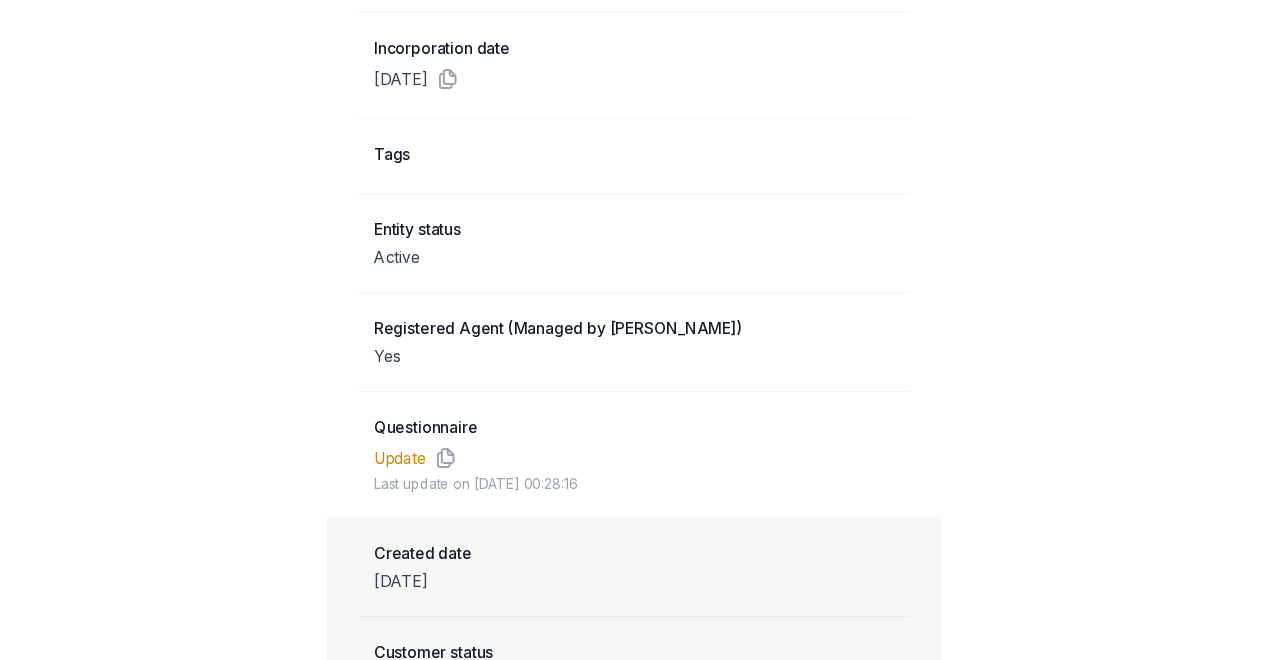 scroll, scrollTop: 1774, scrollLeft: 0, axis: vertical 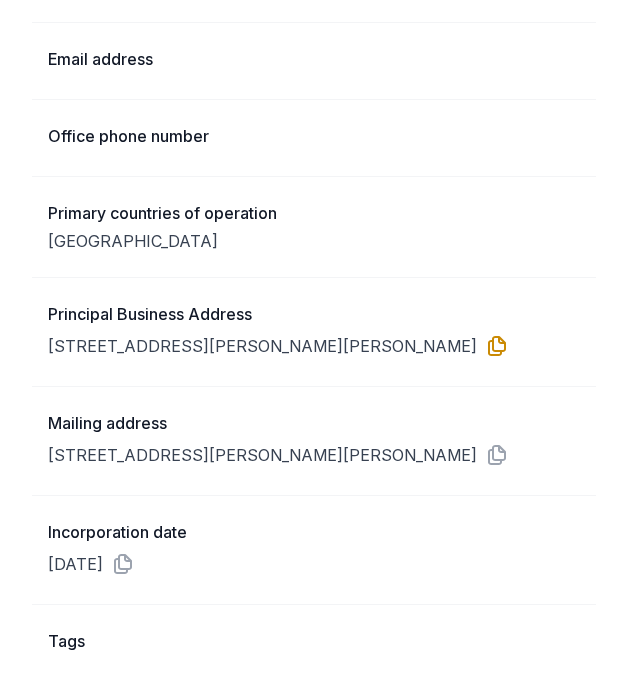 click at bounding box center (493, 346) 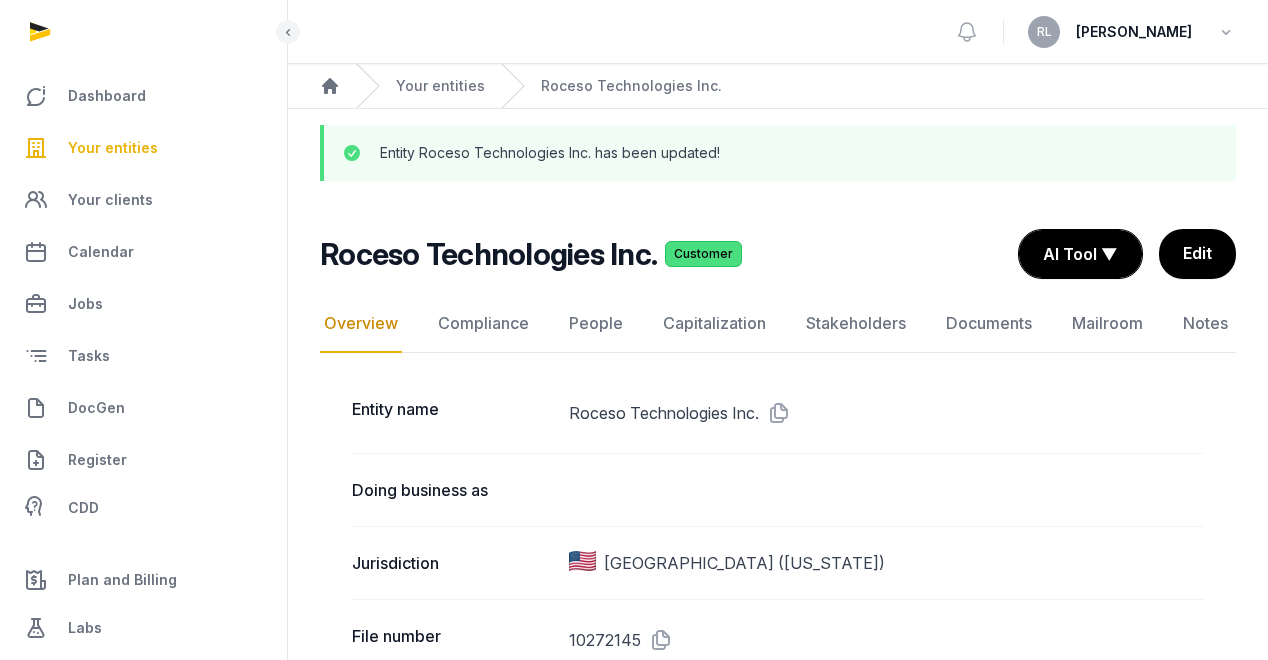 scroll, scrollTop: 259, scrollLeft: 0, axis: vertical 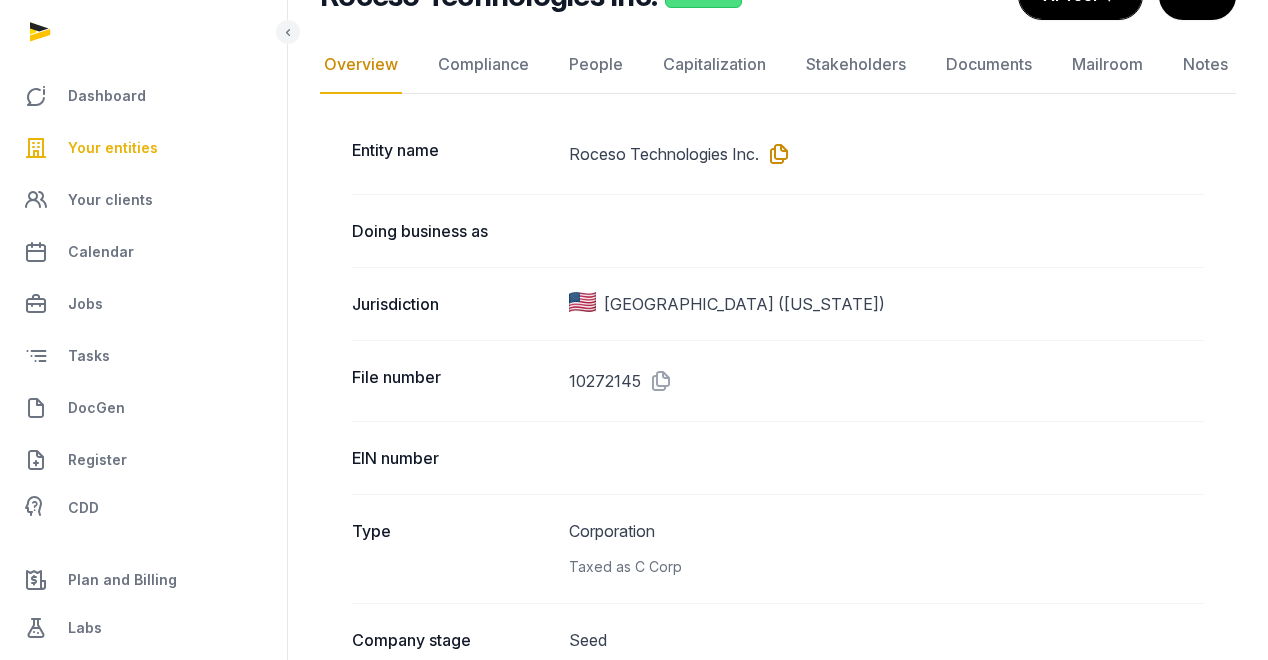 click at bounding box center [775, 154] 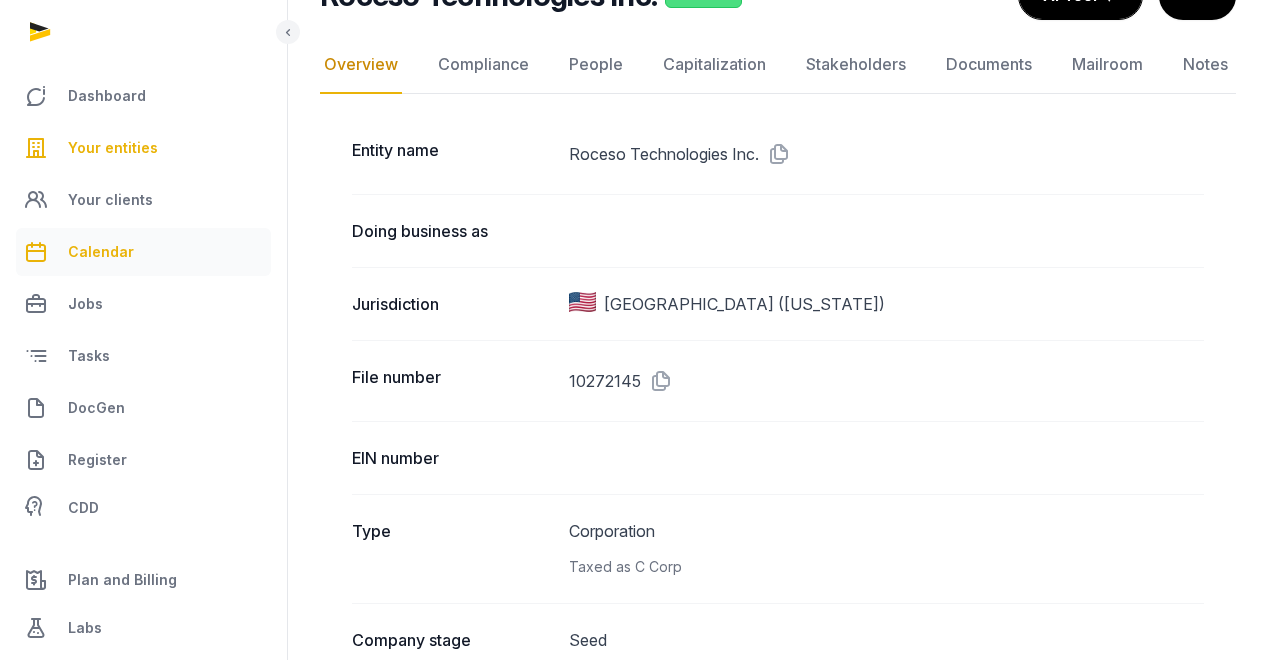 scroll, scrollTop: 96, scrollLeft: 0, axis: vertical 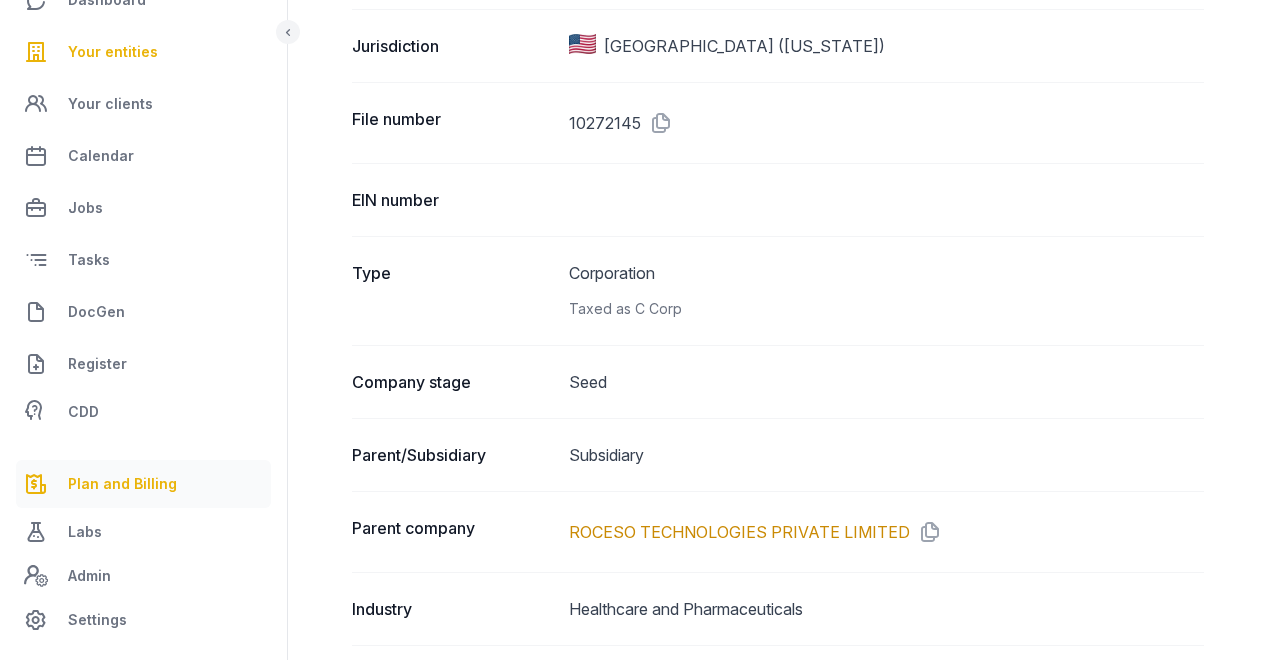 click on "Plan and Billing" at bounding box center [143, 484] 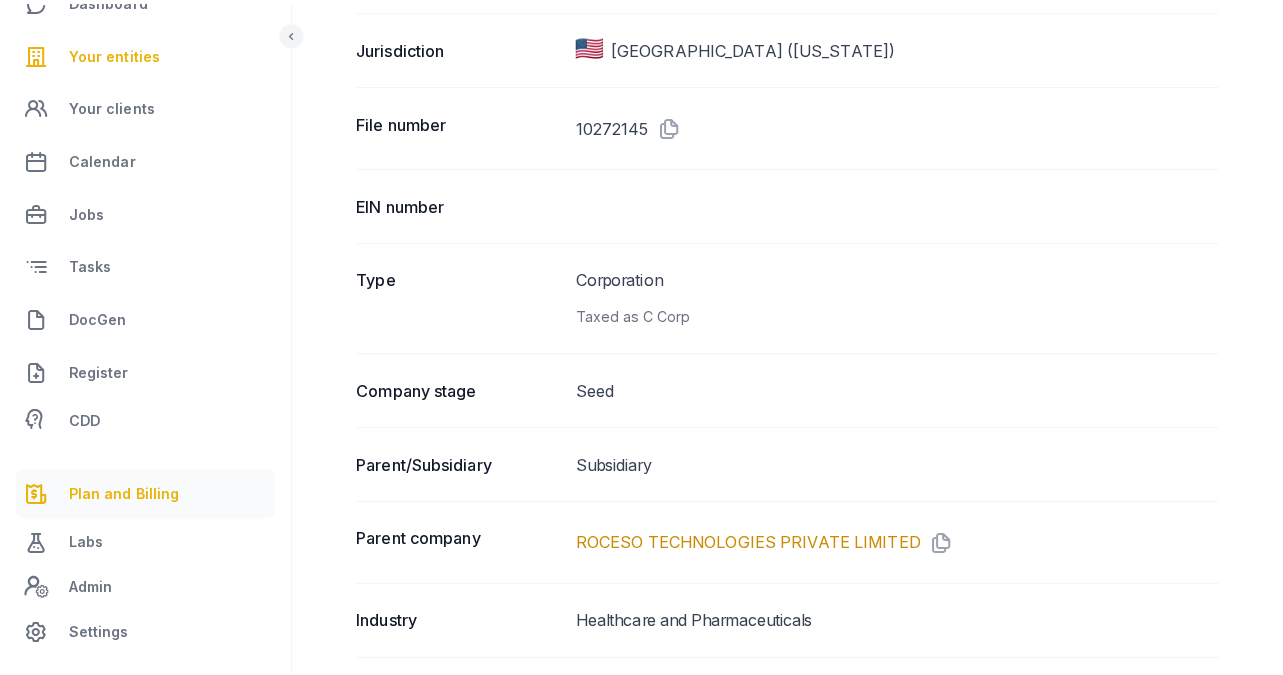 scroll, scrollTop: 0, scrollLeft: 0, axis: both 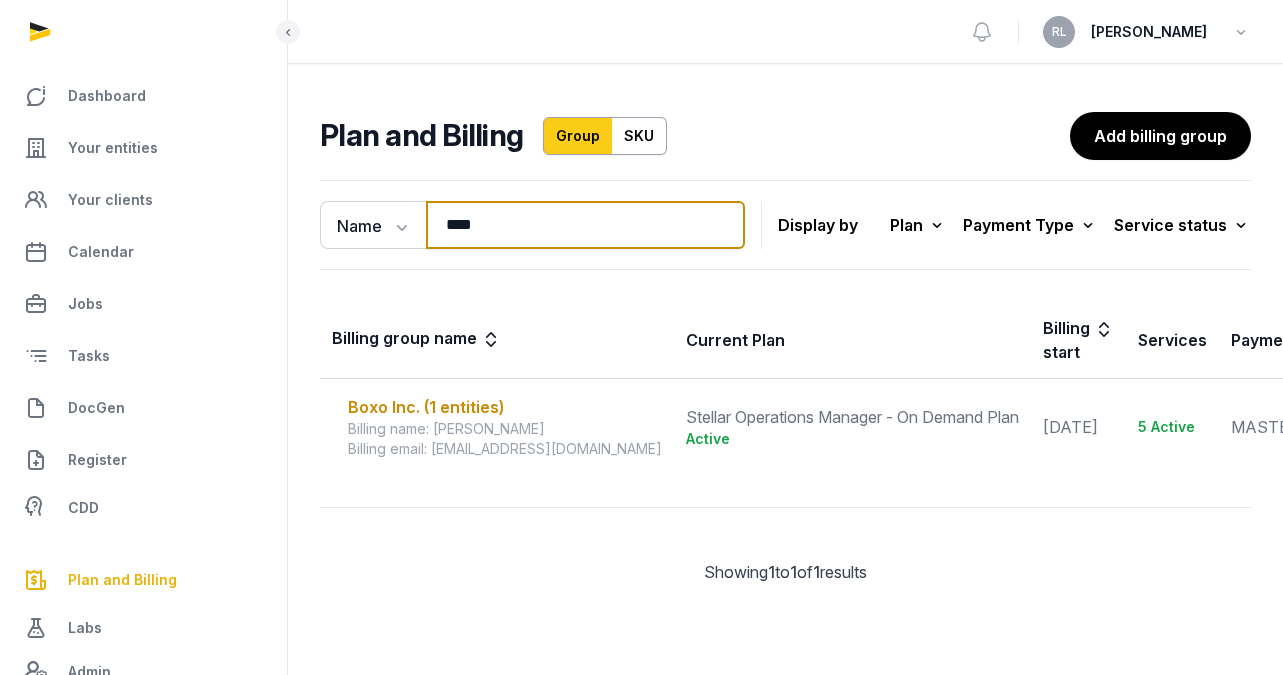 click on "****" at bounding box center [585, 225] 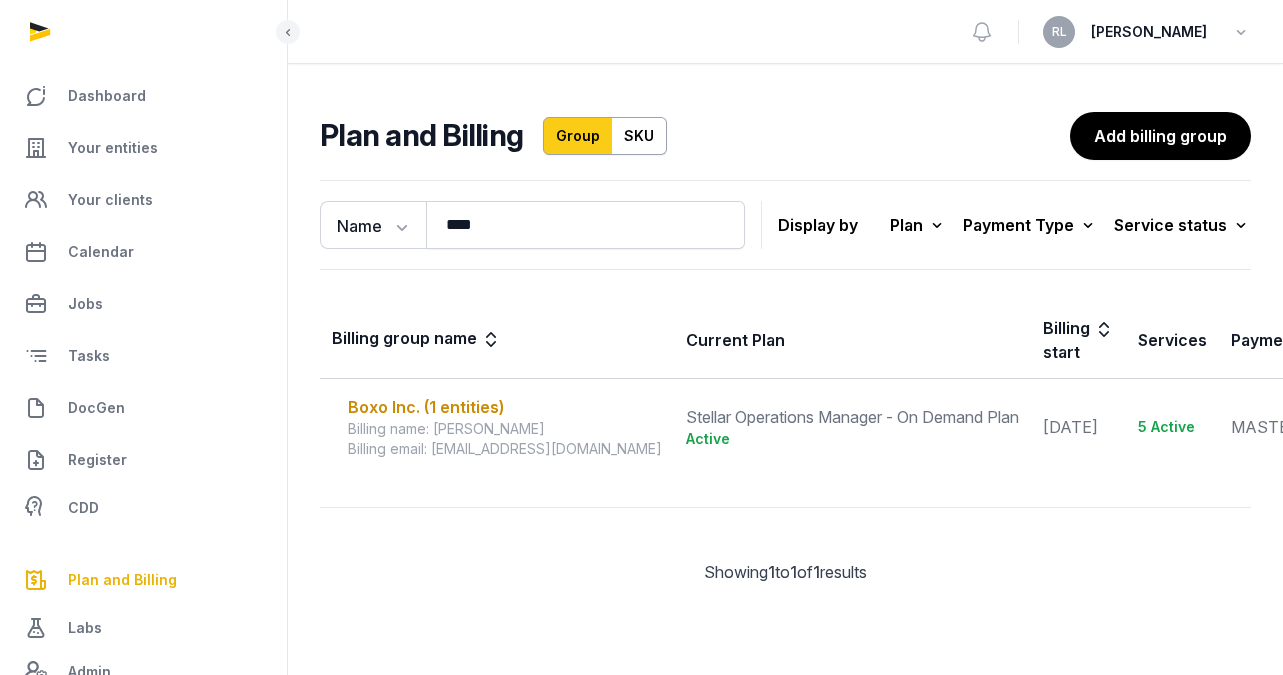 click on "Billing name: [PERSON_NAME]" at bounding box center [505, 429] 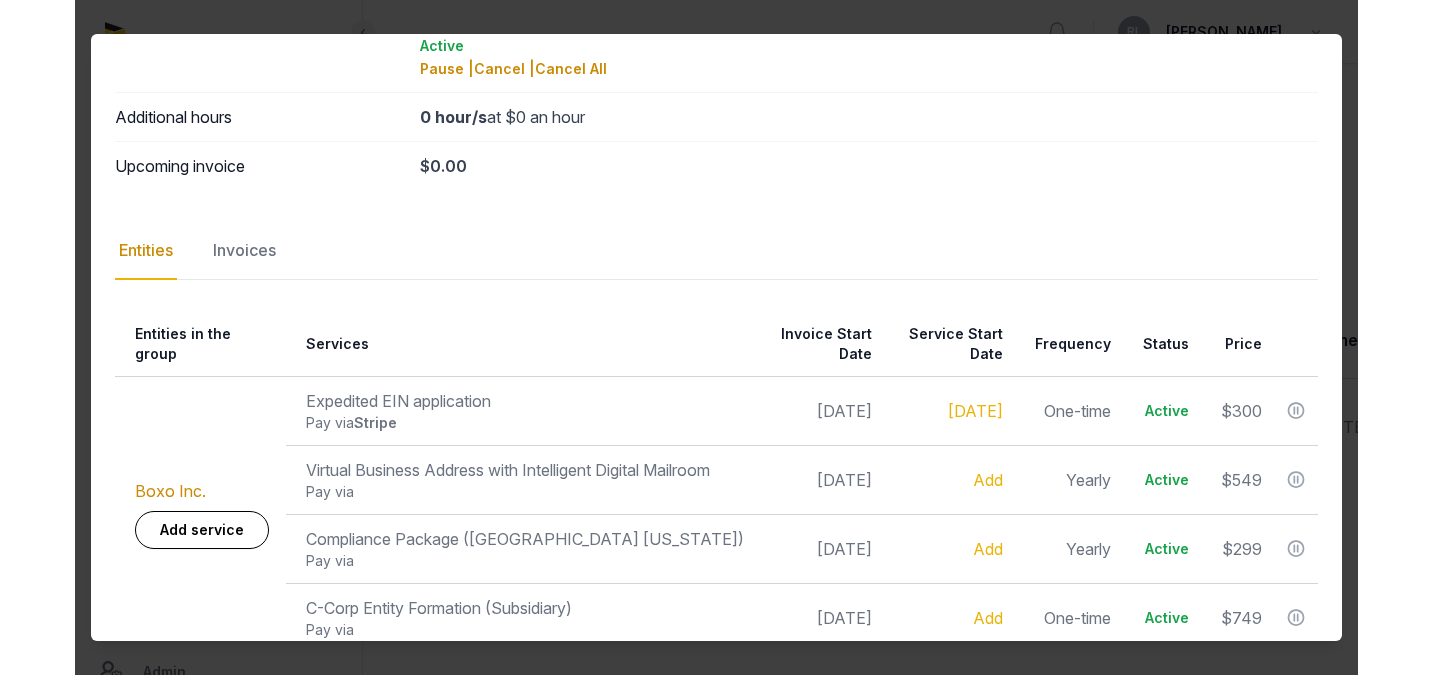 scroll, scrollTop: 145, scrollLeft: 0, axis: vertical 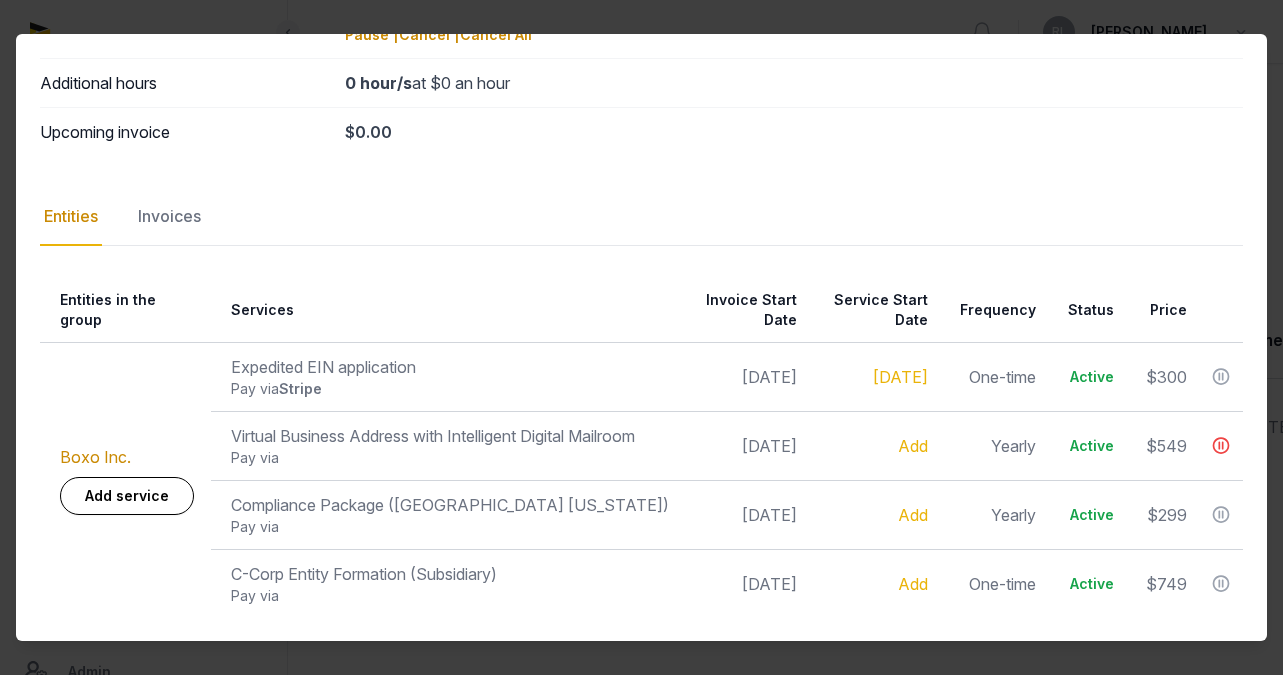 click at bounding box center (1221, 446) 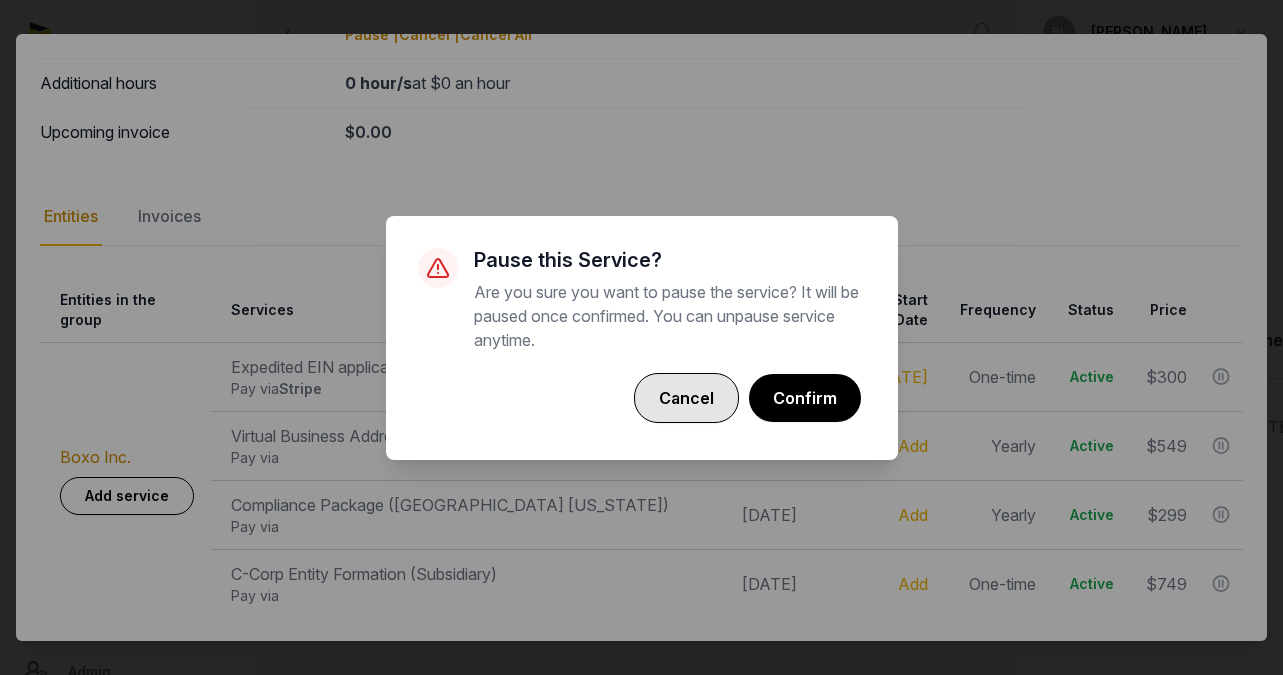click on "Cancel" at bounding box center (686, 398) 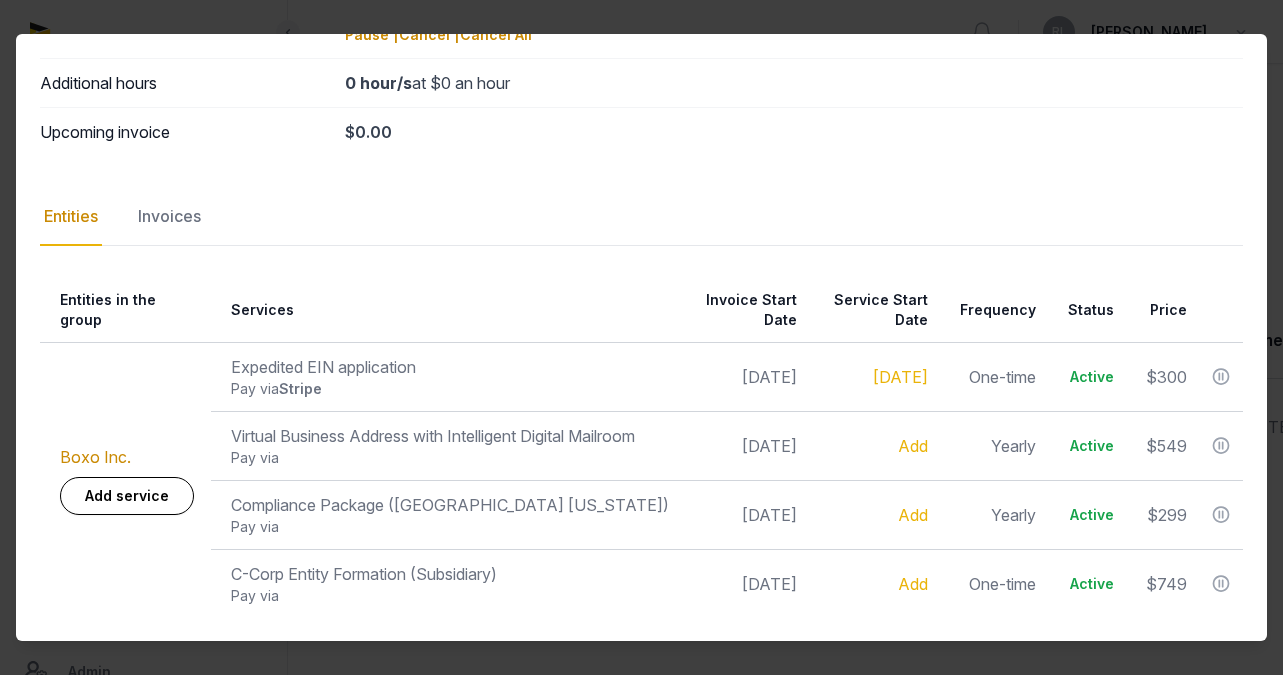 click on "Boxo Inc. Plan details Stellar Operations Manager - On Demand Plan  Active  Pause |   Cancel |   Cancel All  Additional hours 0 hour/s  at $0 an hour Upcoming invoice $0.00  Entities   Invoices  Entities in the group Services Invoice Start Date Service Start Date Frequency Status Price Boxo Inc. Add service Expedited EIN application  Pay via  Stripe [DATE] [DATE] One-time Active $300 Virtual Business Address with Intelligent Digital Mailroom  Pay via  [DATE] Add Yearly Active $549 Compliance Package ([GEOGRAPHIC_DATA] [US_STATE])  Pay via  [DATE] Add Yearly Active $299 C-Corp Entity Formation (Subsidiary)  Pay via  [DATE] Add One-time Active $749" at bounding box center (641, 265) 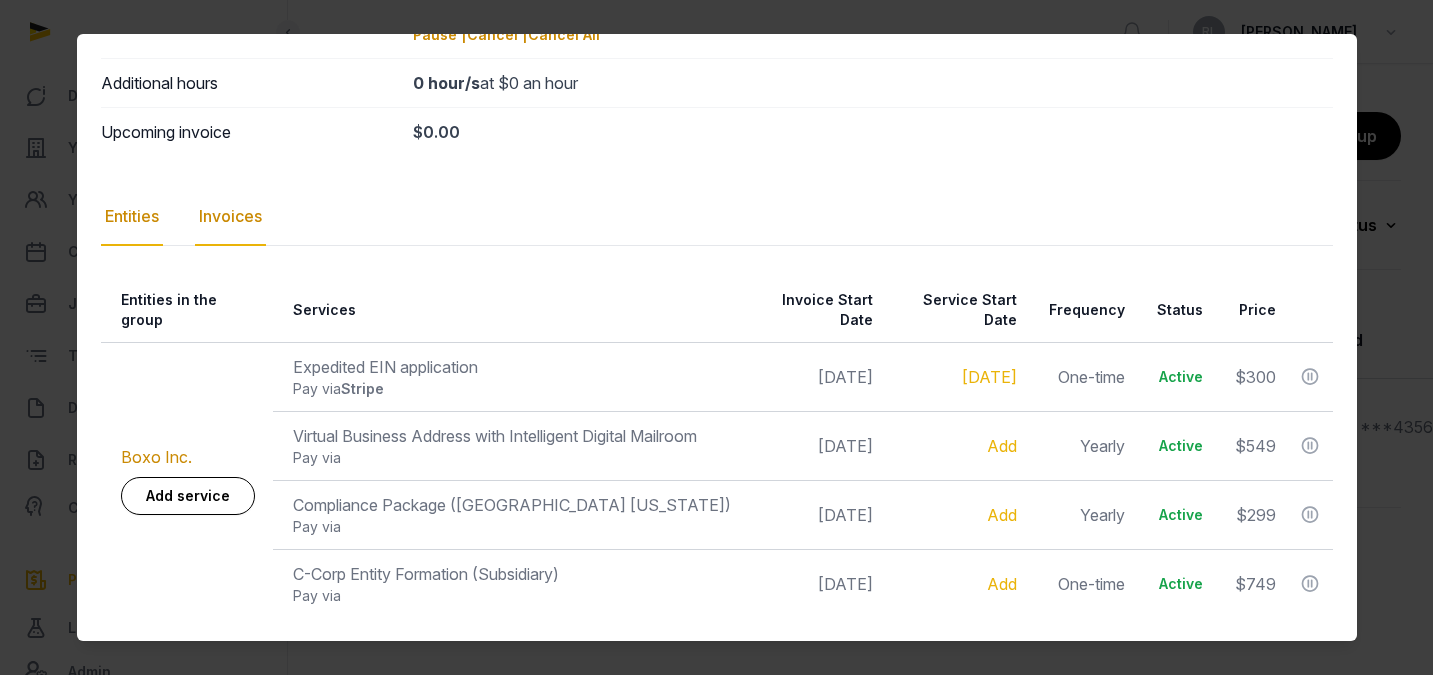 click on "Invoices" at bounding box center [230, 217] 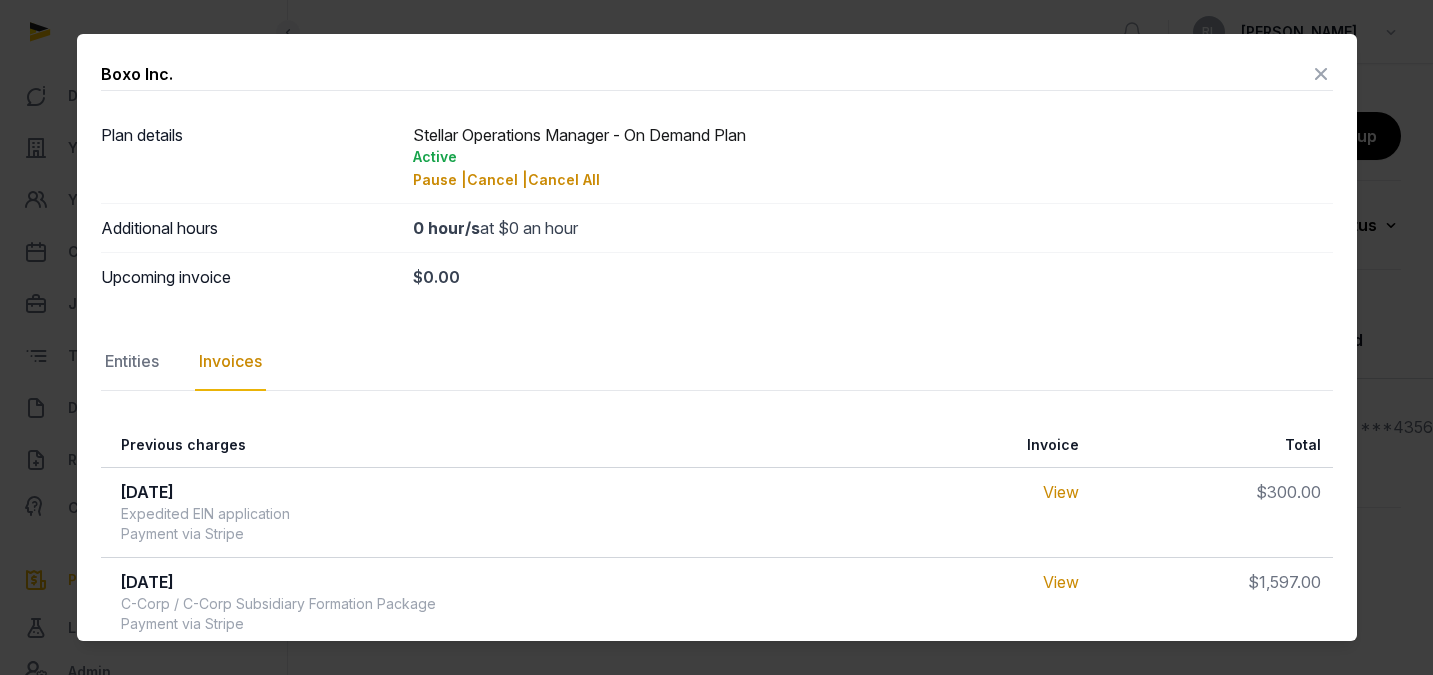 scroll, scrollTop: 29, scrollLeft: 0, axis: vertical 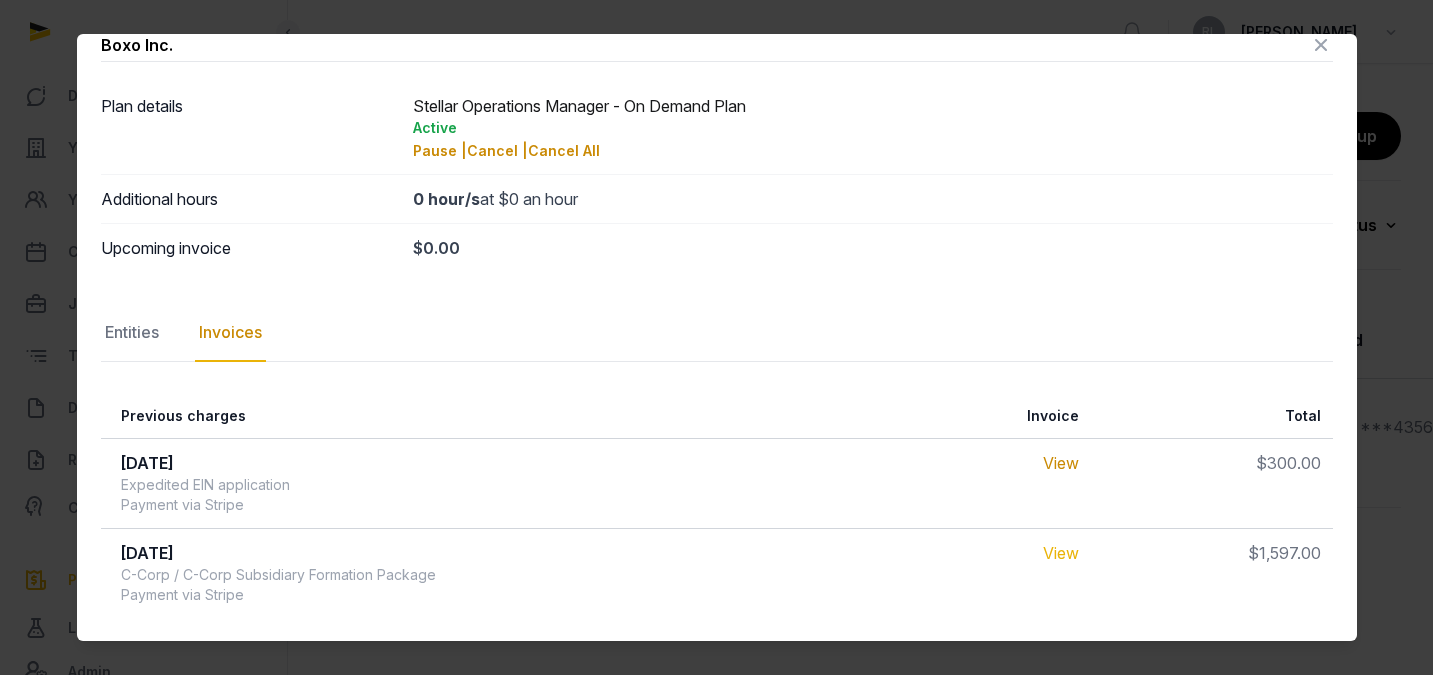 click on "View" at bounding box center [1061, 553] 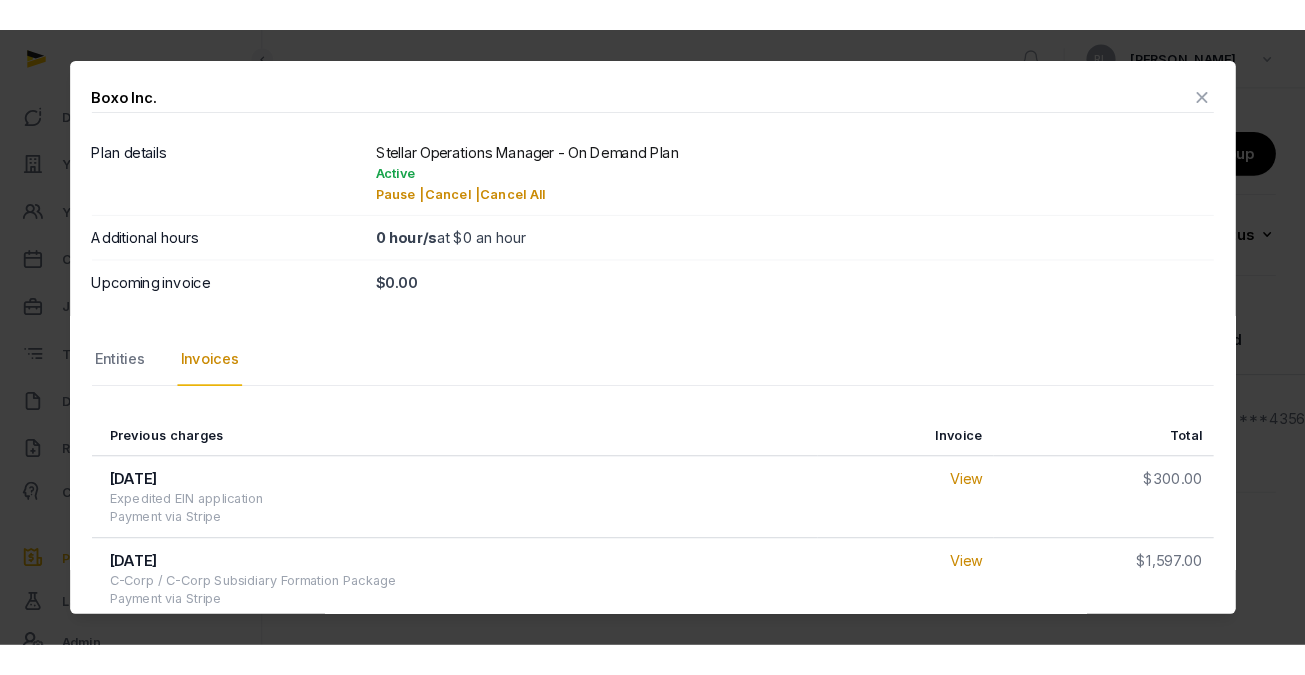 scroll, scrollTop: 29, scrollLeft: 0, axis: vertical 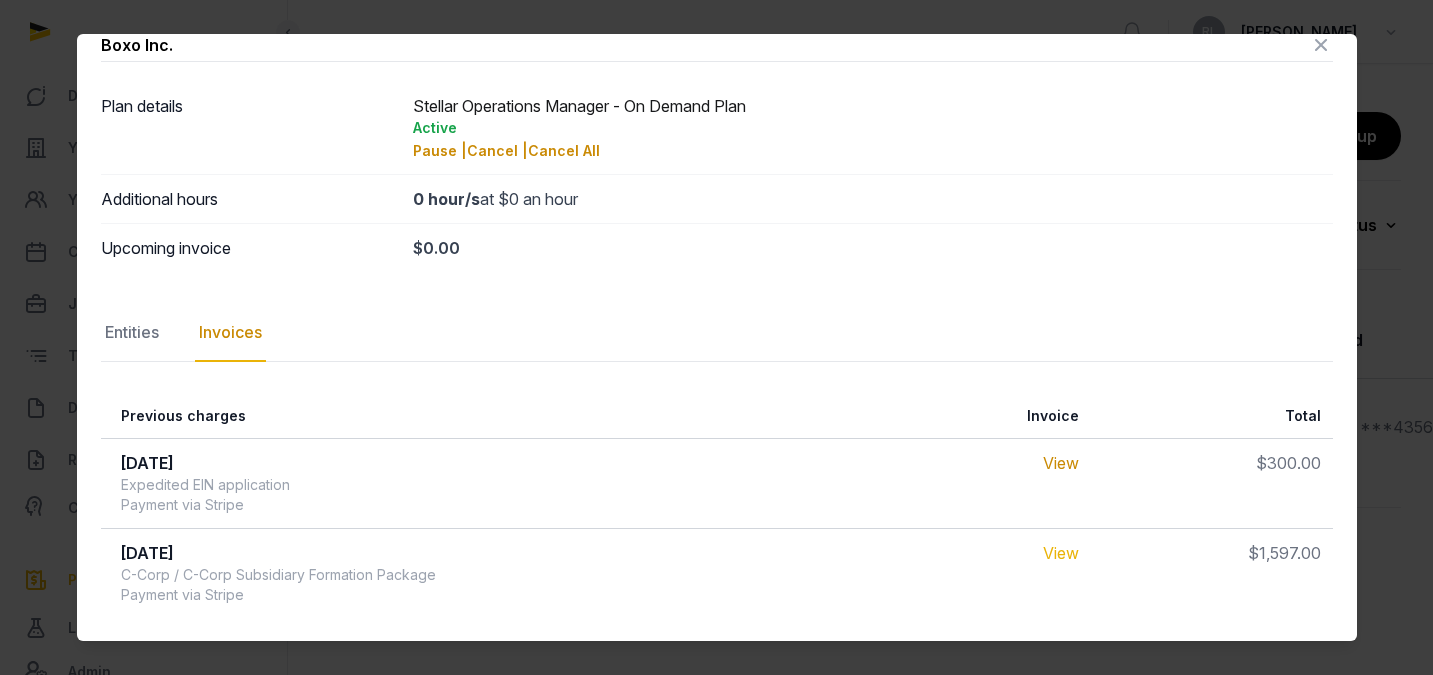 click on "View" at bounding box center [1061, 553] 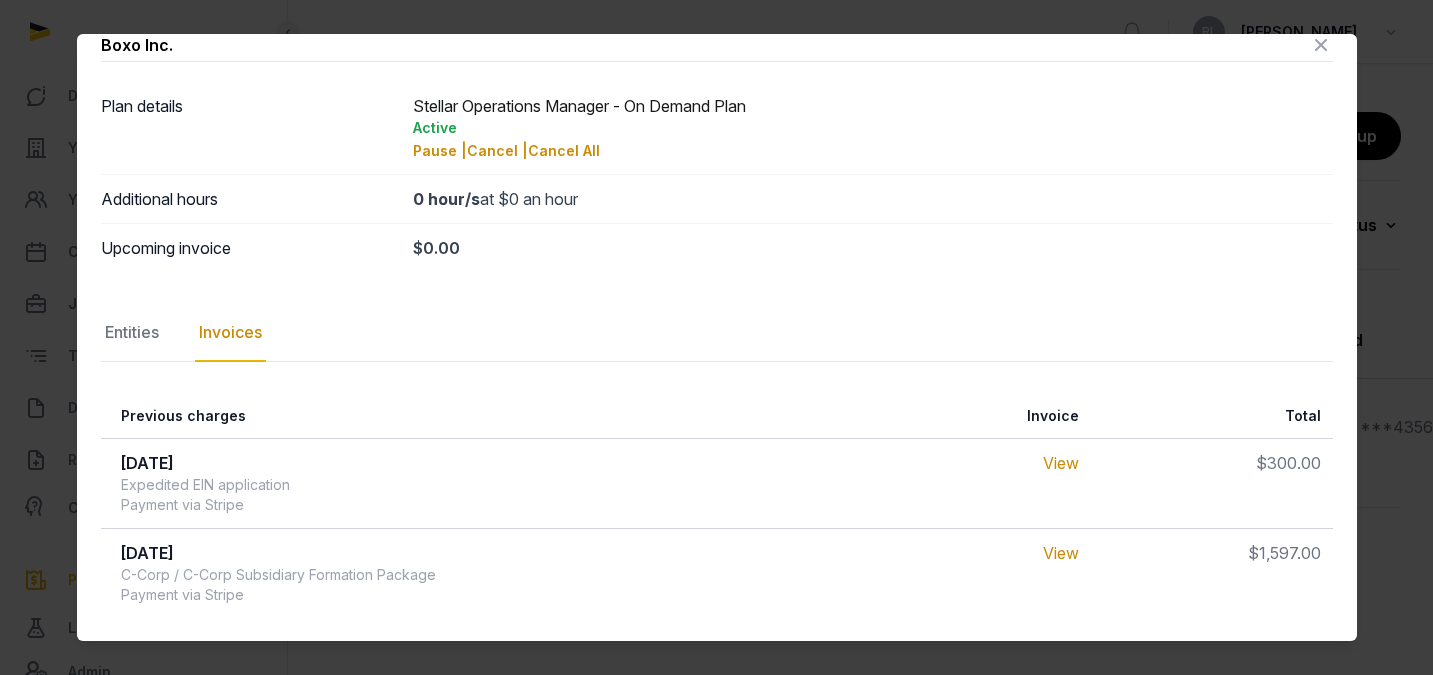 click at bounding box center [1321, 45] 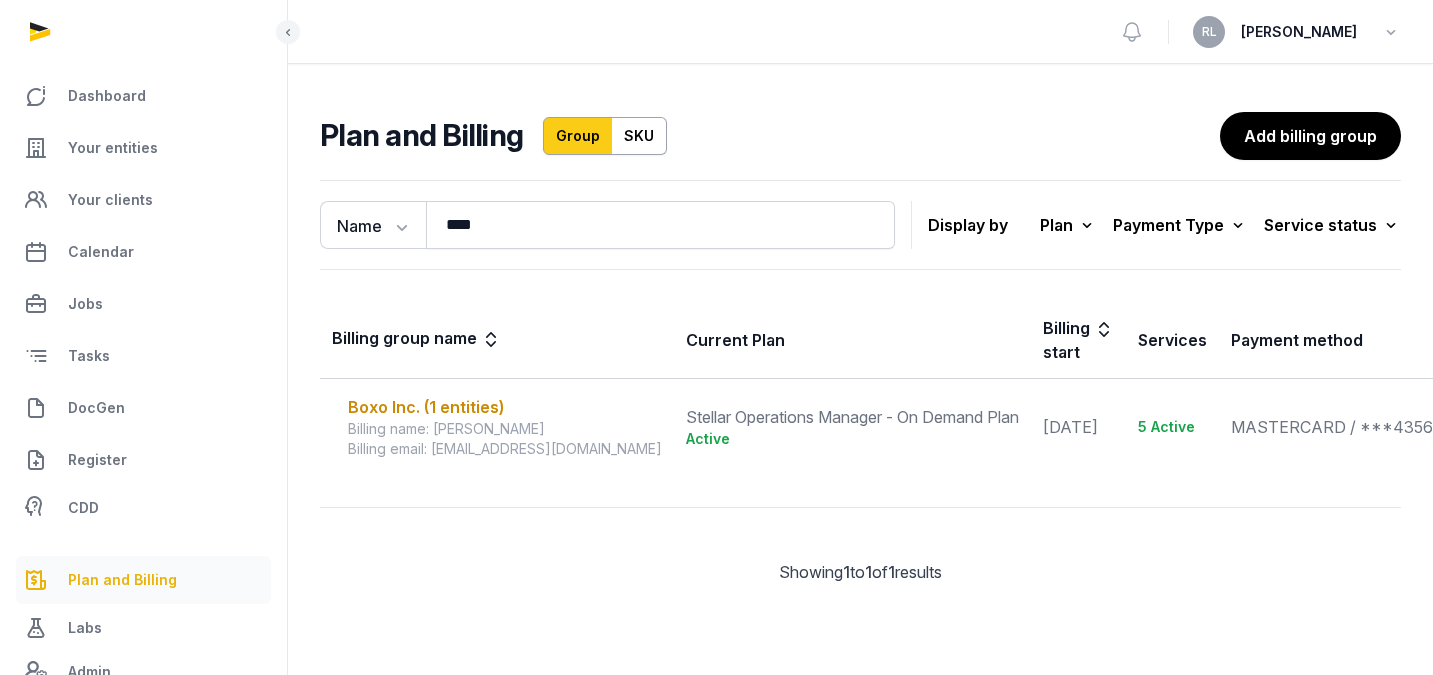 click on "Plan and Billing" at bounding box center (122, 580) 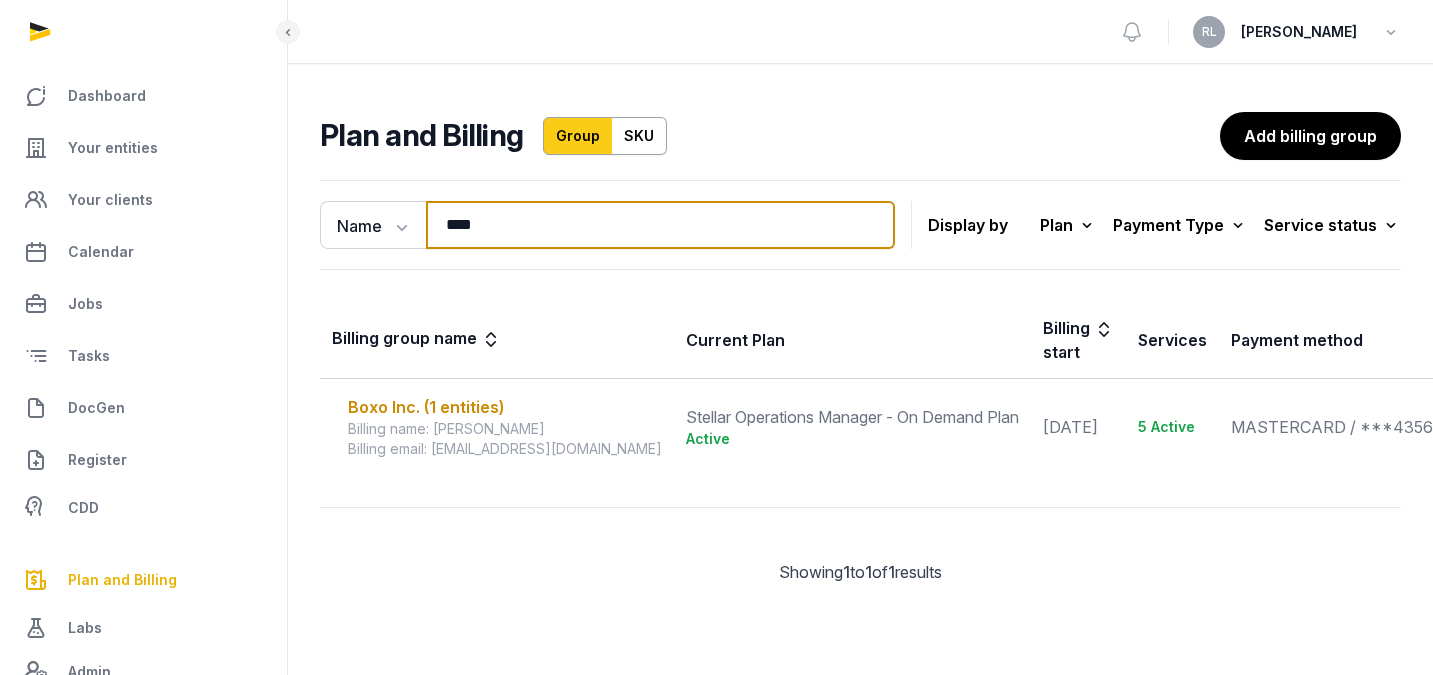 click on "****" at bounding box center [660, 225] 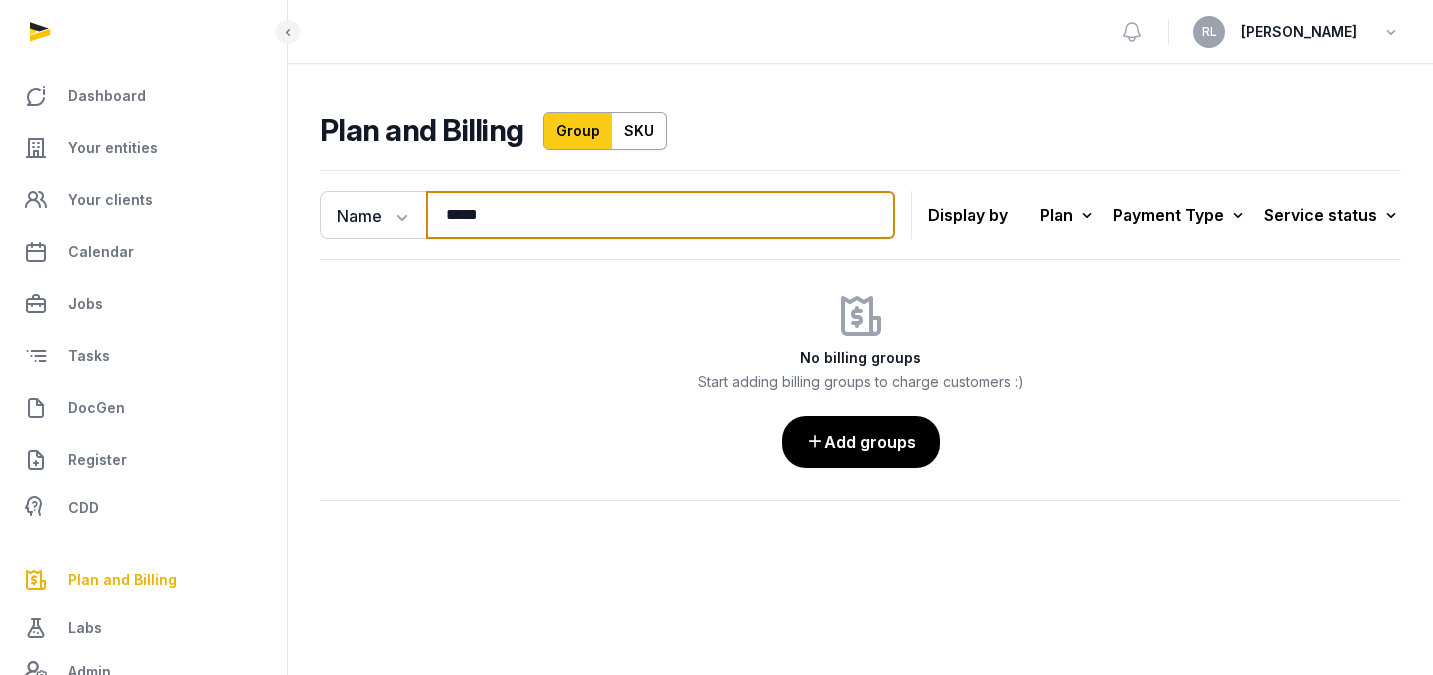 type on "*****" 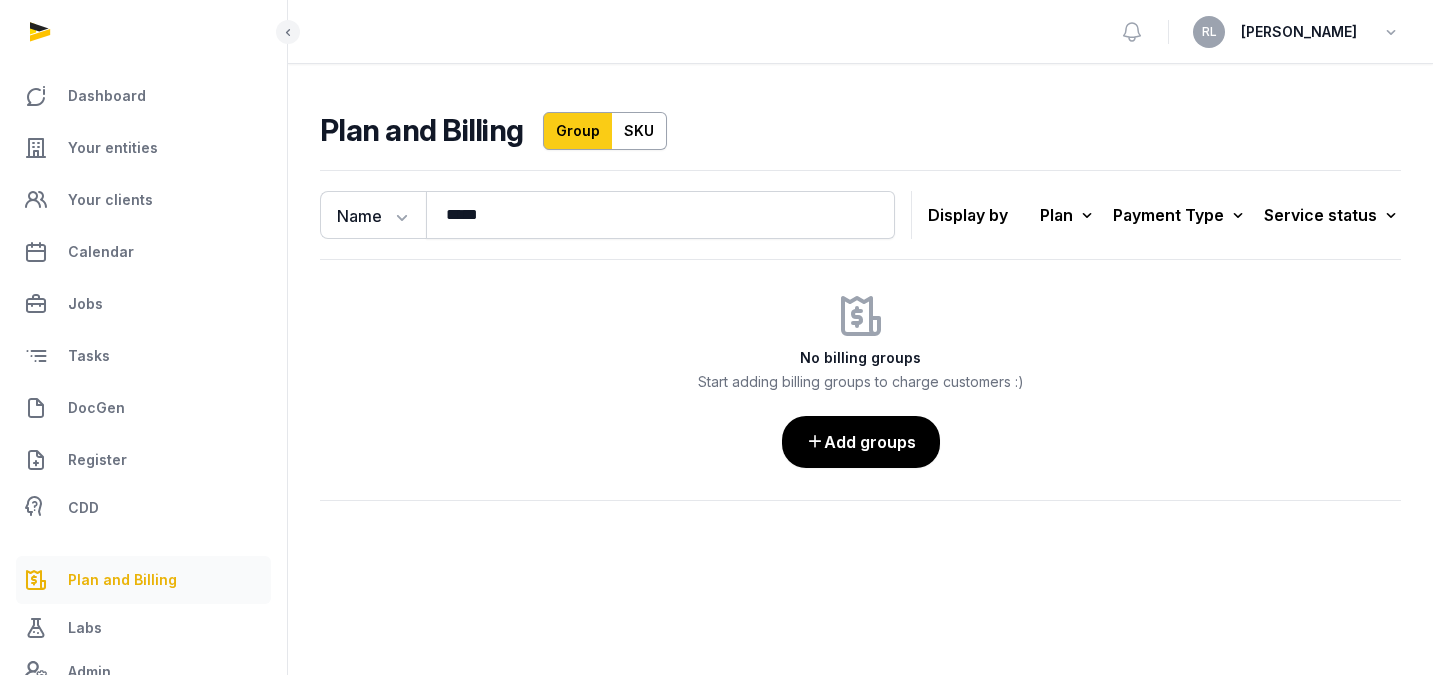click on "Plan and Billing" at bounding box center (143, 580) 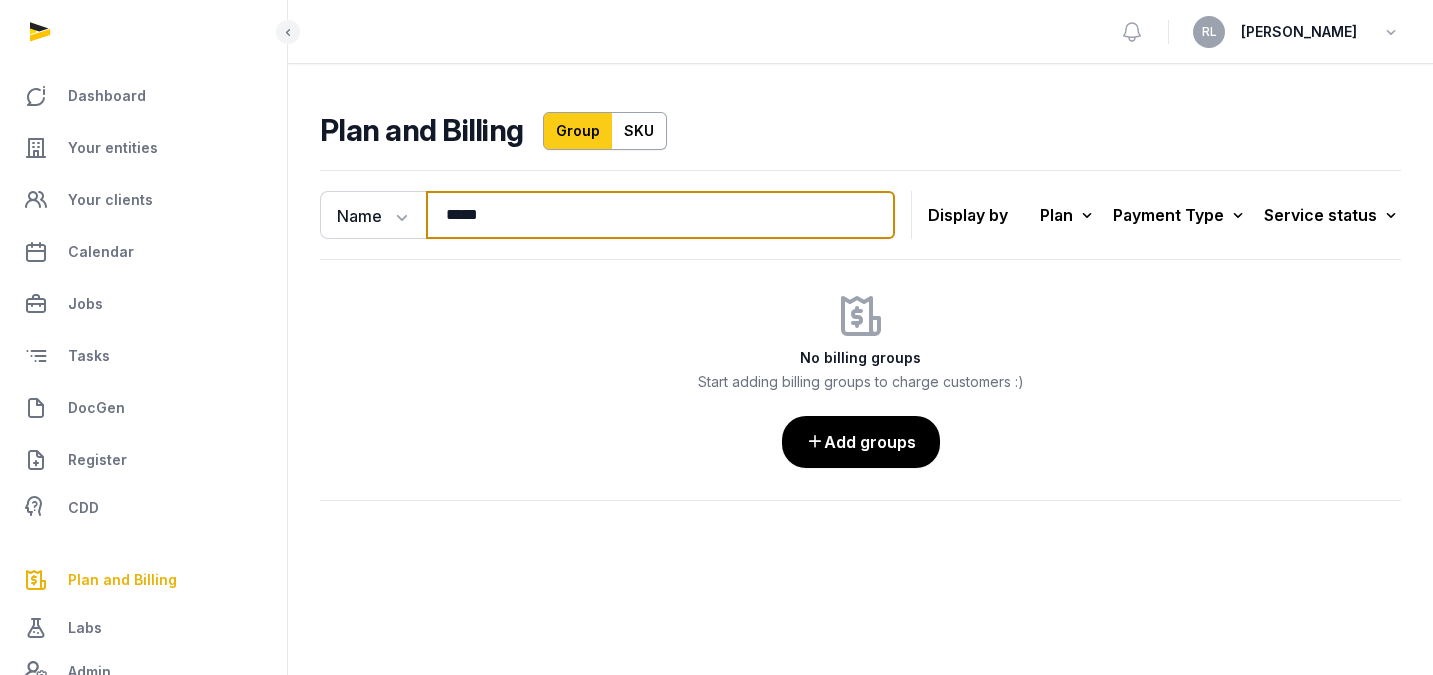 click on "*****" at bounding box center [660, 215] 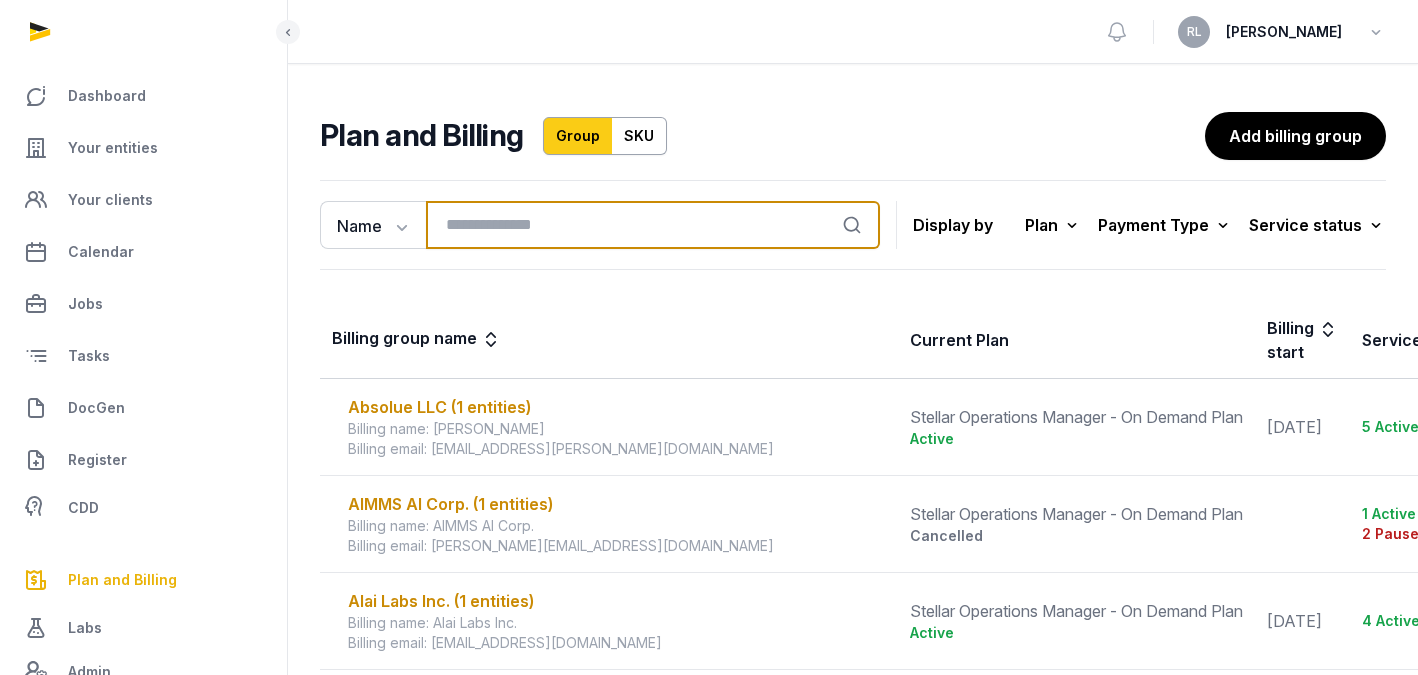 type on "*" 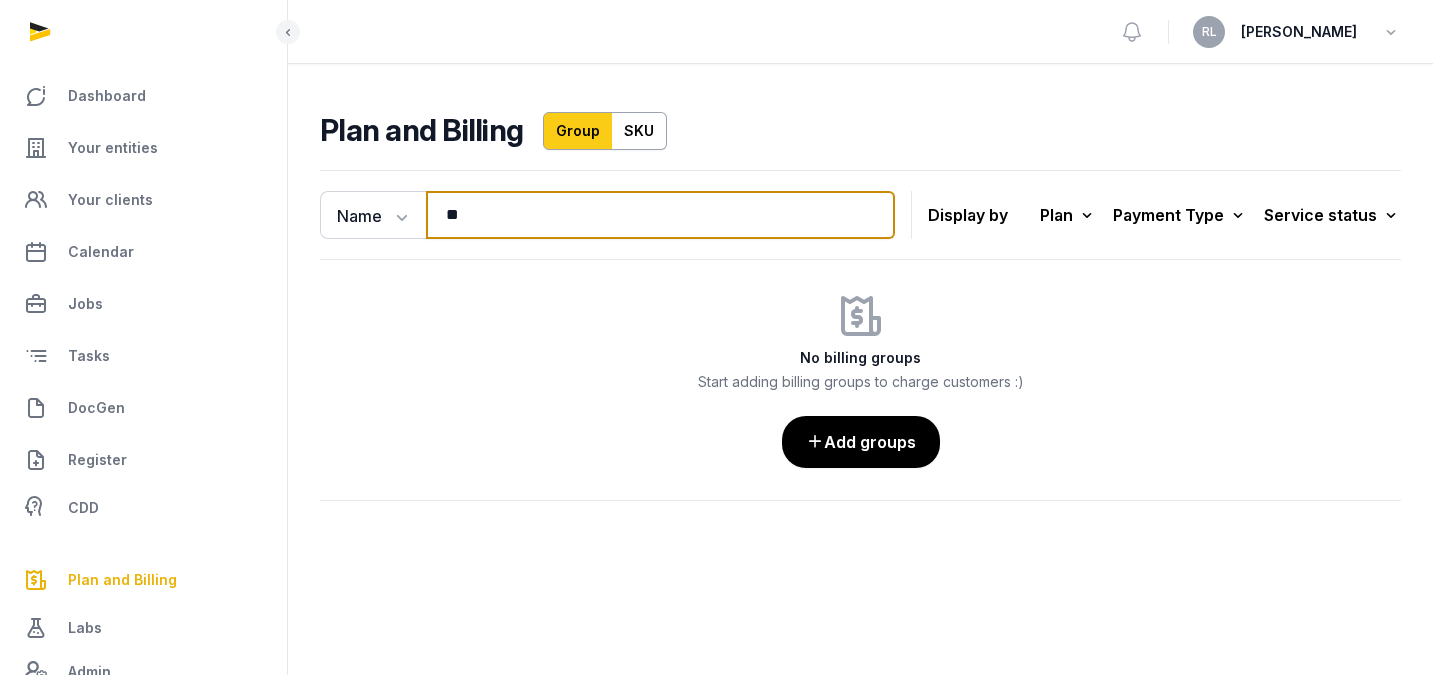 type on "*" 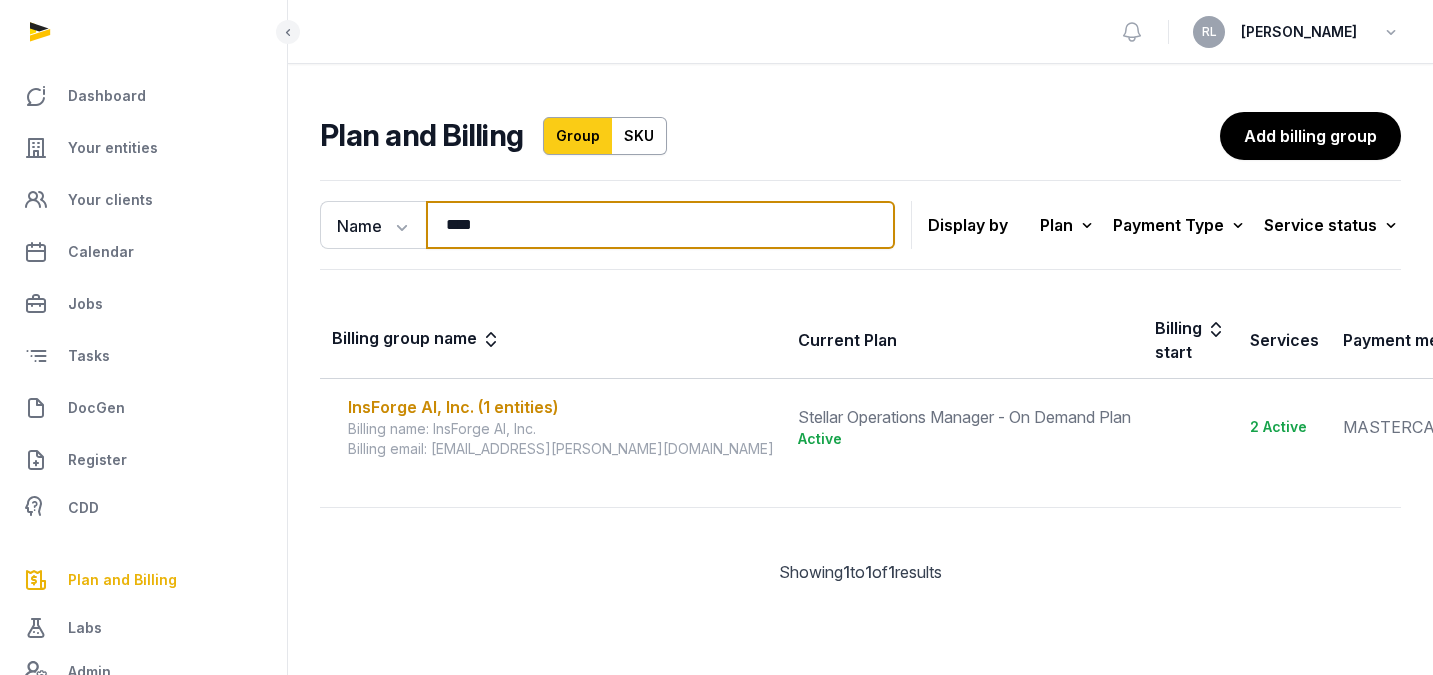 type on "****" 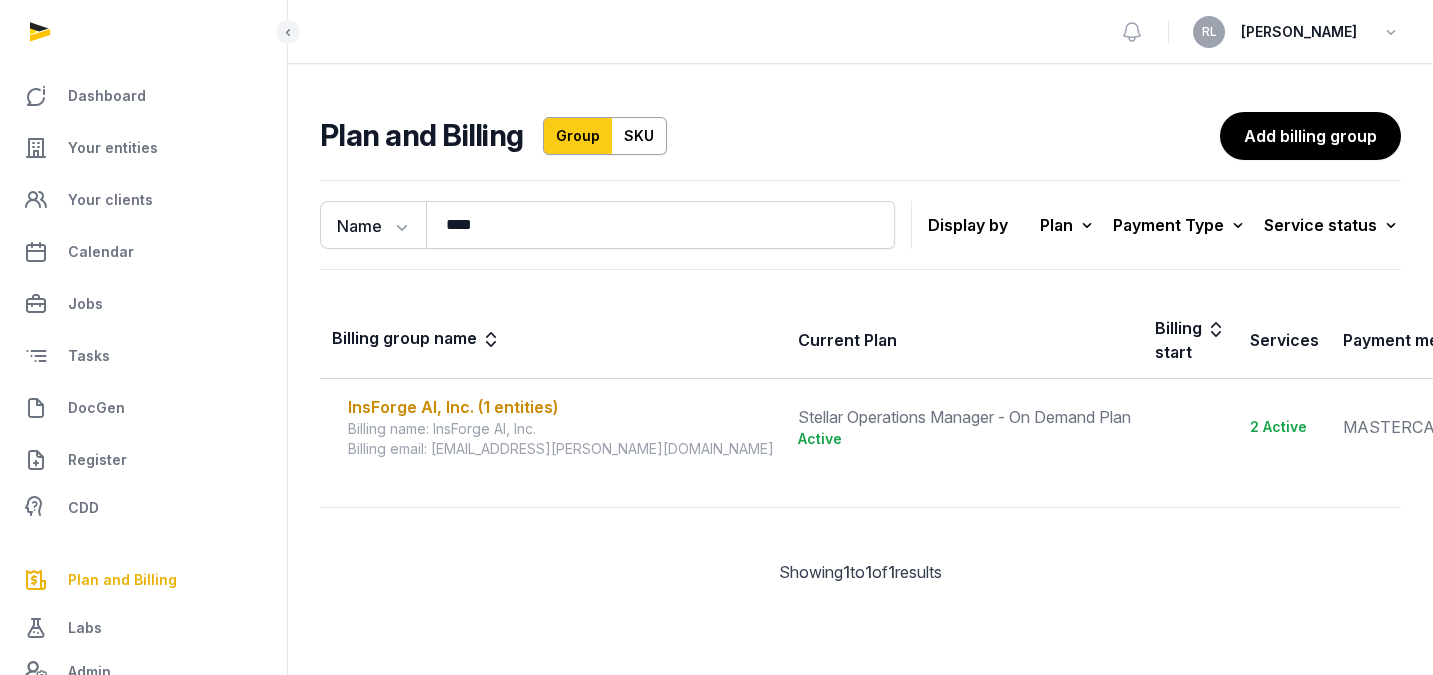 click at bounding box center (0, 0) 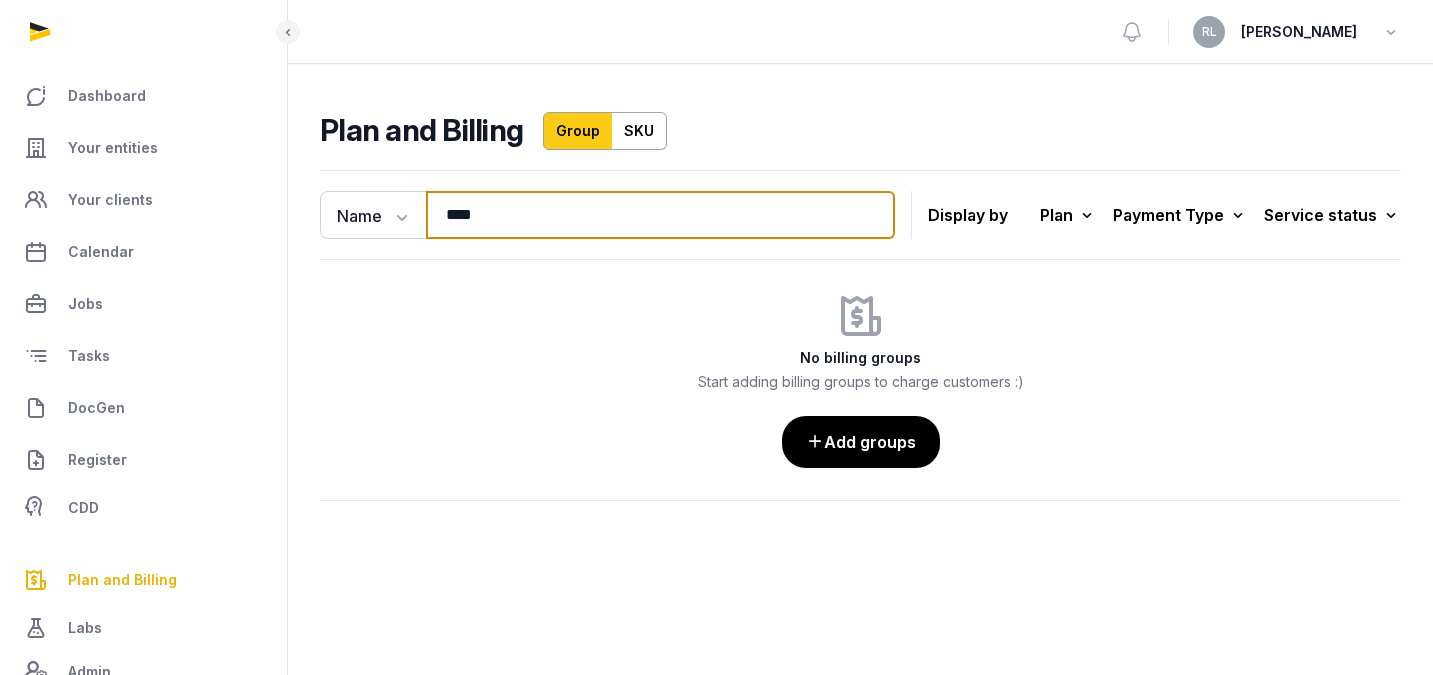 click on "****" at bounding box center (660, 215) 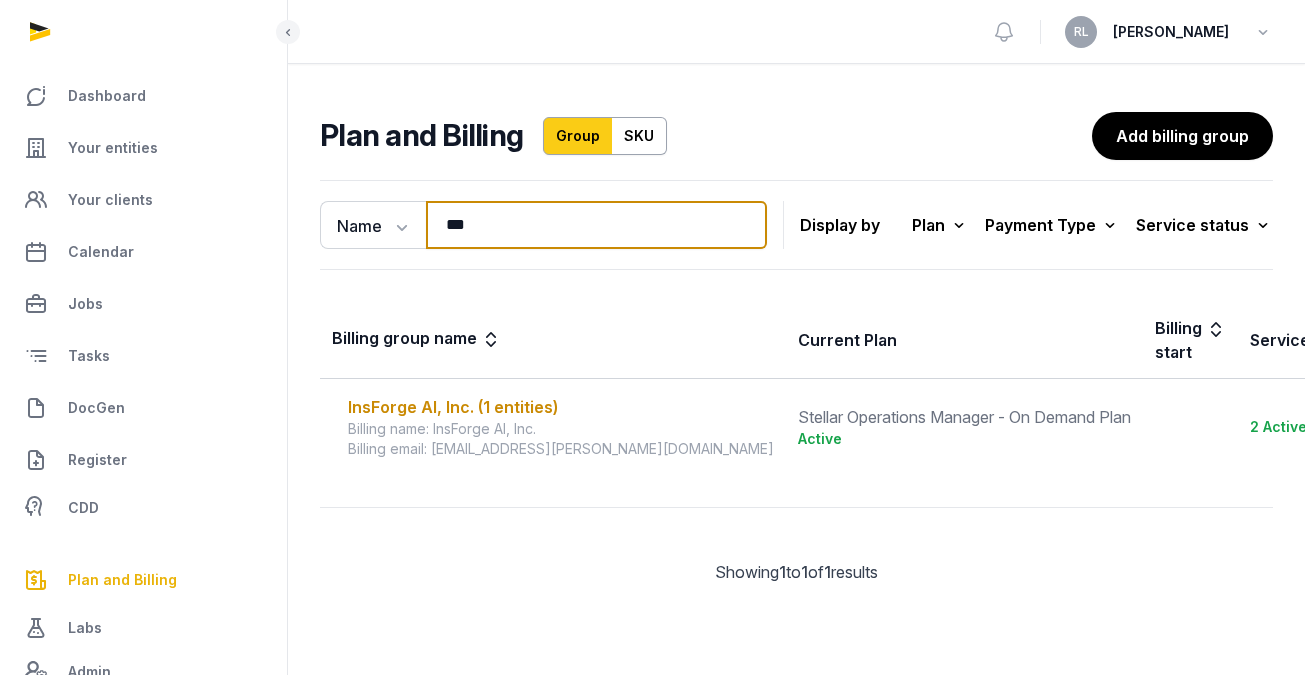 type on "***" 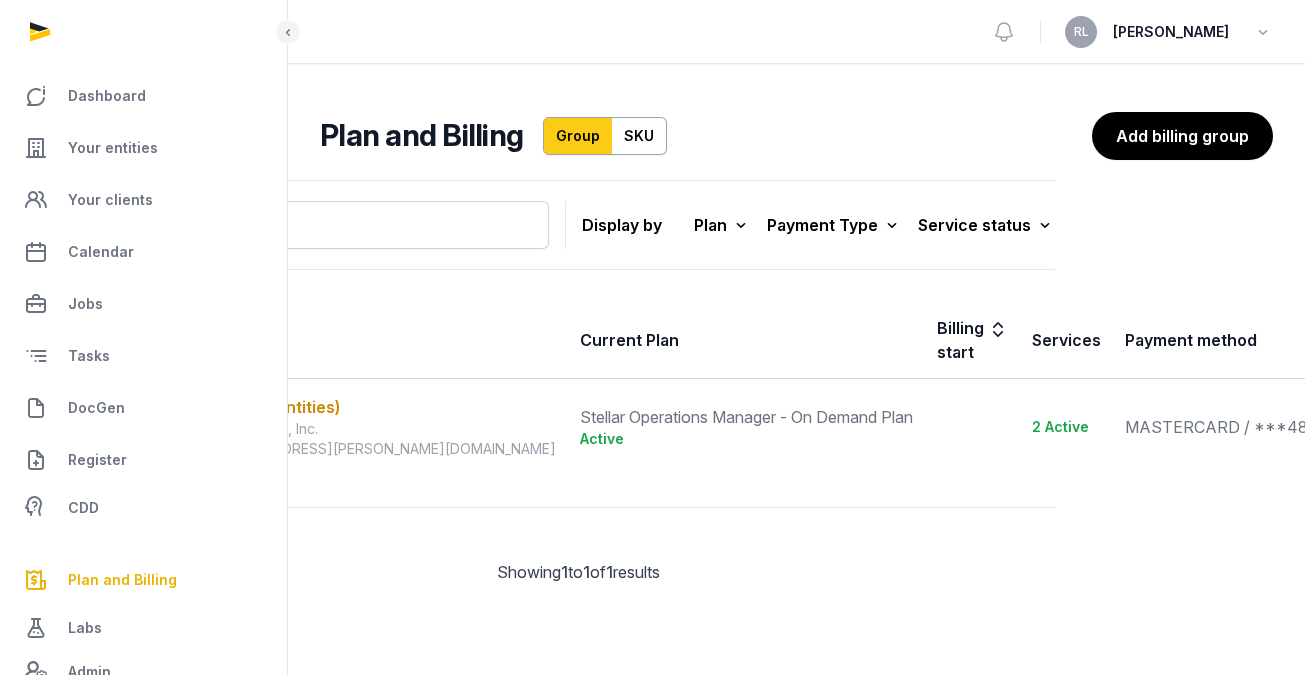 scroll, scrollTop: 0, scrollLeft: 0, axis: both 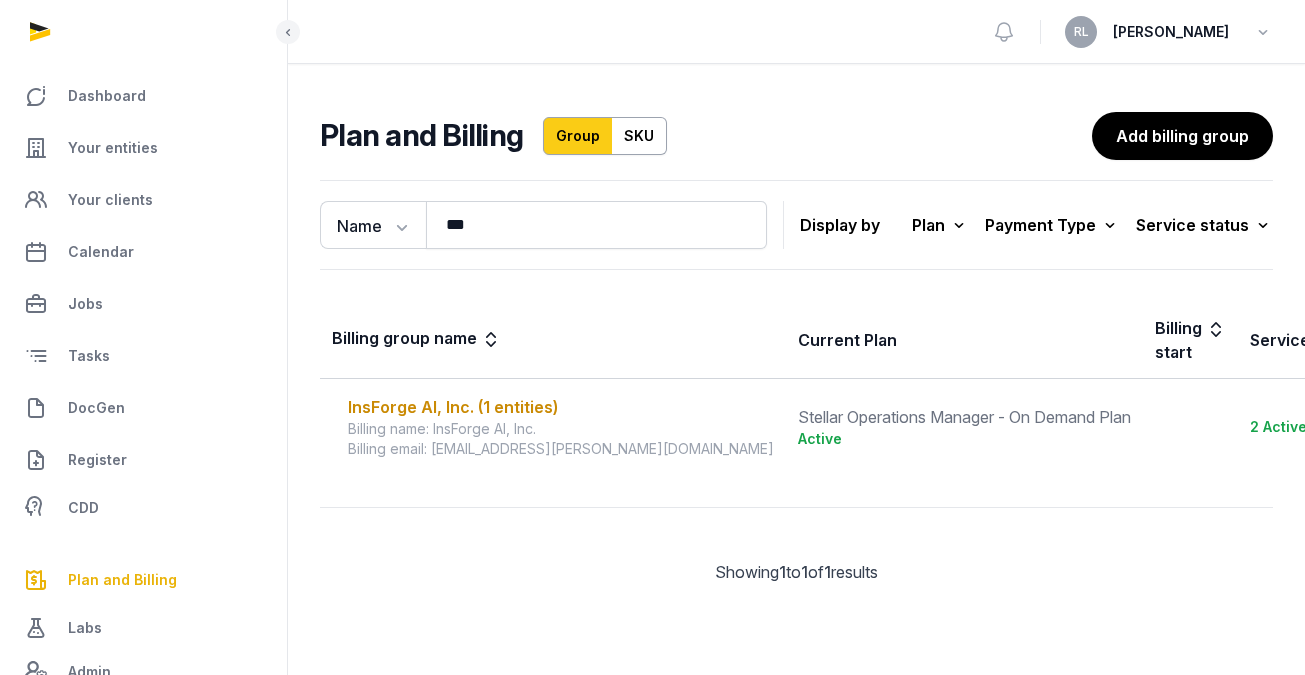 click on "Stellar Operations Manager - On Demand Plan" at bounding box center [964, 417] 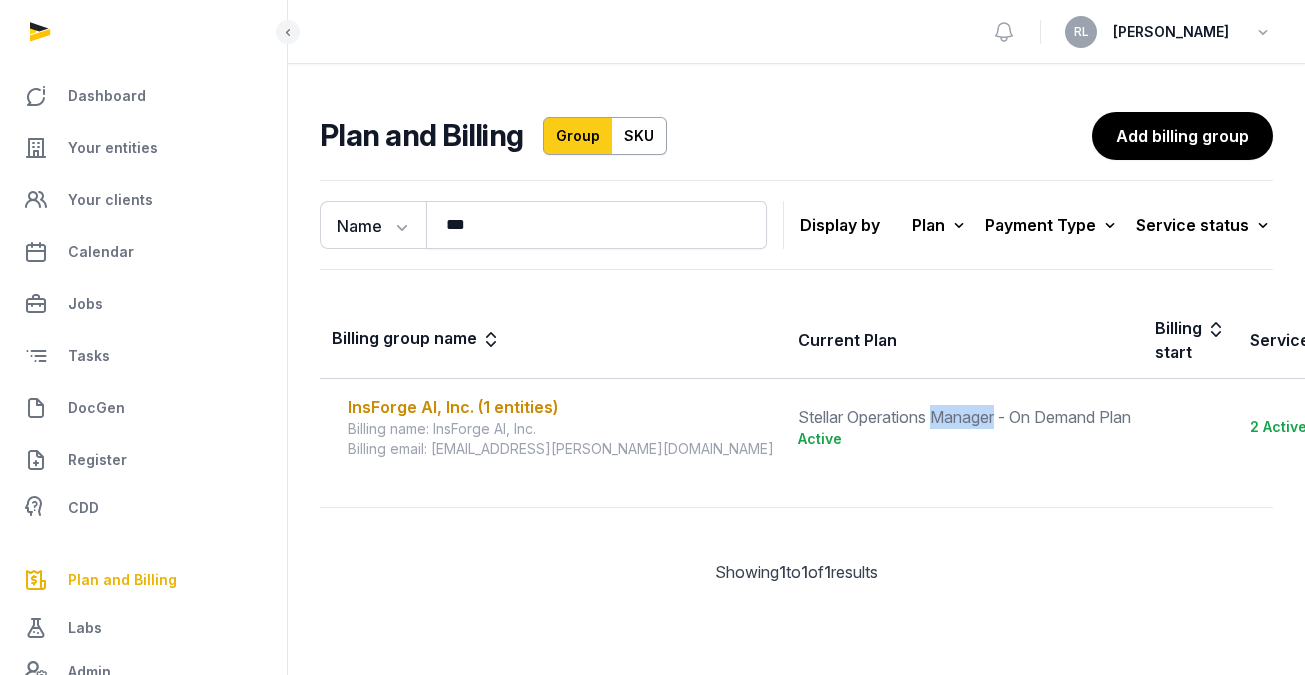 click on "Stellar Operations Manager - On Demand Plan" at bounding box center [964, 417] 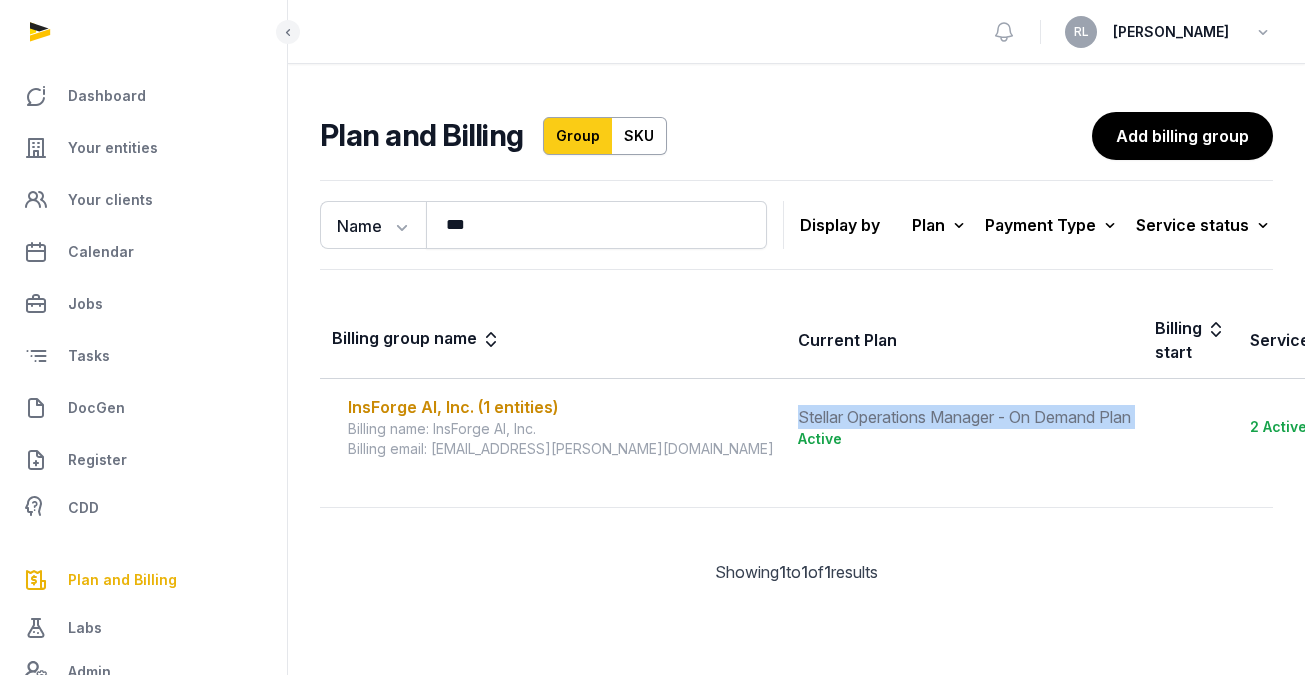 click on "Stellar Operations Manager - On Demand Plan" at bounding box center [964, 417] 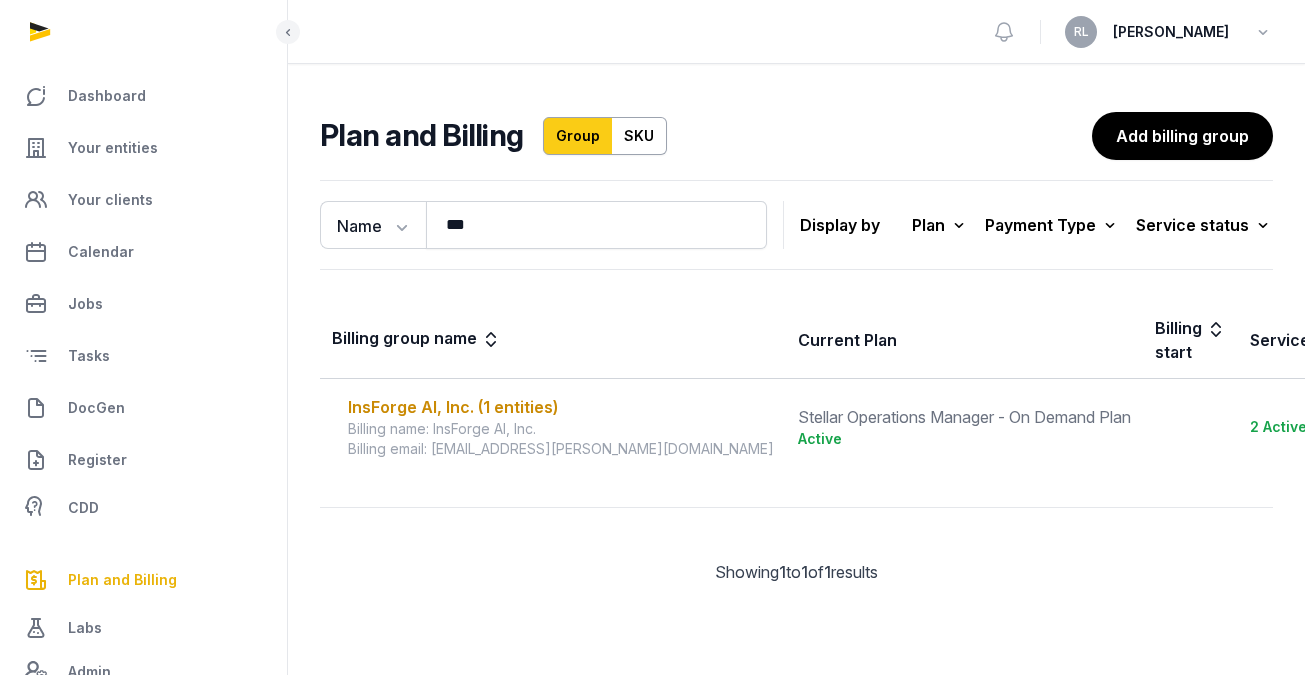 click on "Active" at bounding box center (964, 439) 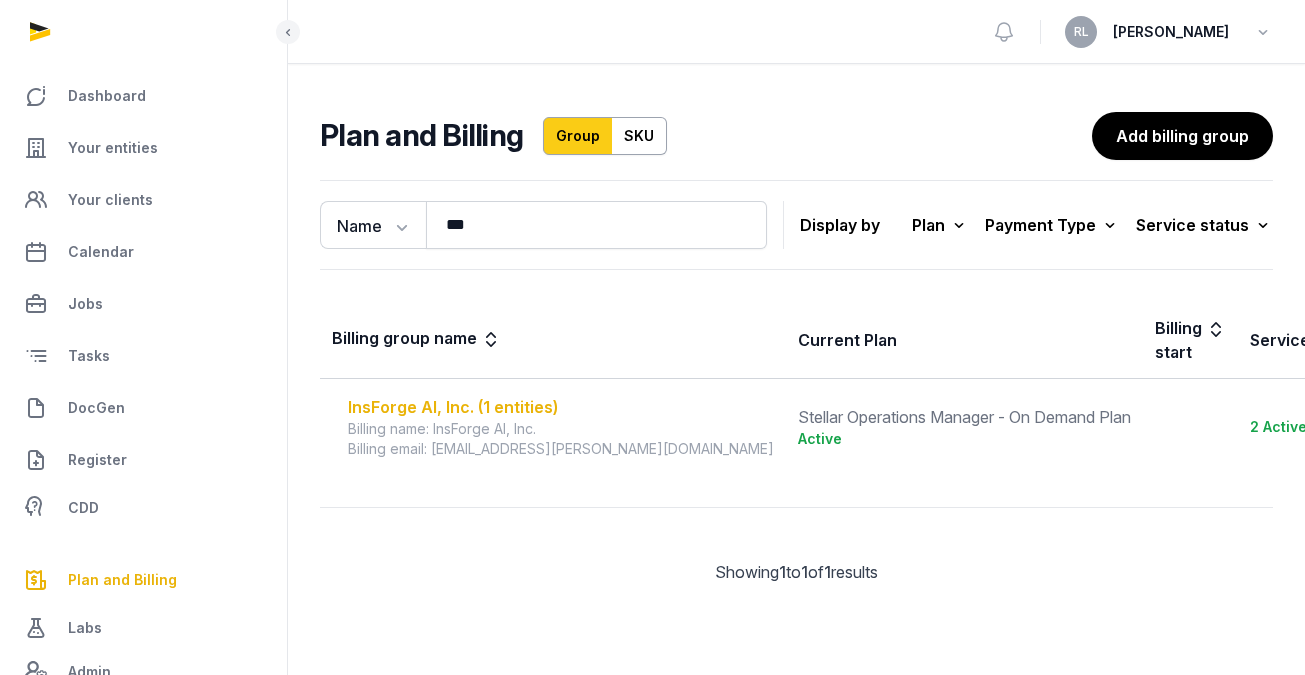 click on "InsForge AI, Inc. (1 entities)" at bounding box center [561, 407] 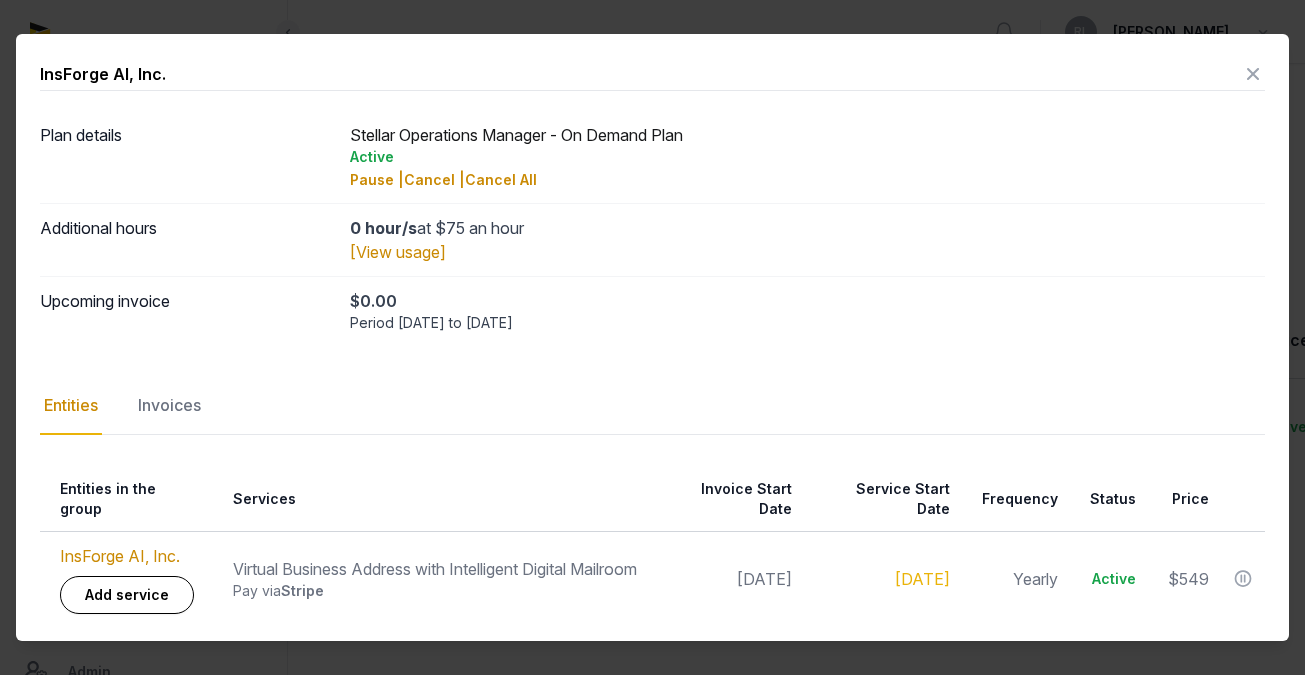 scroll, scrollTop: 8, scrollLeft: 0, axis: vertical 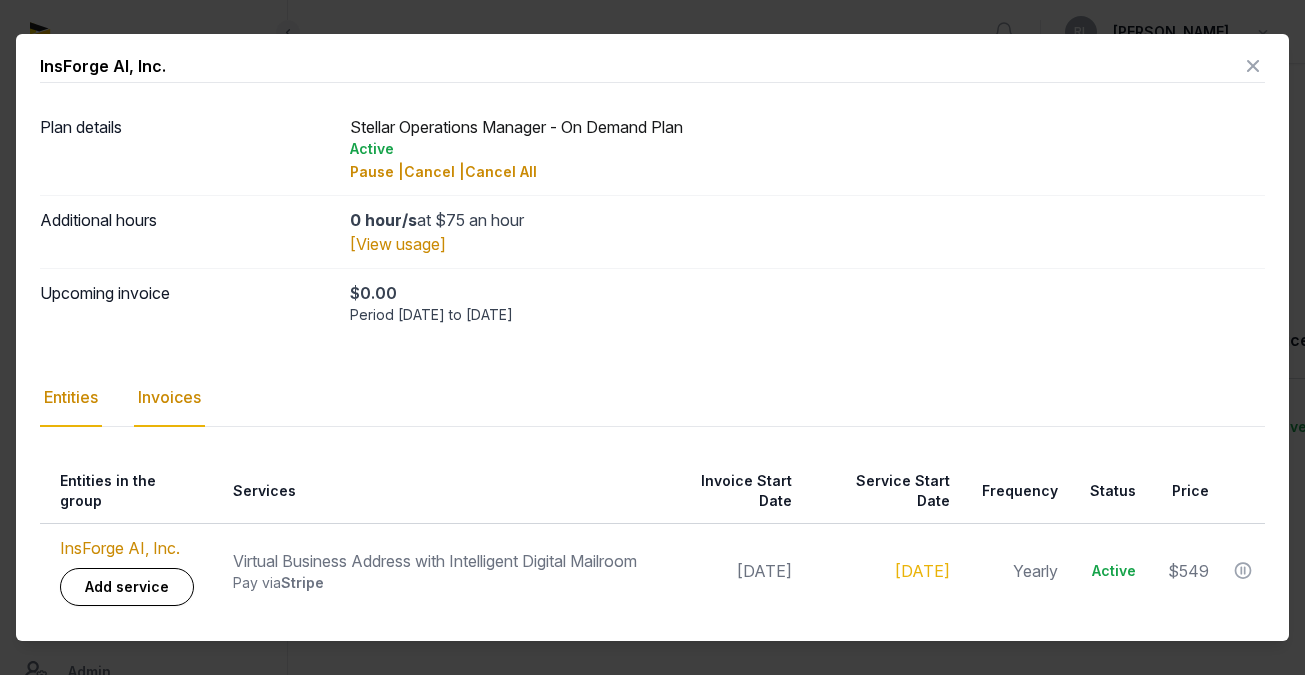 click on "Invoices" at bounding box center (169, 398) 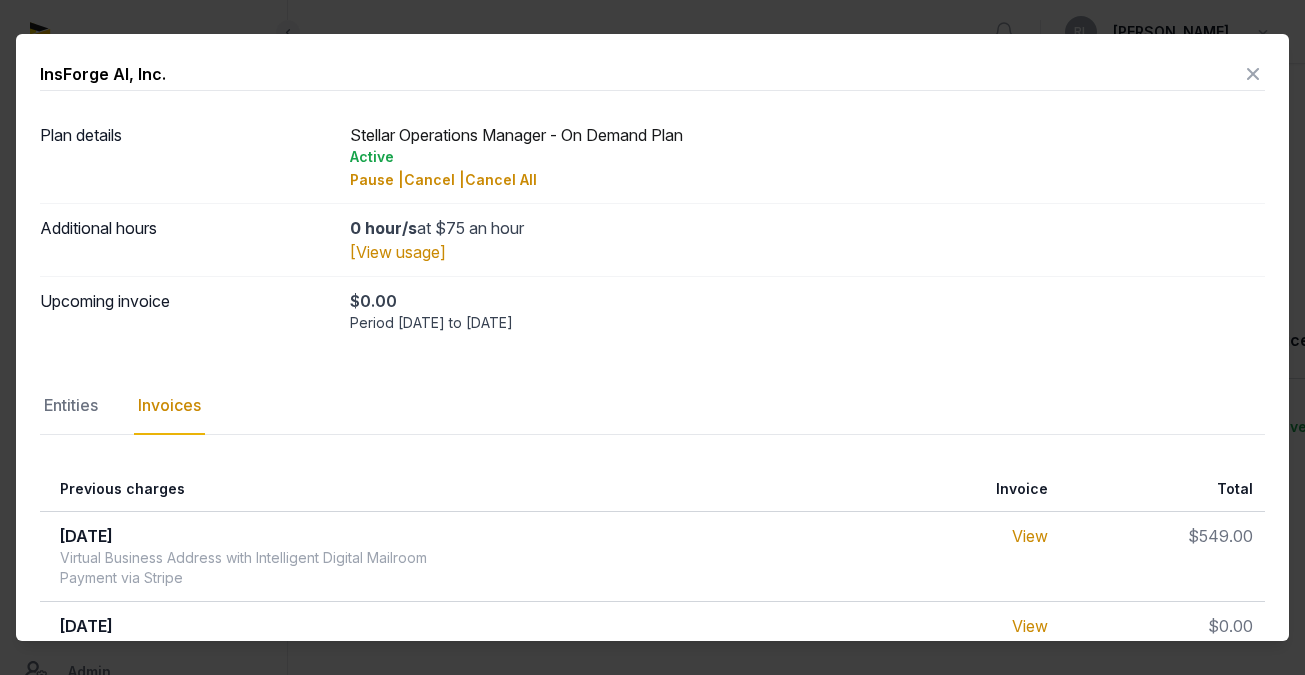 scroll, scrollTop: 93, scrollLeft: 0, axis: vertical 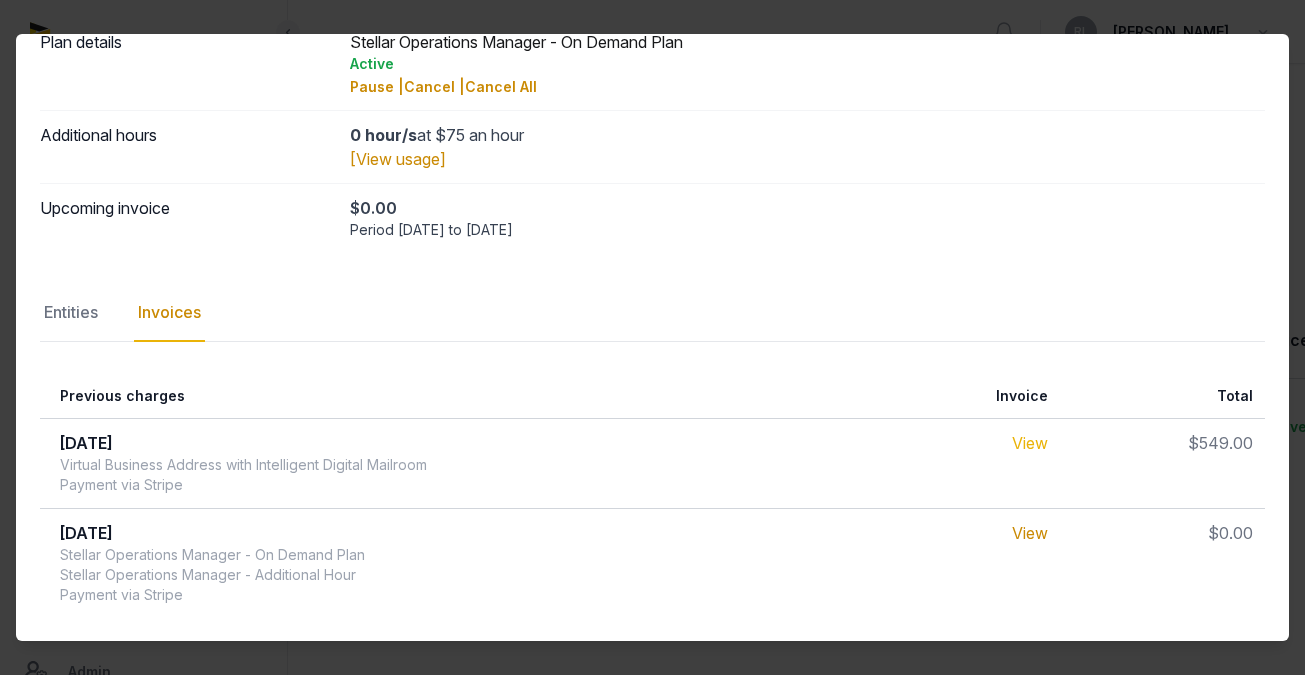 click on "View" at bounding box center (1030, 443) 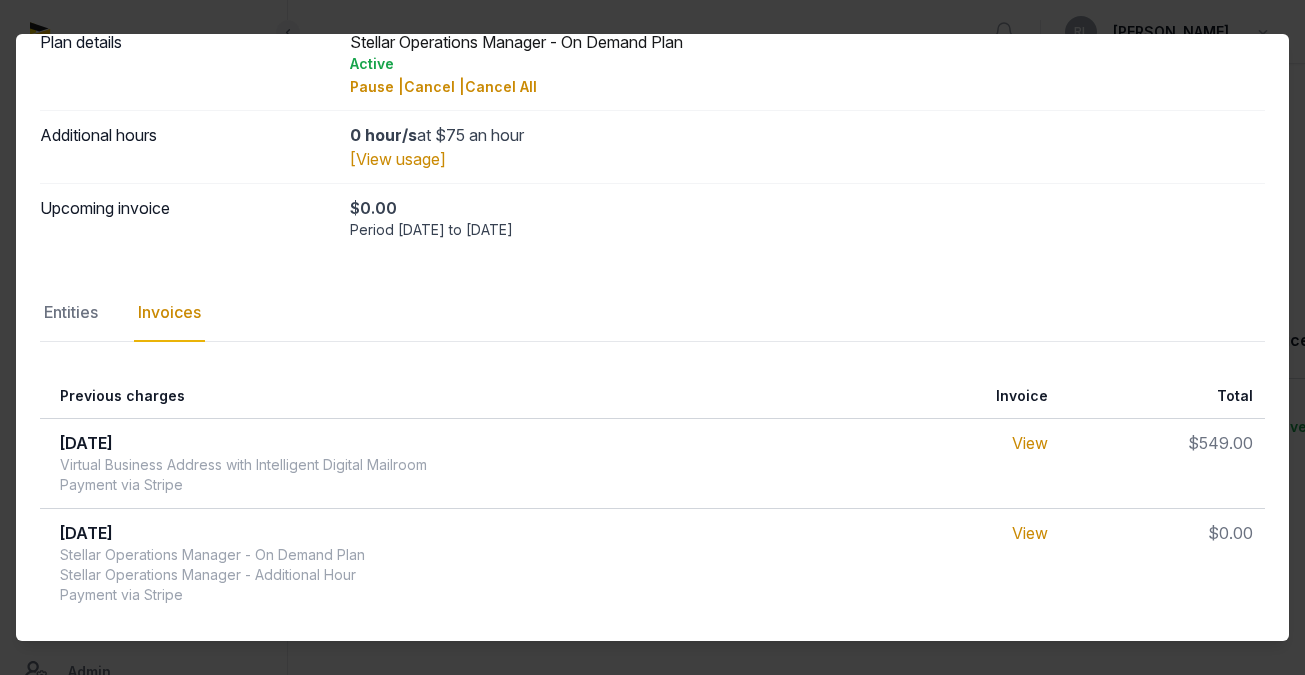 scroll, scrollTop: 0, scrollLeft: 0, axis: both 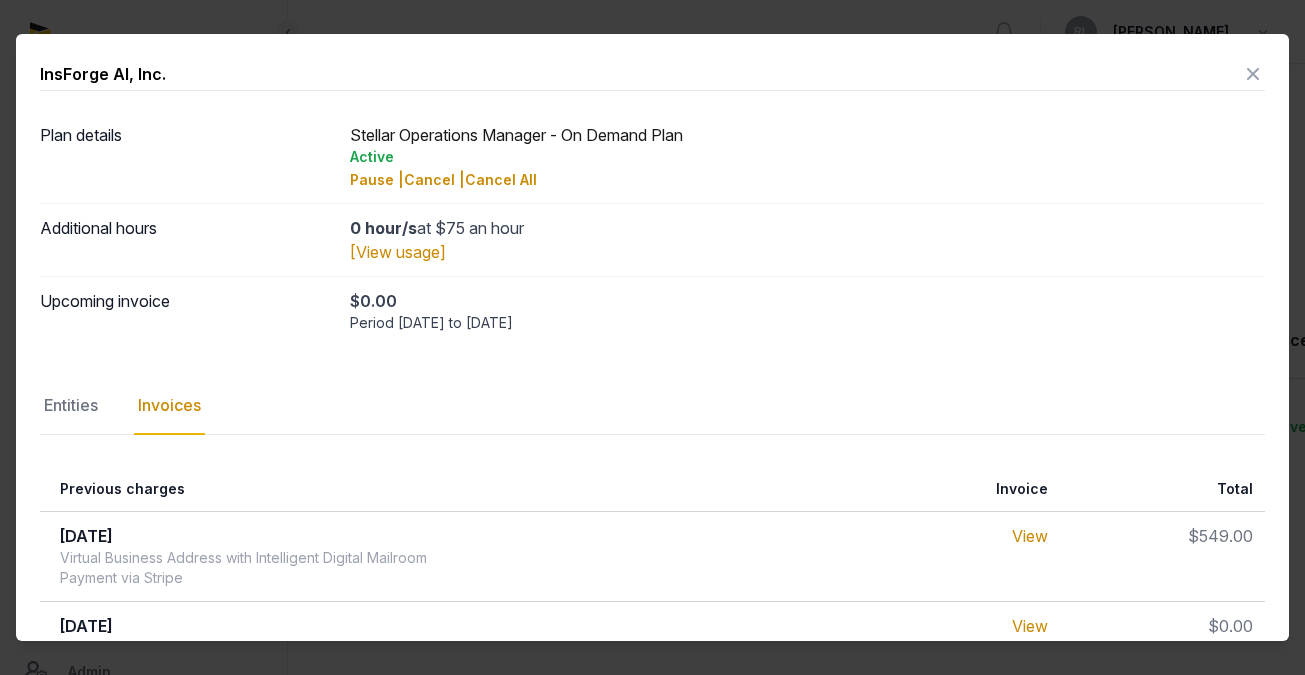 click at bounding box center [1253, 74] 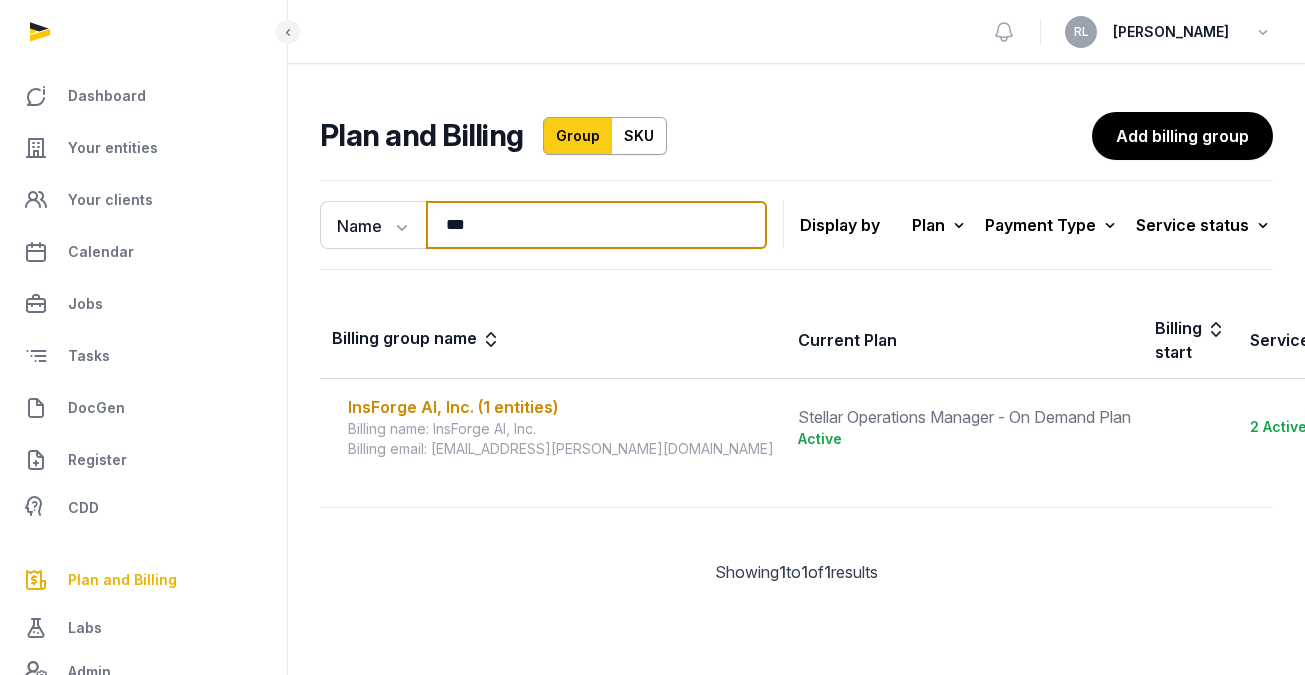 click on "***" at bounding box center (596, 225) 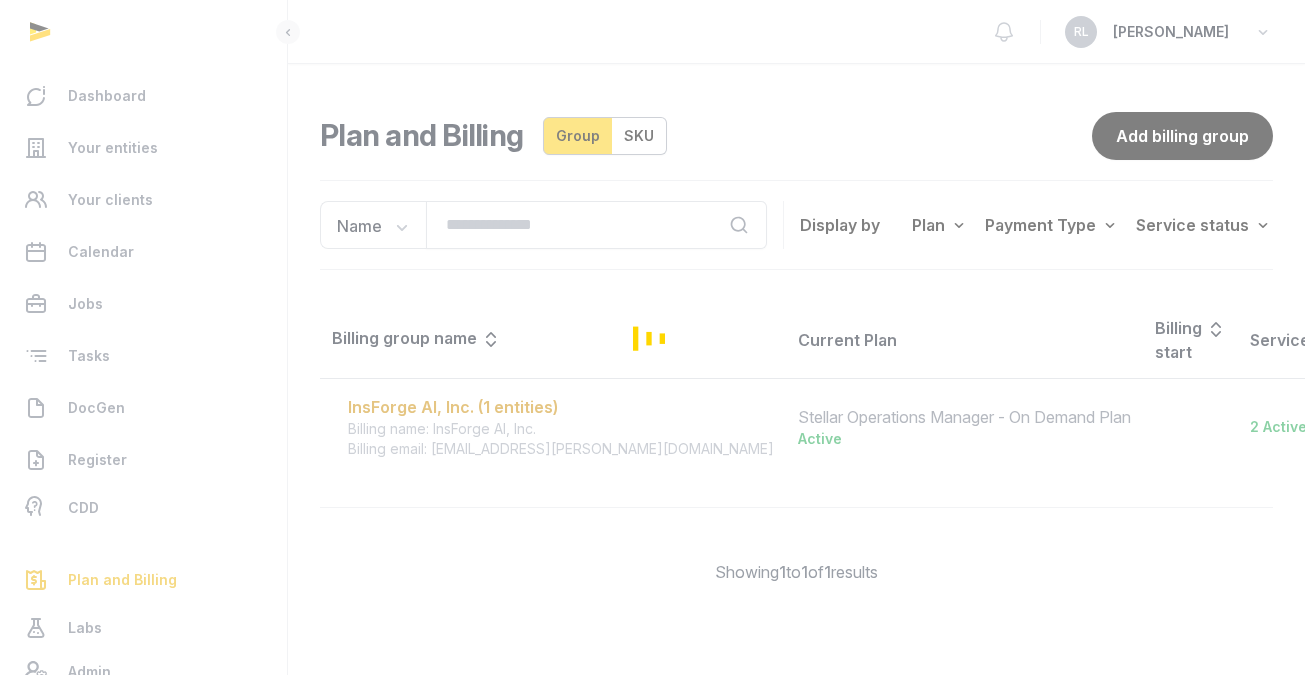 click at bounding box center (652, 337) 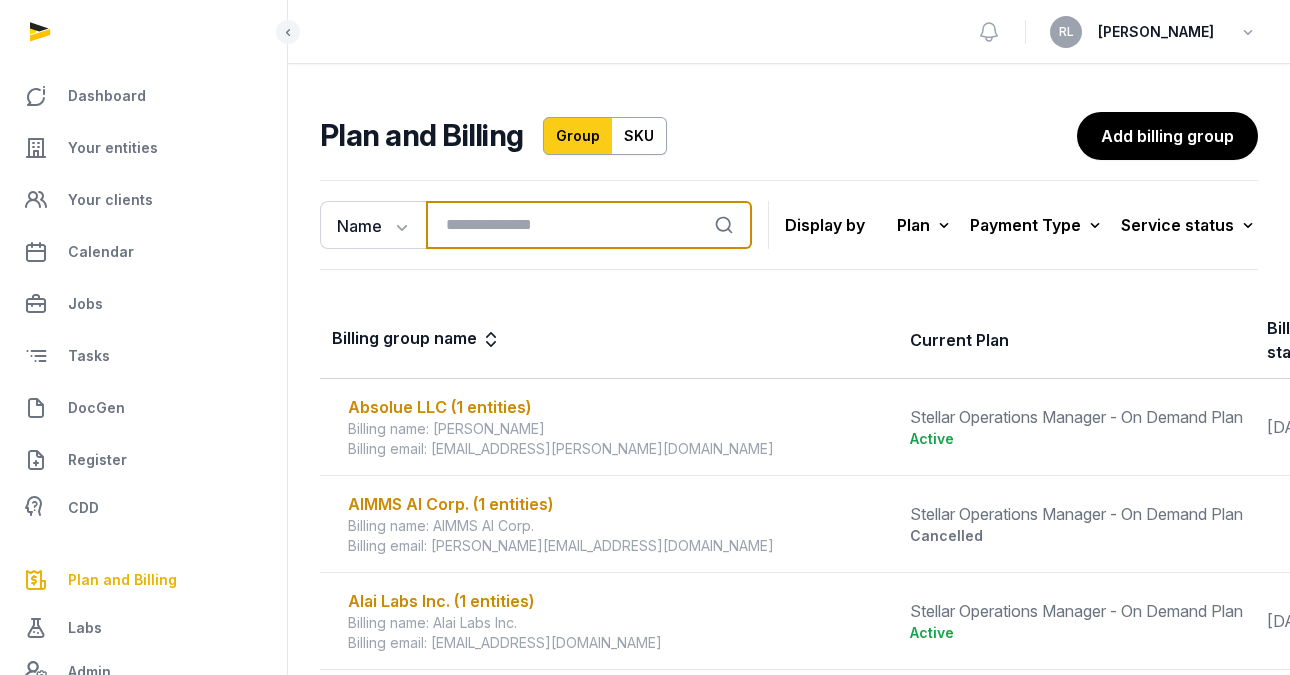 click at bounding box center [589, 225] 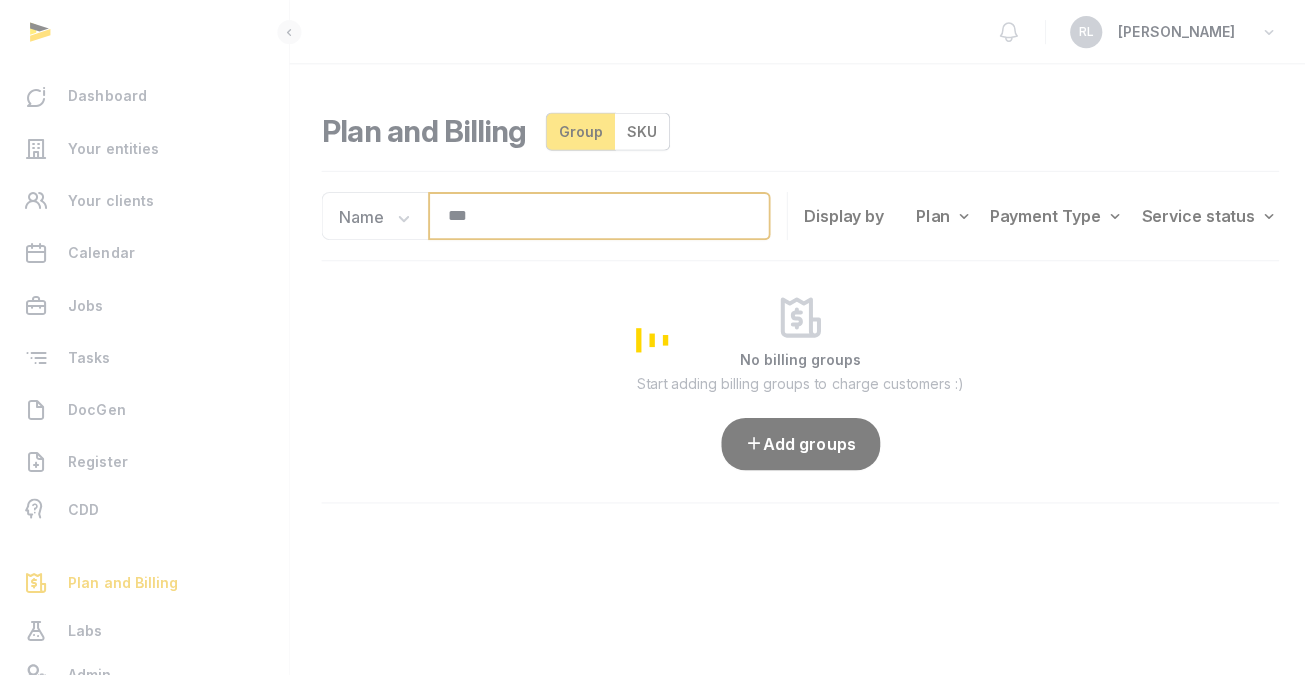 type on "****" 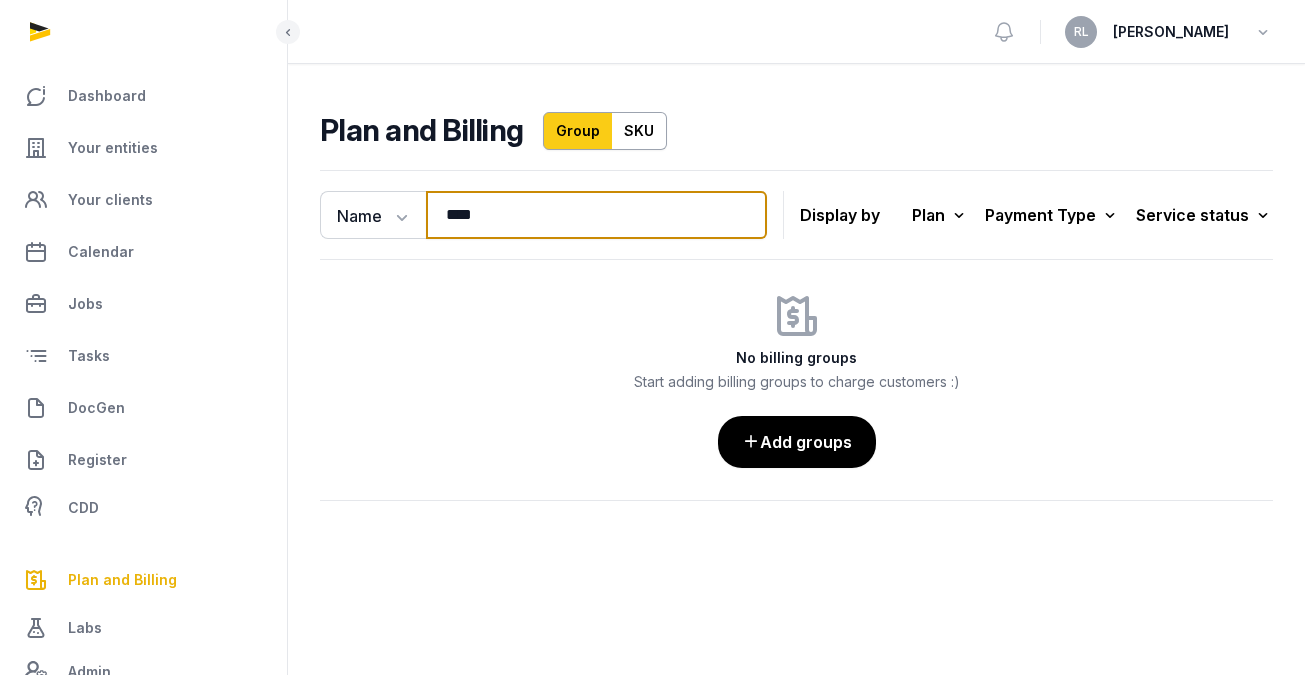 click on "****" at bounding box center (596, 215) 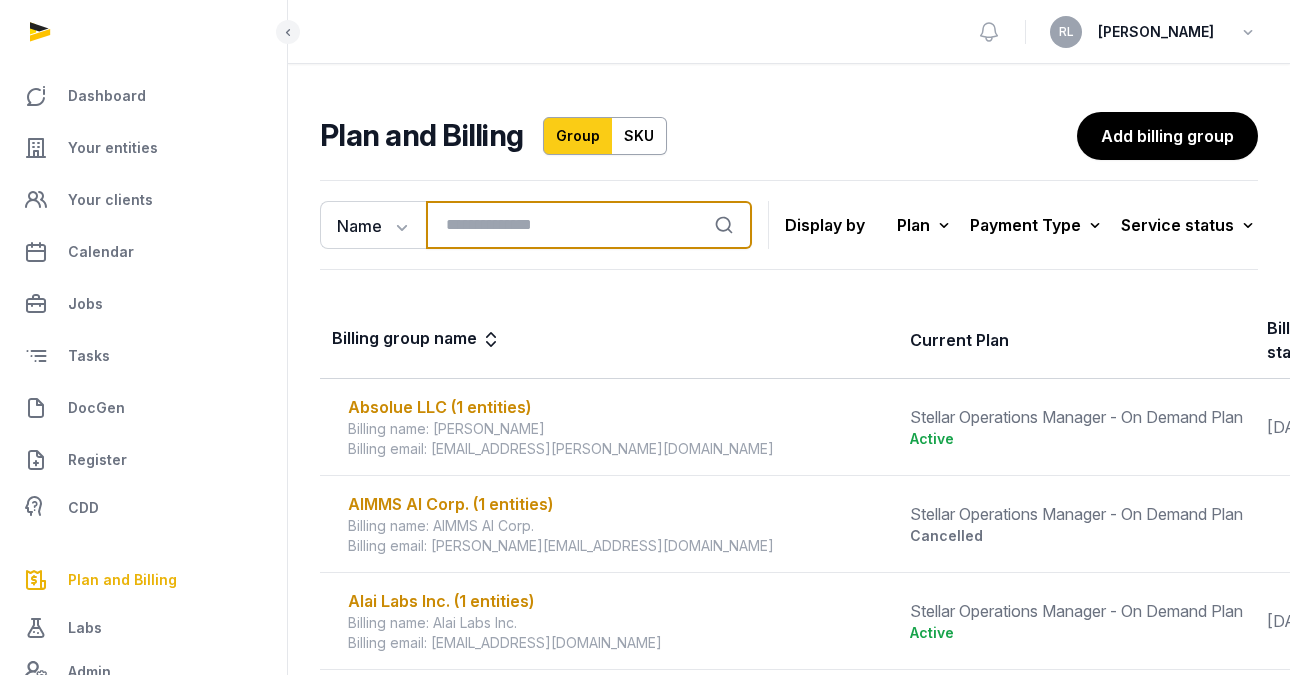 click at bounding box center (589, 225) 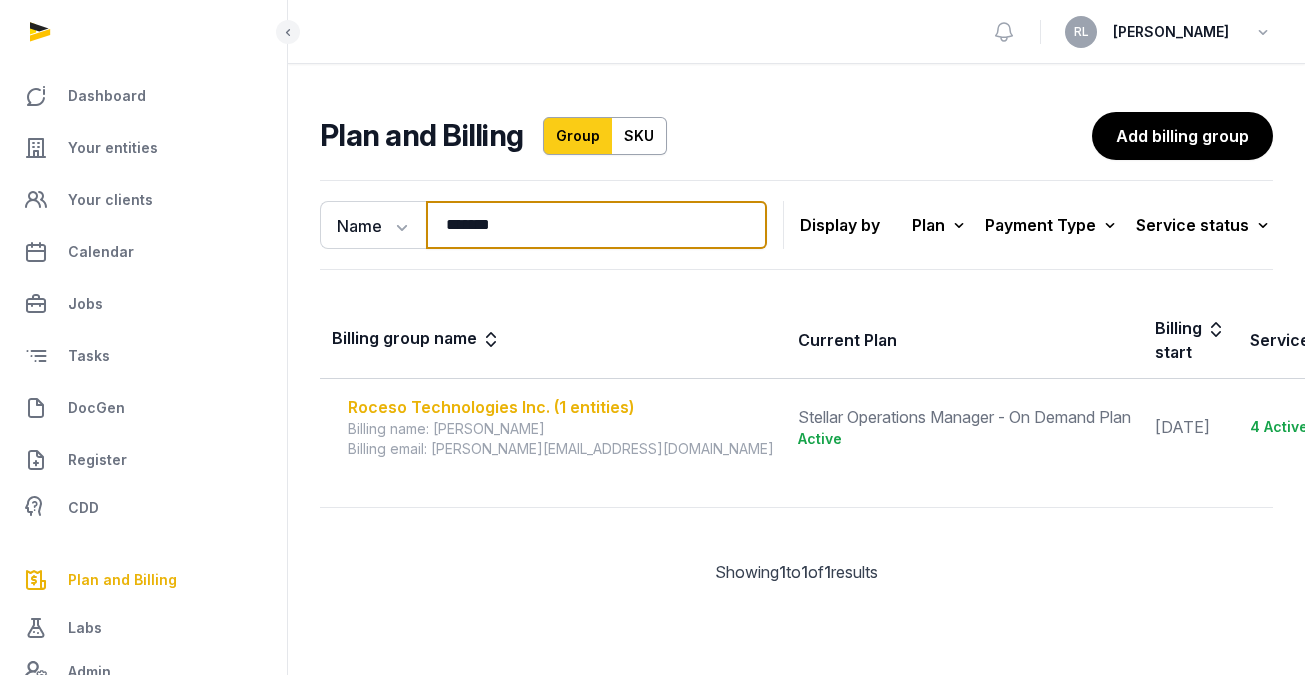 type on "******" 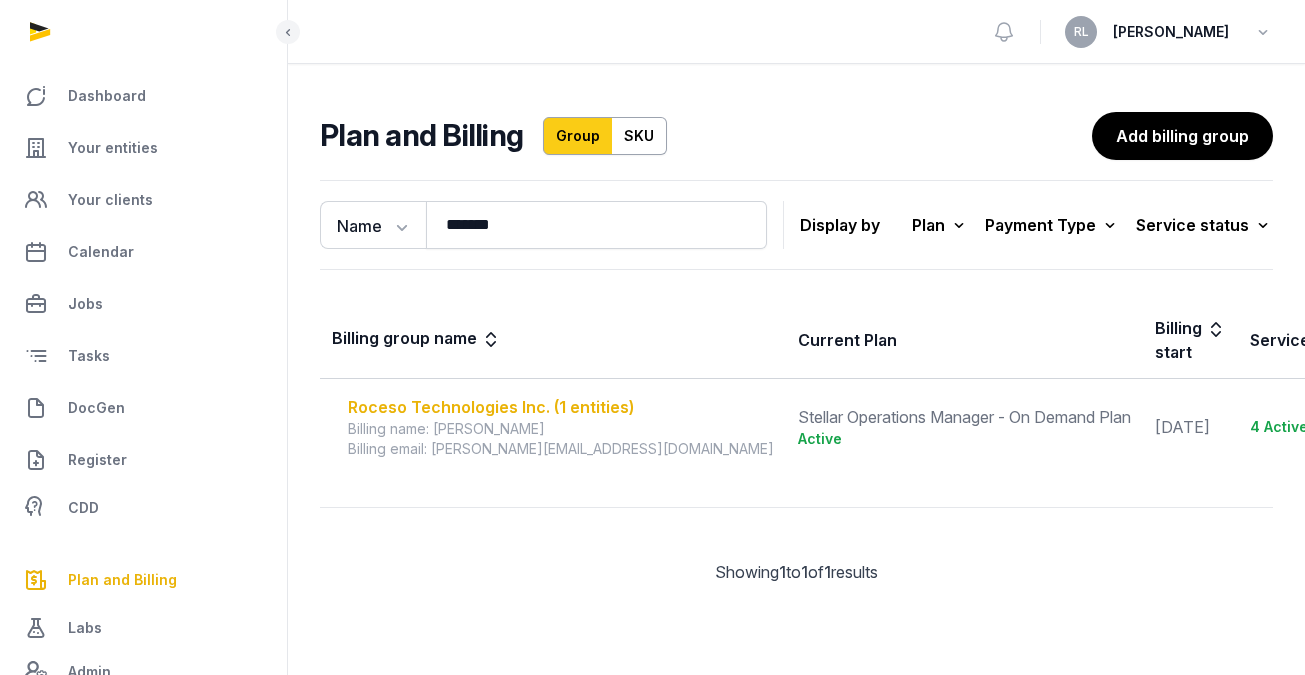 click on "Roceso Technologies Inc. (1 entities)" at bounding box center [561, 407] 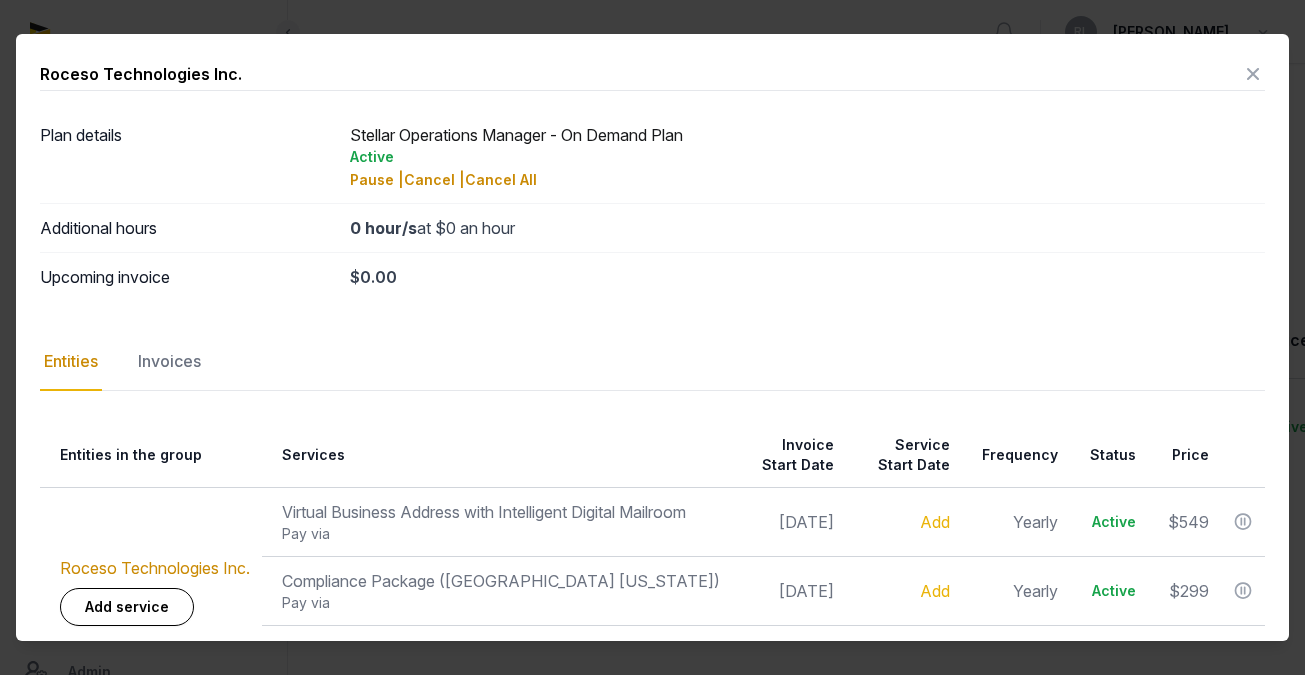 scroll, scrollTop: 76, scrollLeft: 0, axis: vertical 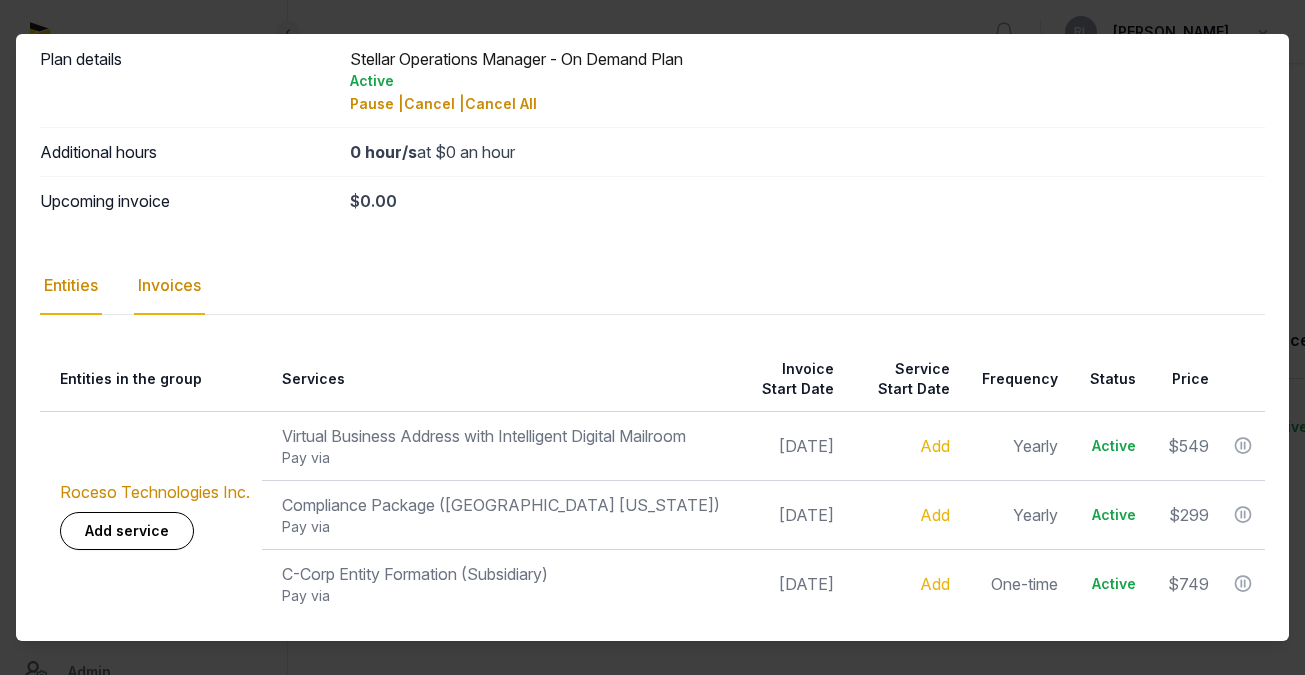 click on "Invoices" at bounding box center (169, 286) 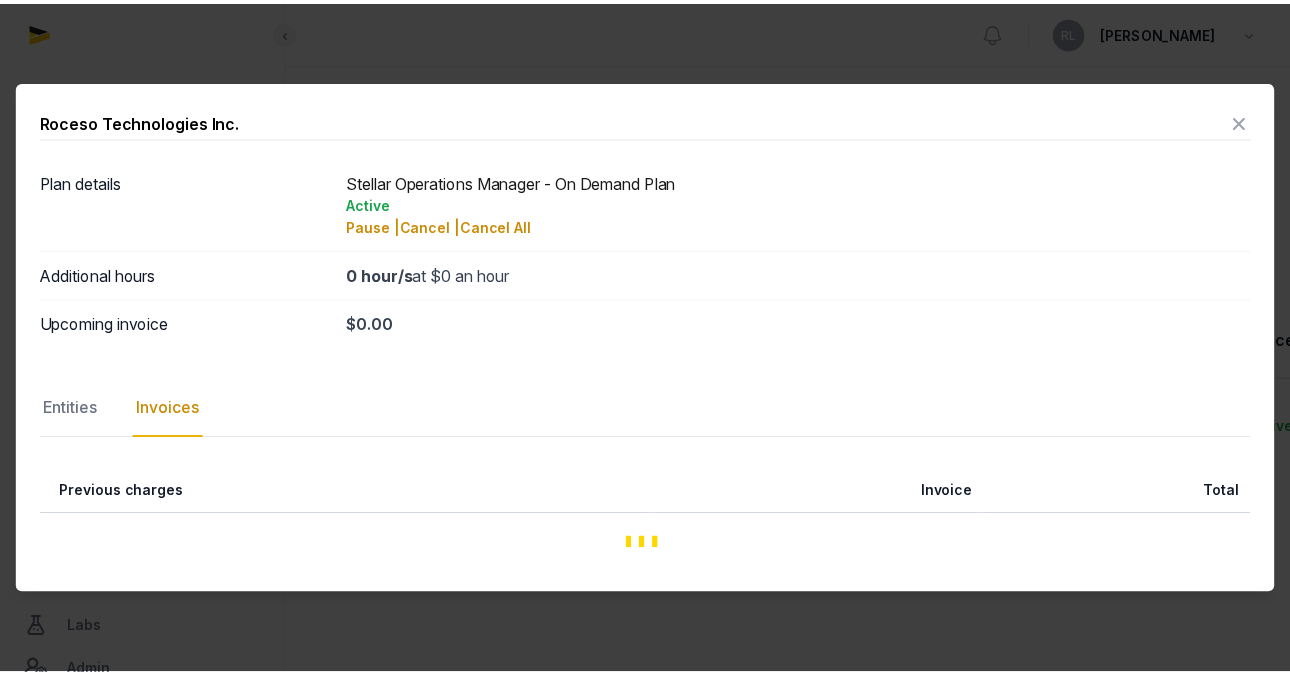 scroll, scrollTop: 0, scrollLeft: 0, axis: both 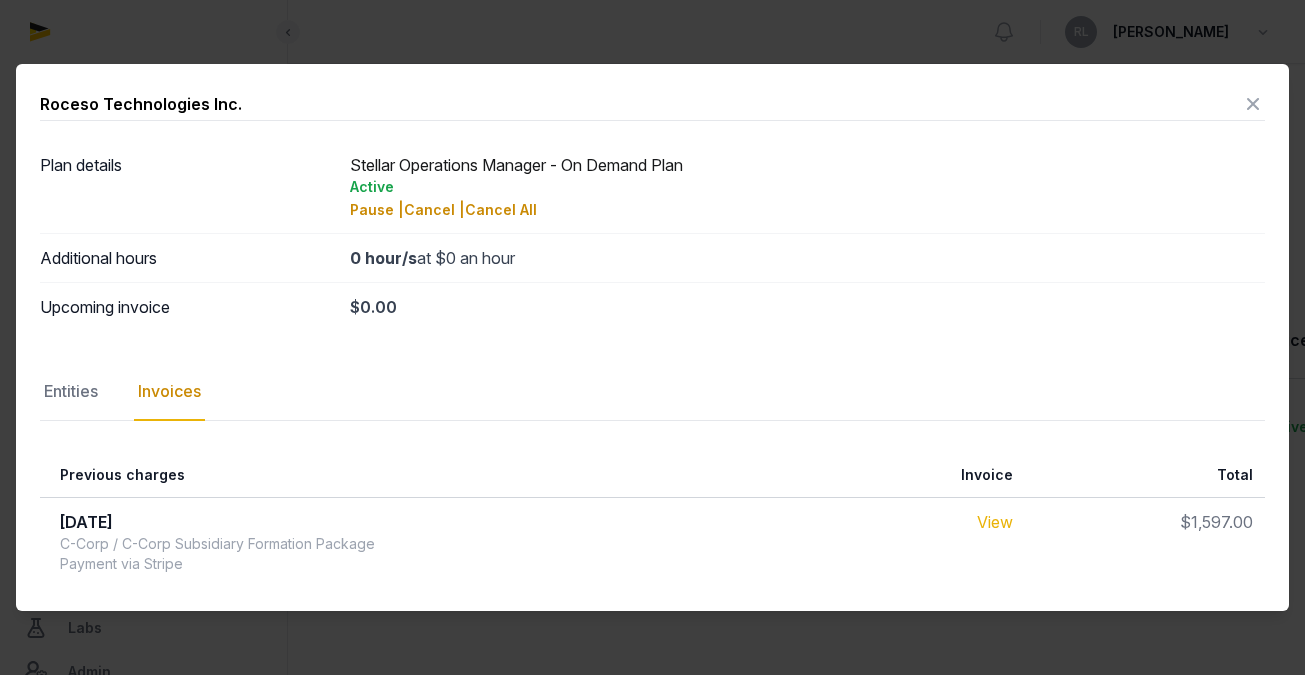 click on "View" at bounding box center (995, 522) 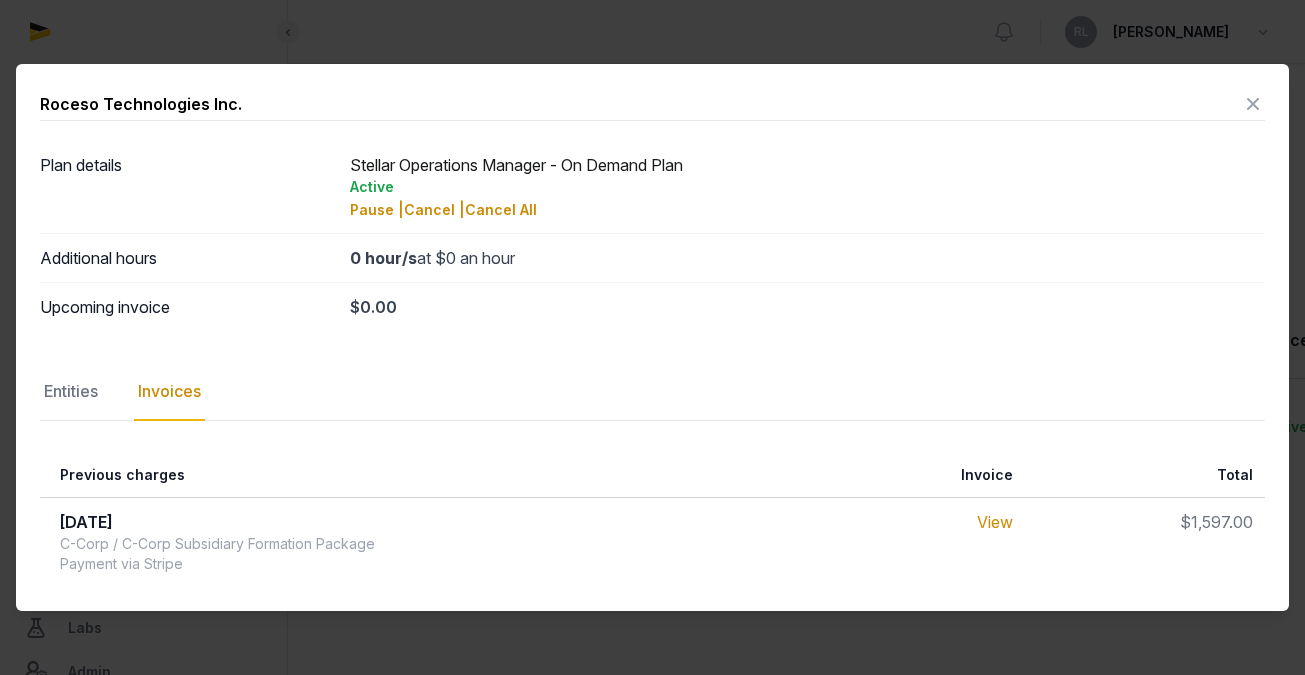 click at bounding box center [1253, 104] 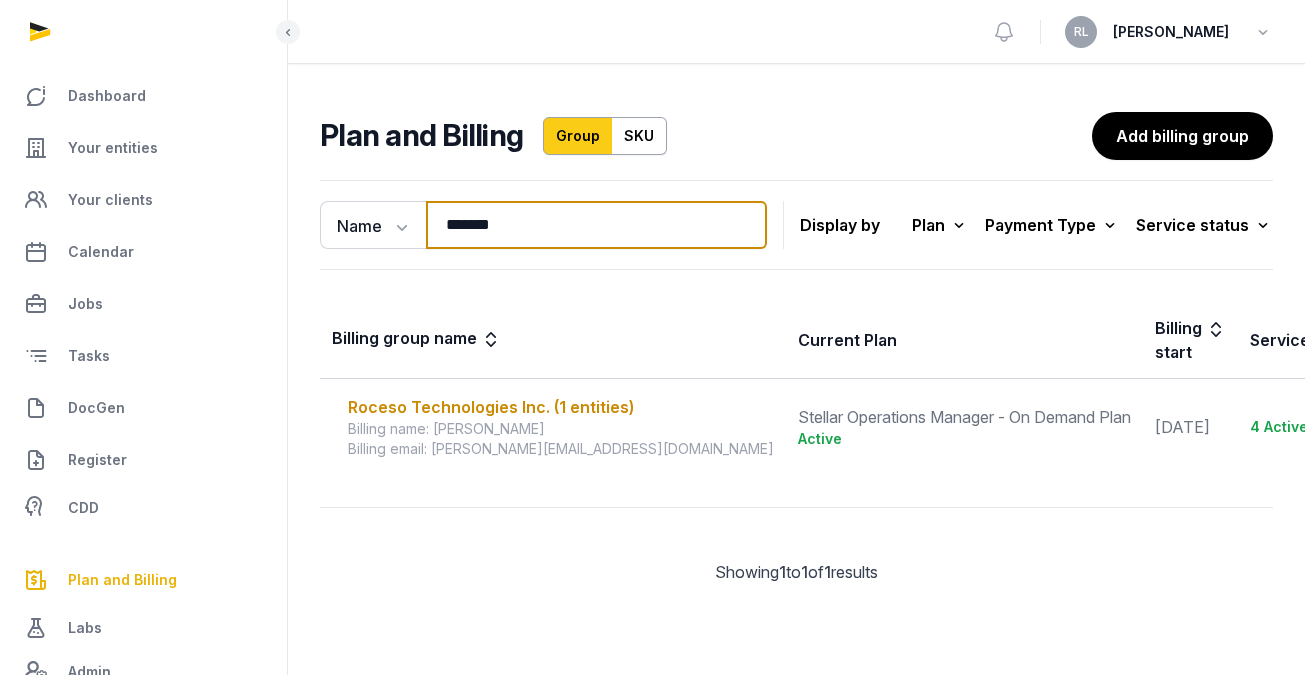 click on "******" at bounding box center [596, 225] 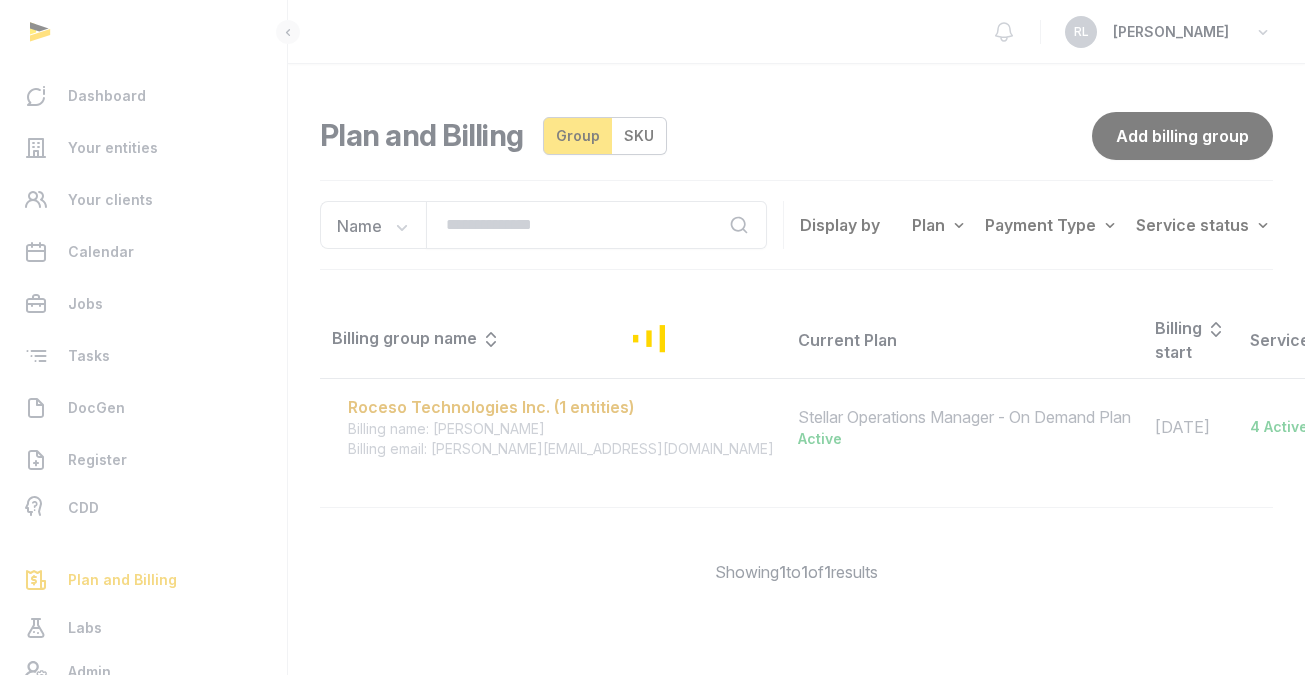 click at bounding box center [652, 337] 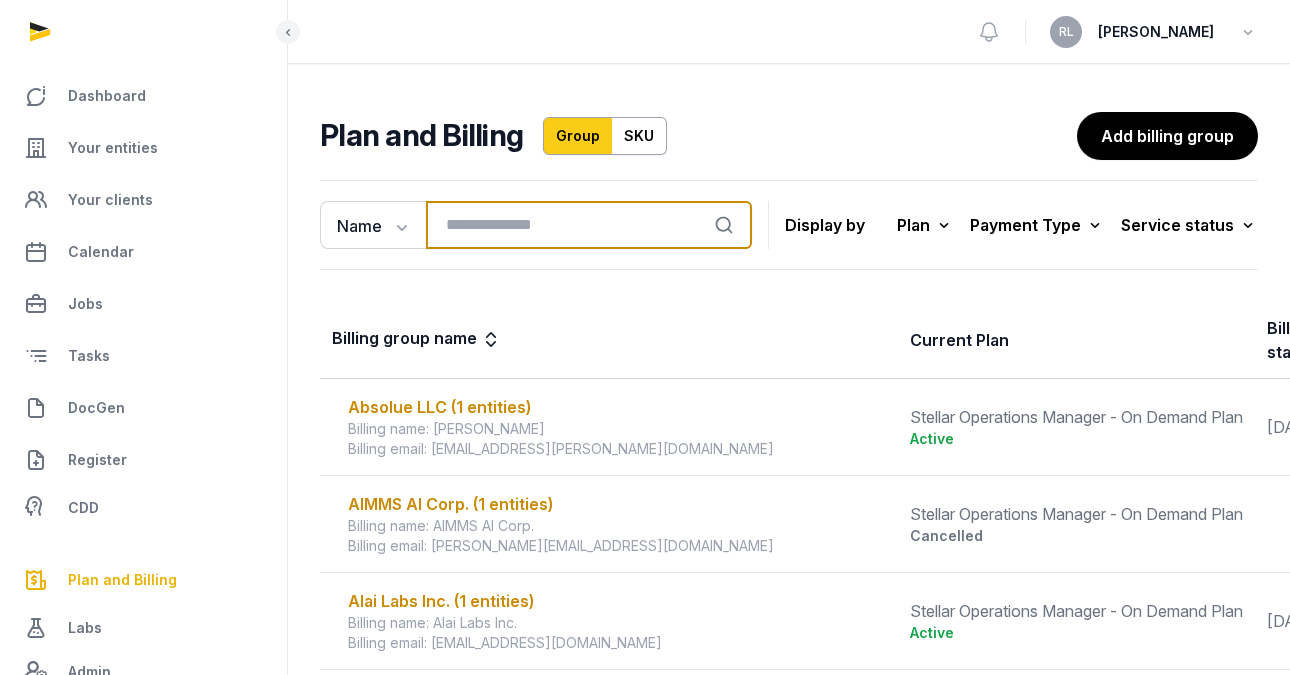click at bounding box center [589, 225] 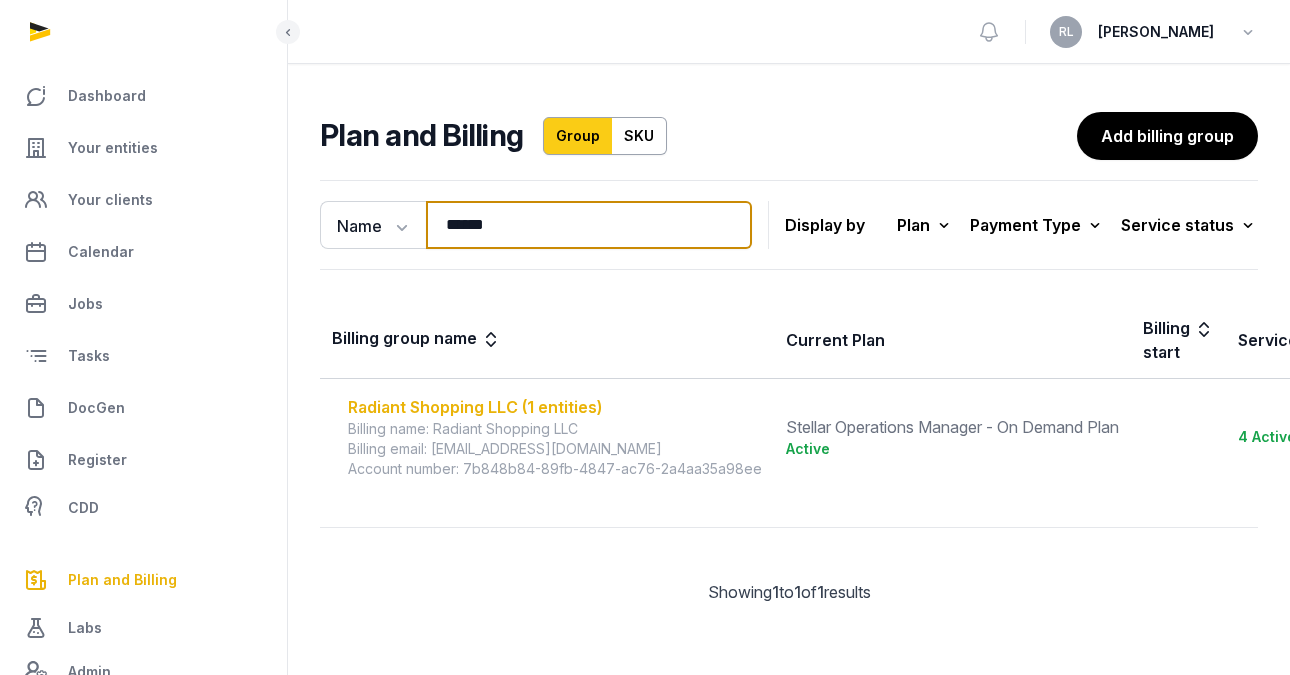 type on "******" 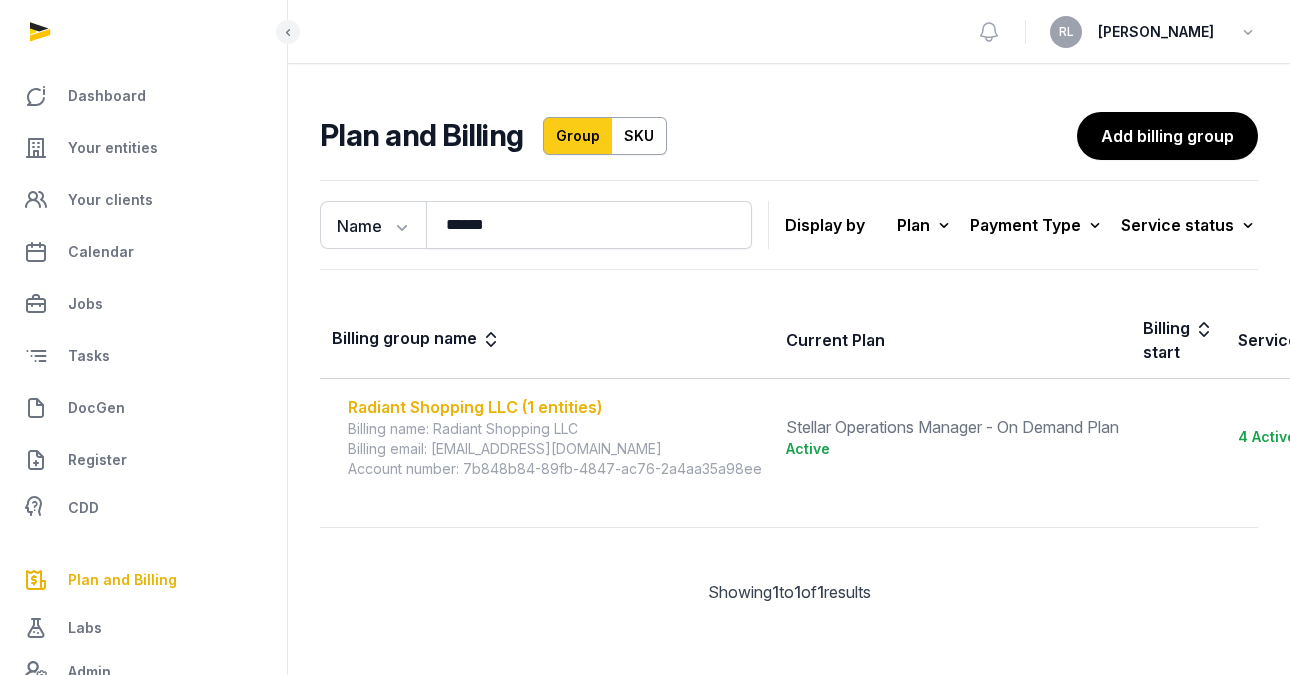 click on "Radiant Shopping LLC (1 entities)" at bounding box center [555, 407] 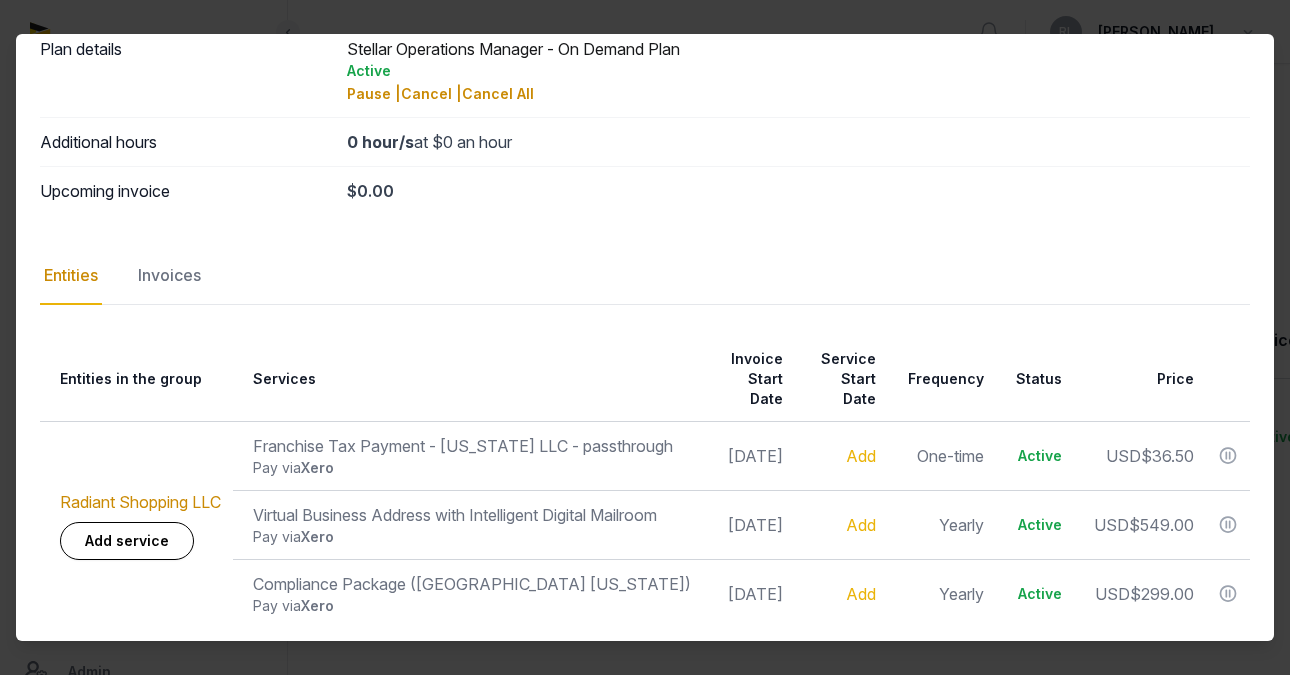 scroll, scrollTop: 111, scrollLeft: 0, axis: vertical 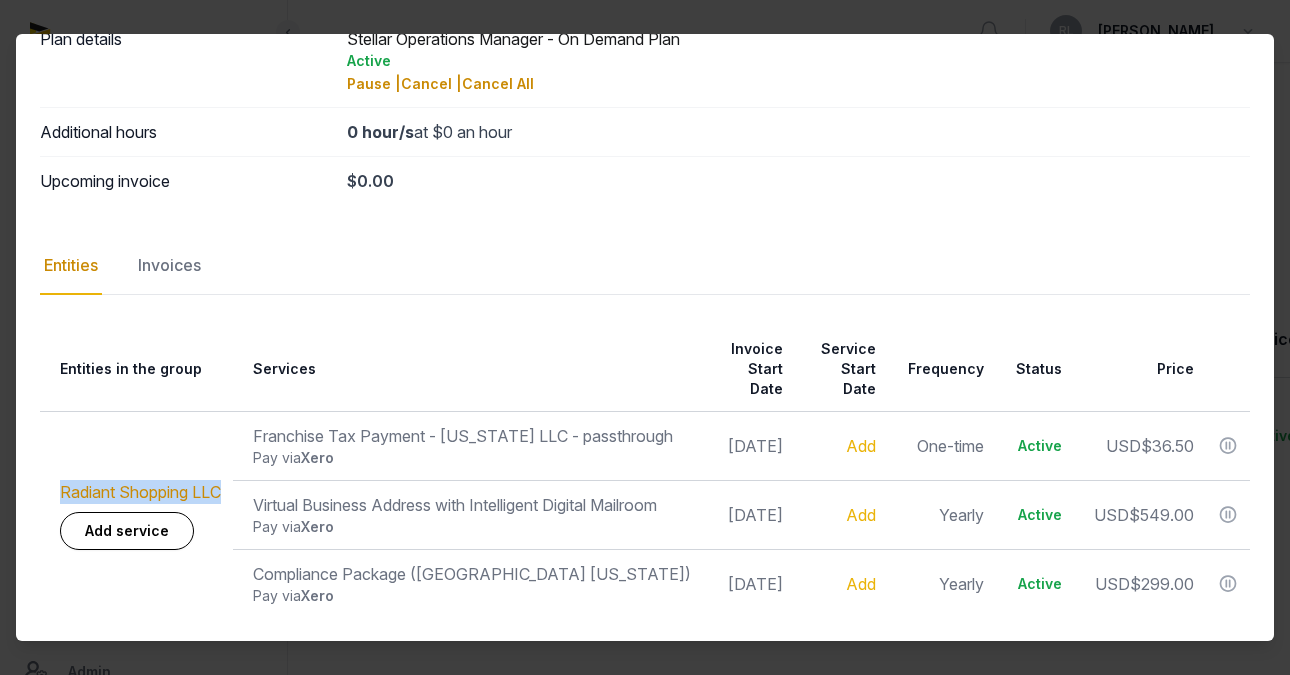 drag, startPoint x: 234, startPoint y: 478, endPoint x: 56, endPoint y: 480, distance: 178.01123 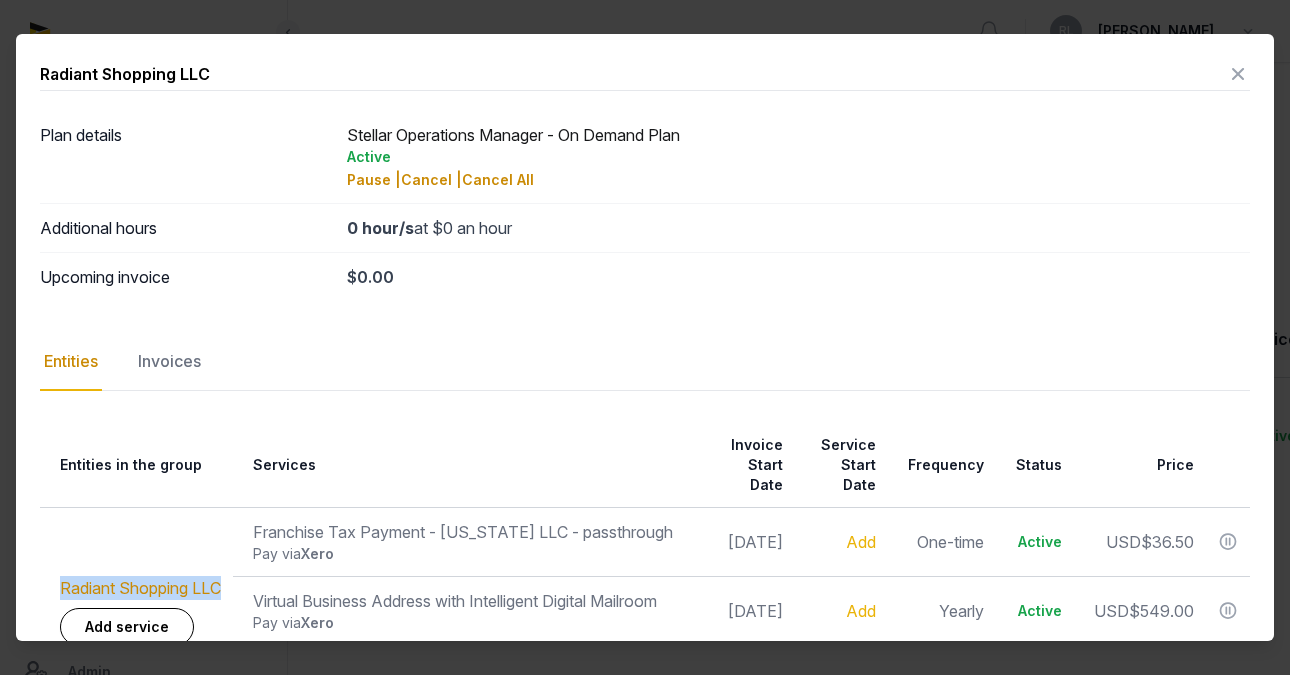 scroll, scrollTop: 0, scrollLeft: 0, axis: both 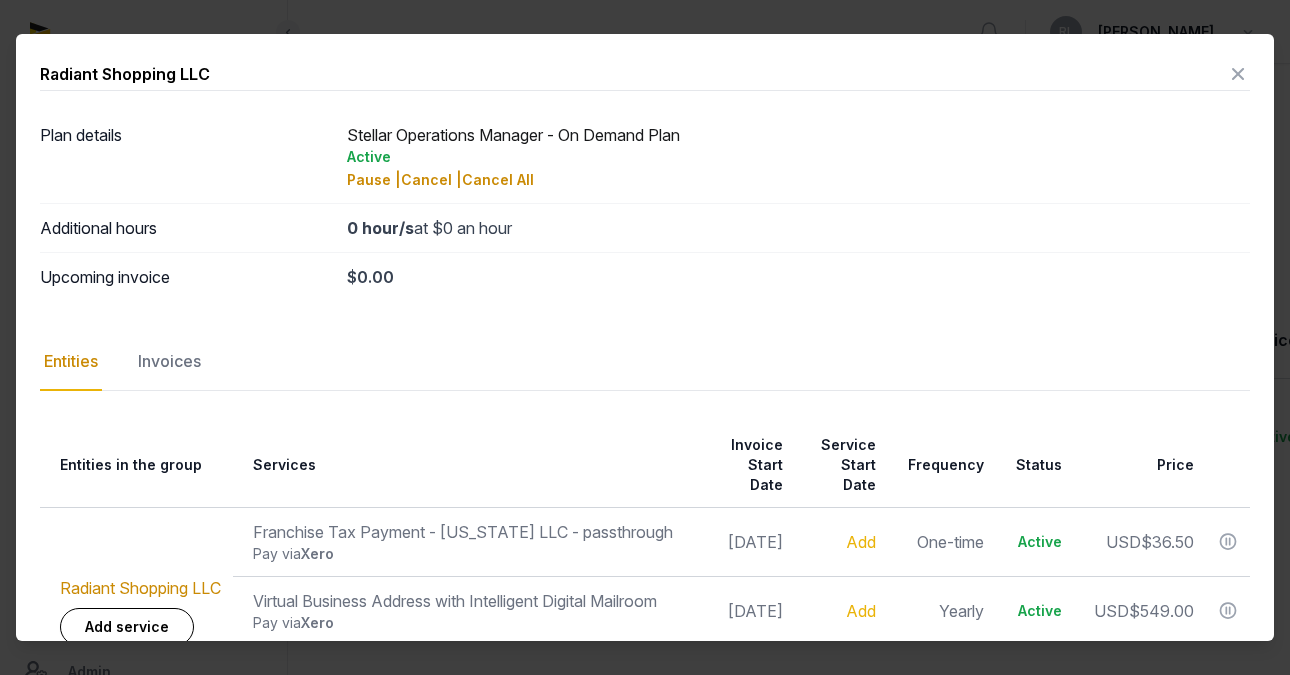 click at bounding box center [1238, 74] 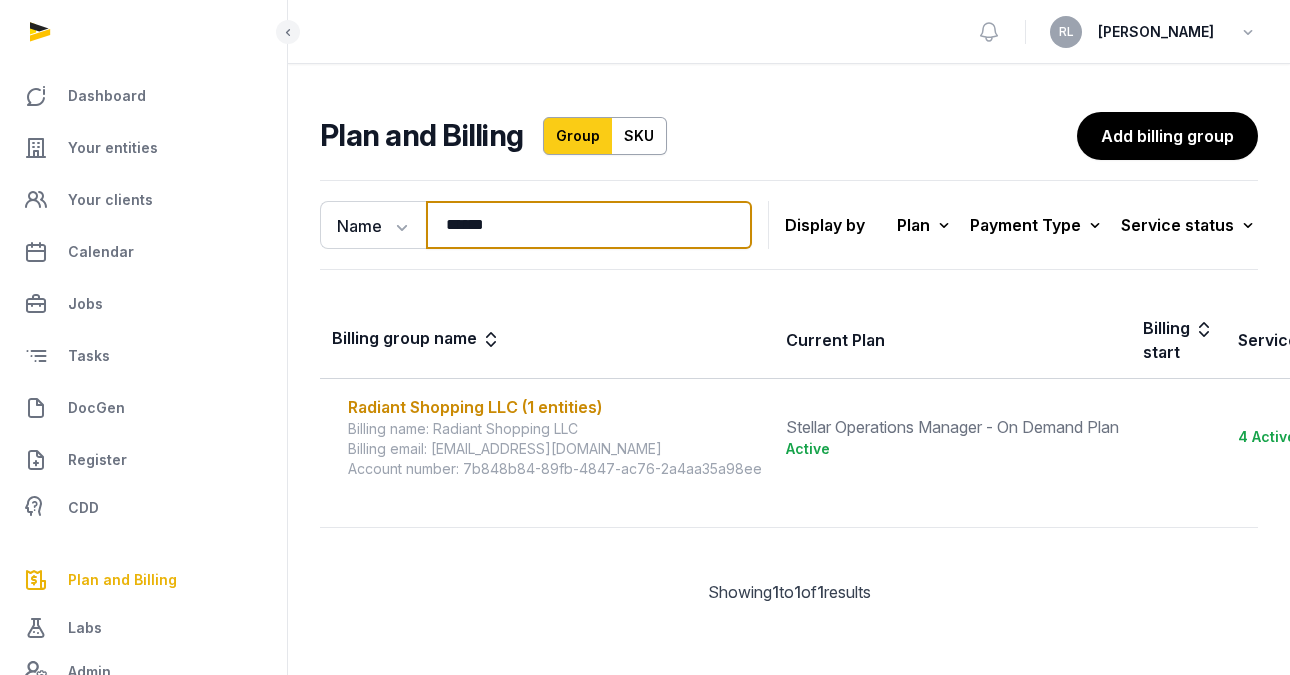 click on "******" at bounding box center [589, 225] 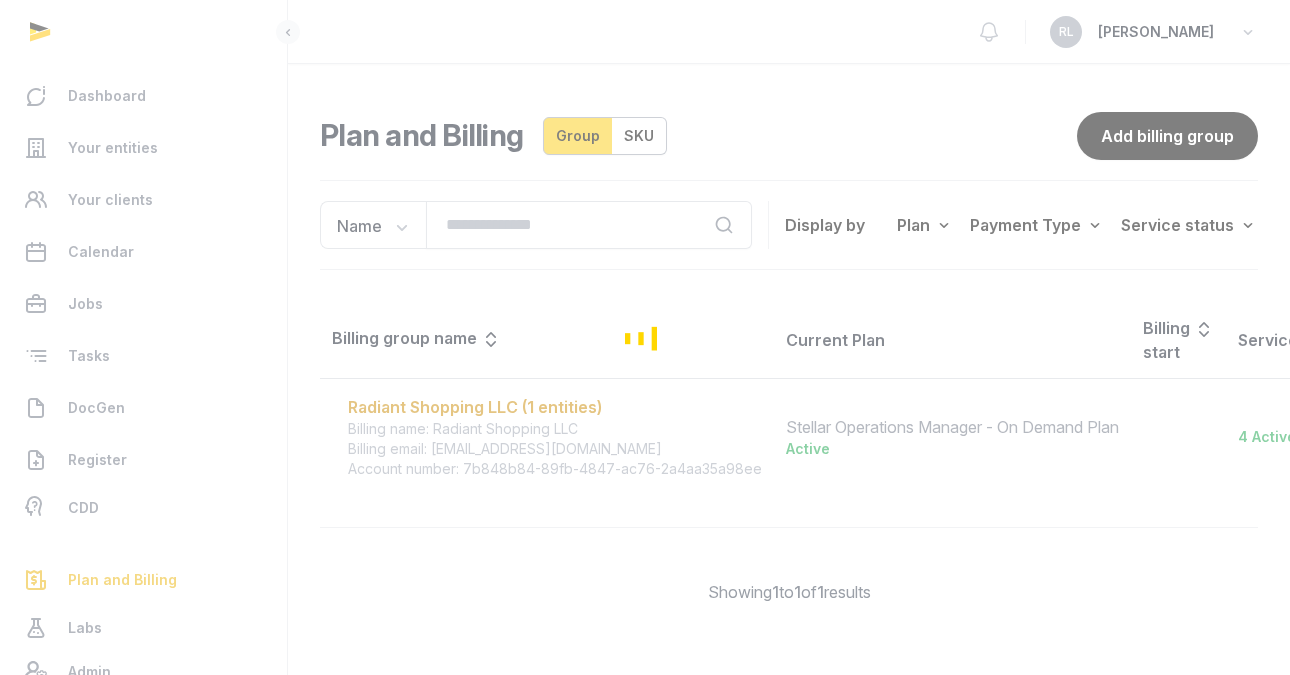 click at bounding box center (645, 337) 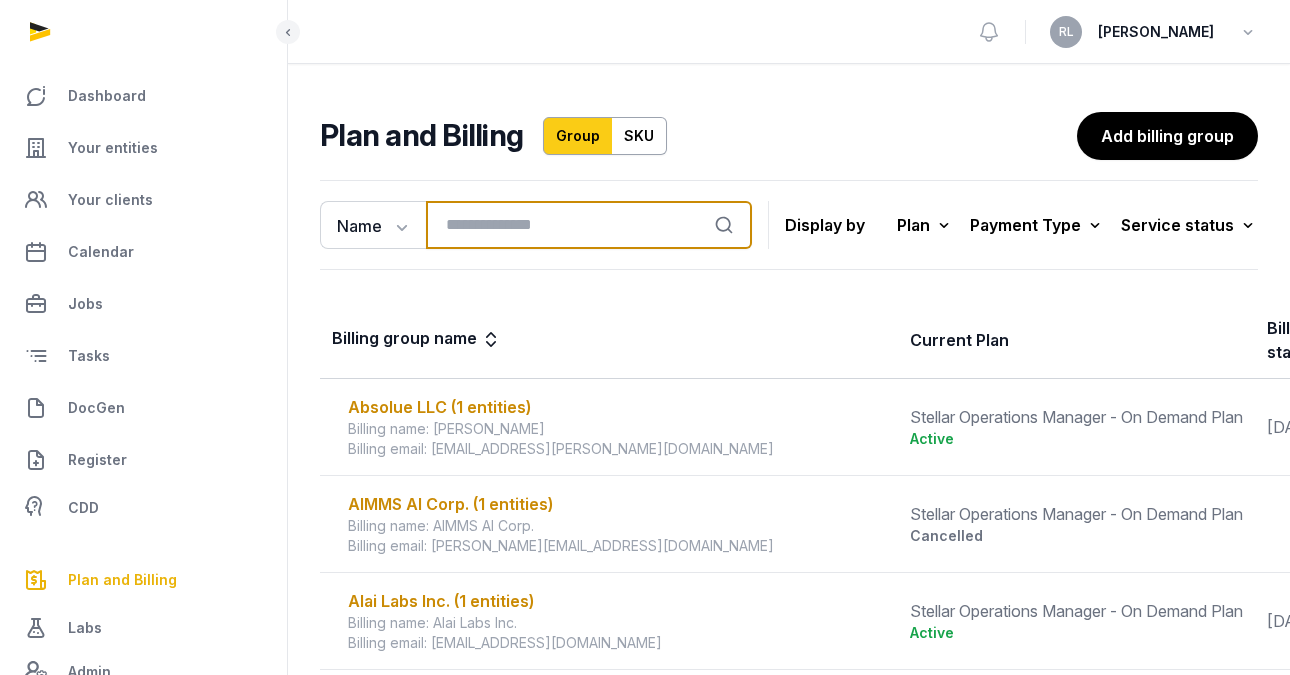 click at bounding box center (589, 225) 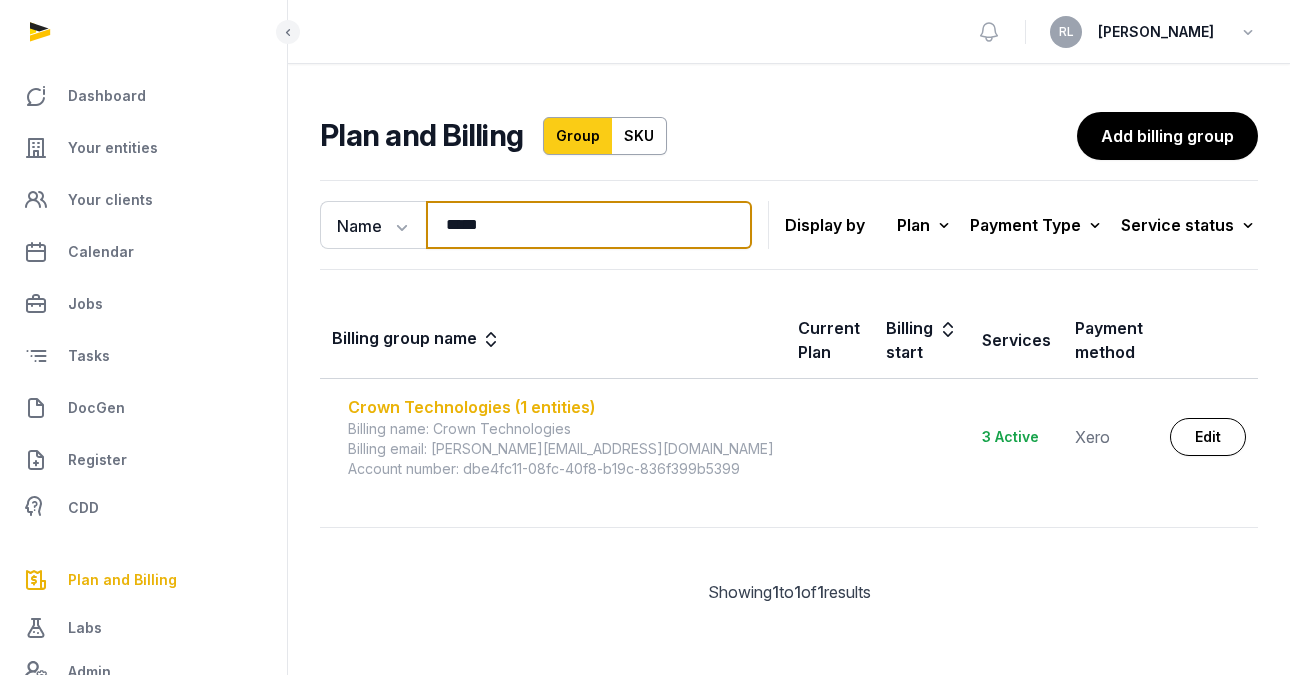 type on "*****" 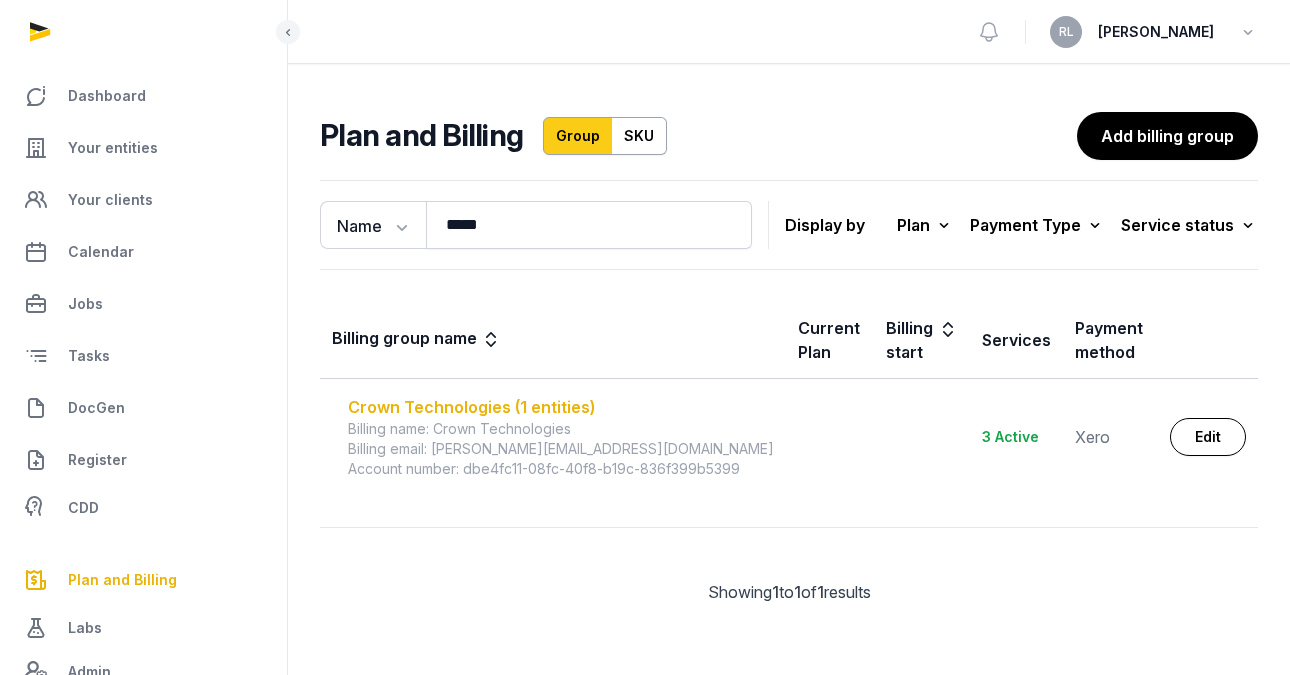 click on "Crown Technologies (1 entities)" at bounding box center (561, 407) 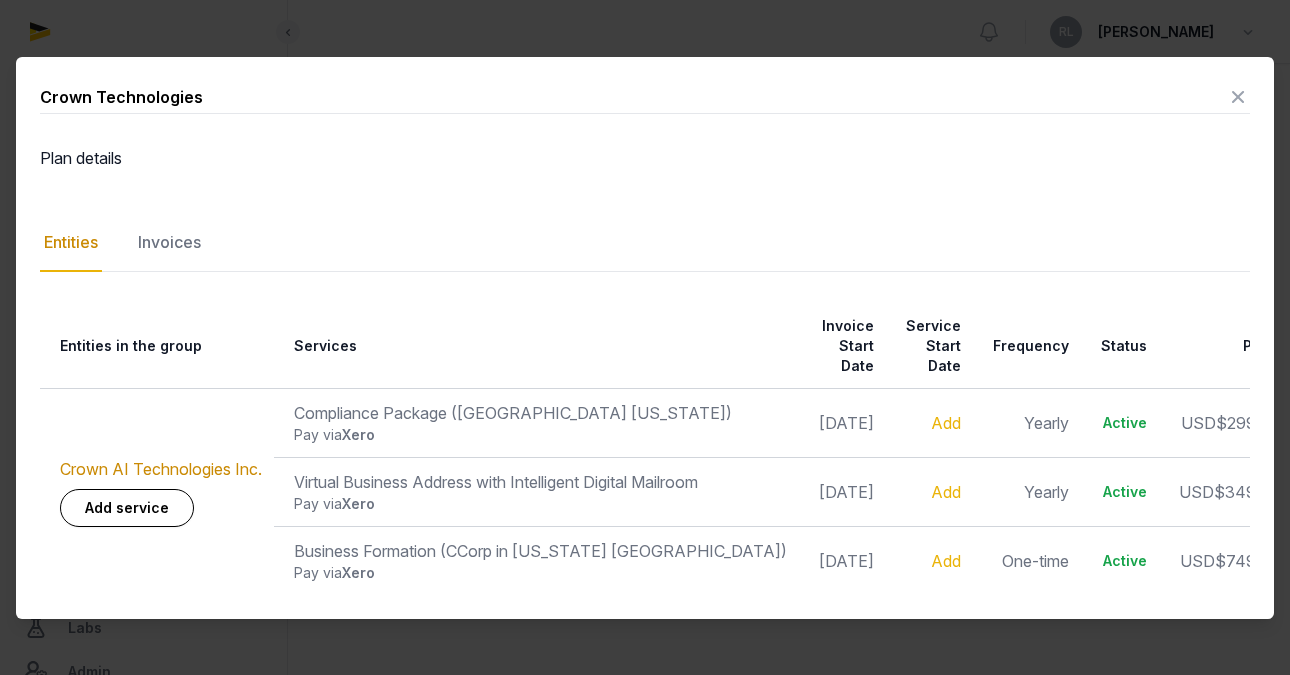scroll, scrollTop: 2, scrollLeft: 0, axis: vertical 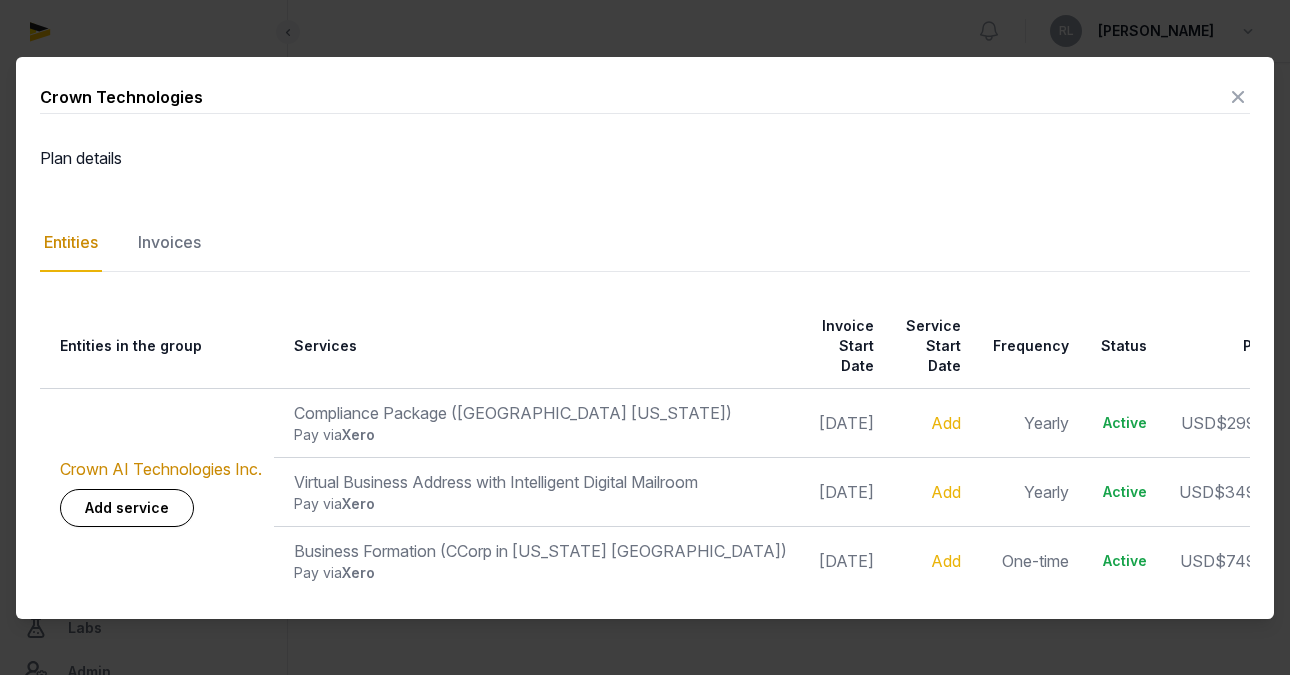 click at bounding box center [1238, 97] 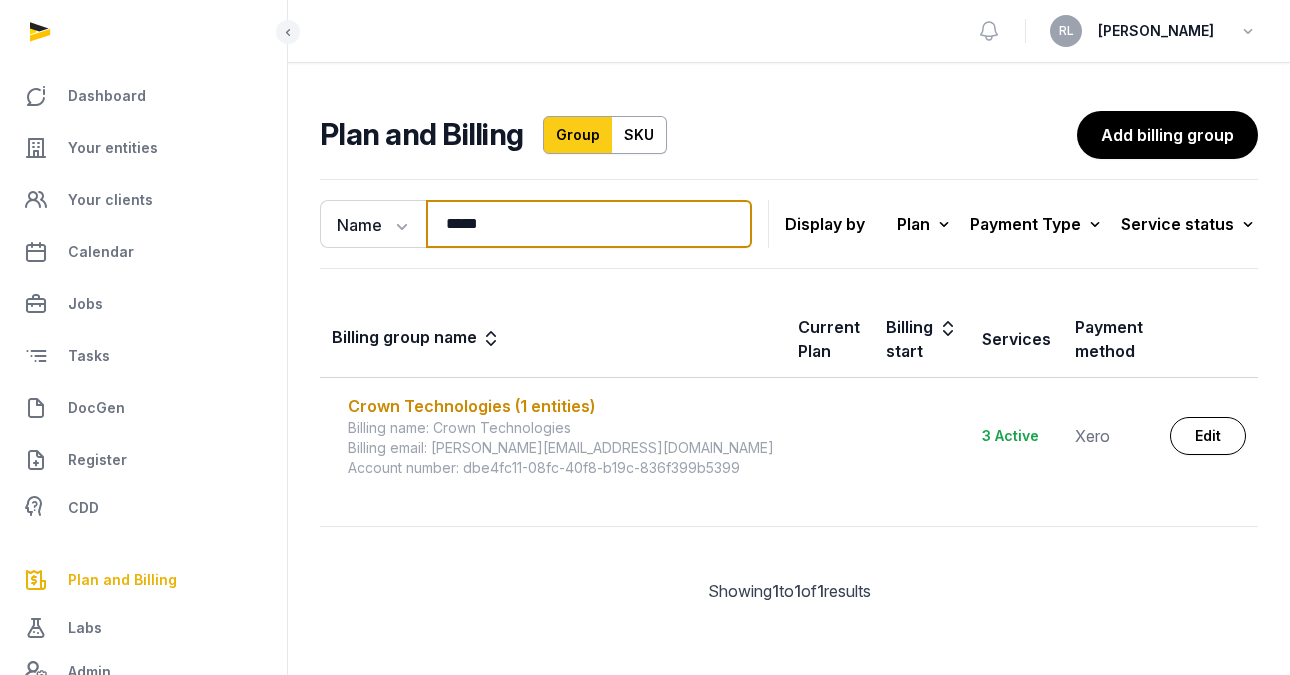 click on "*****" at bounding box center (589, 224) 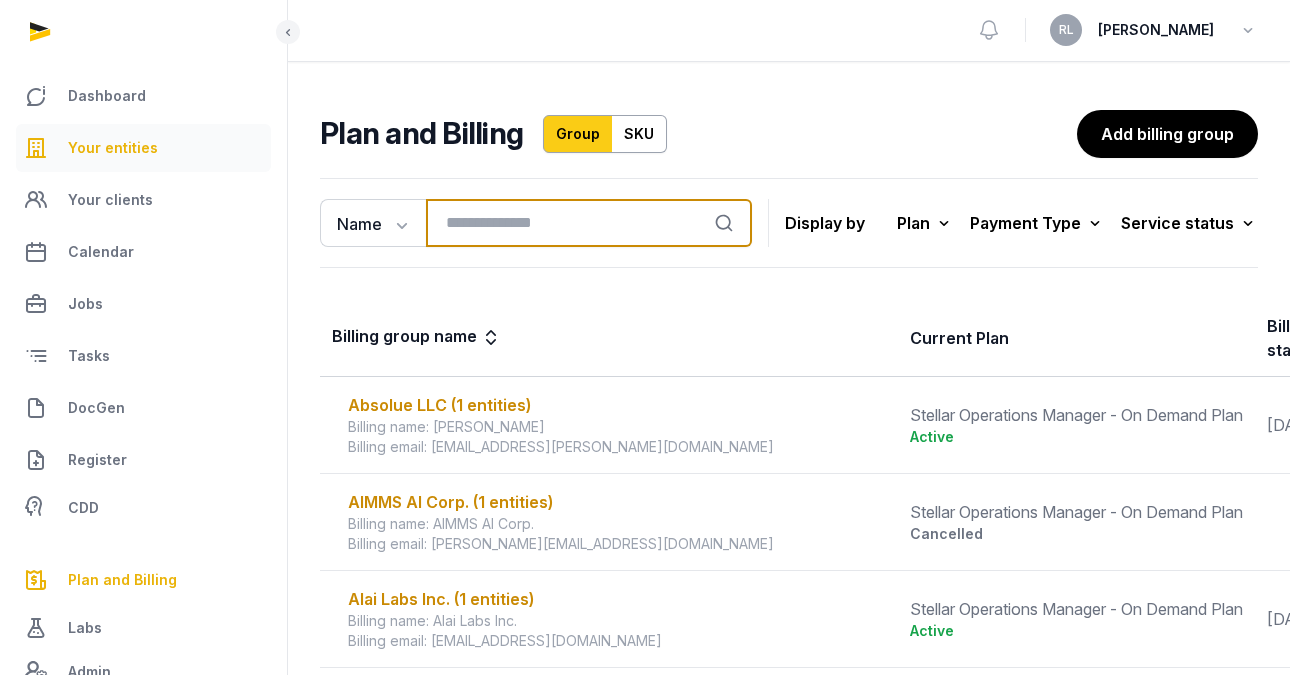 type 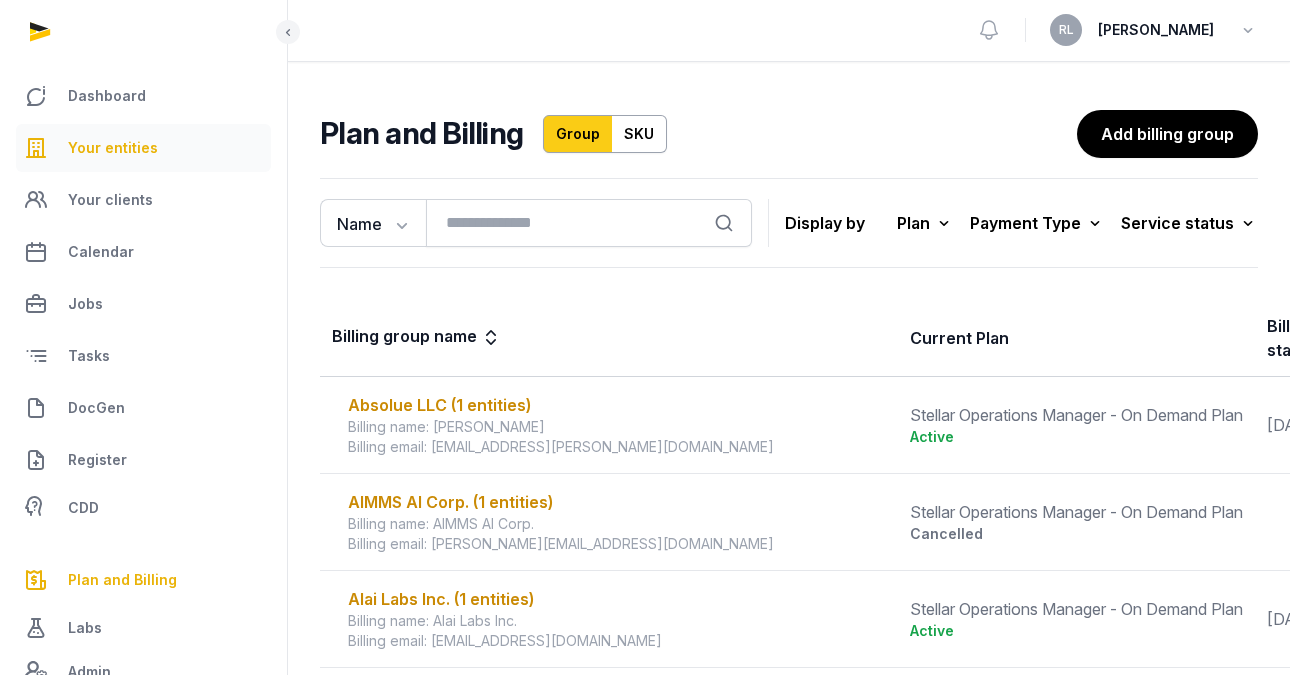click on "Your entities" at bounding box center (143, 148) 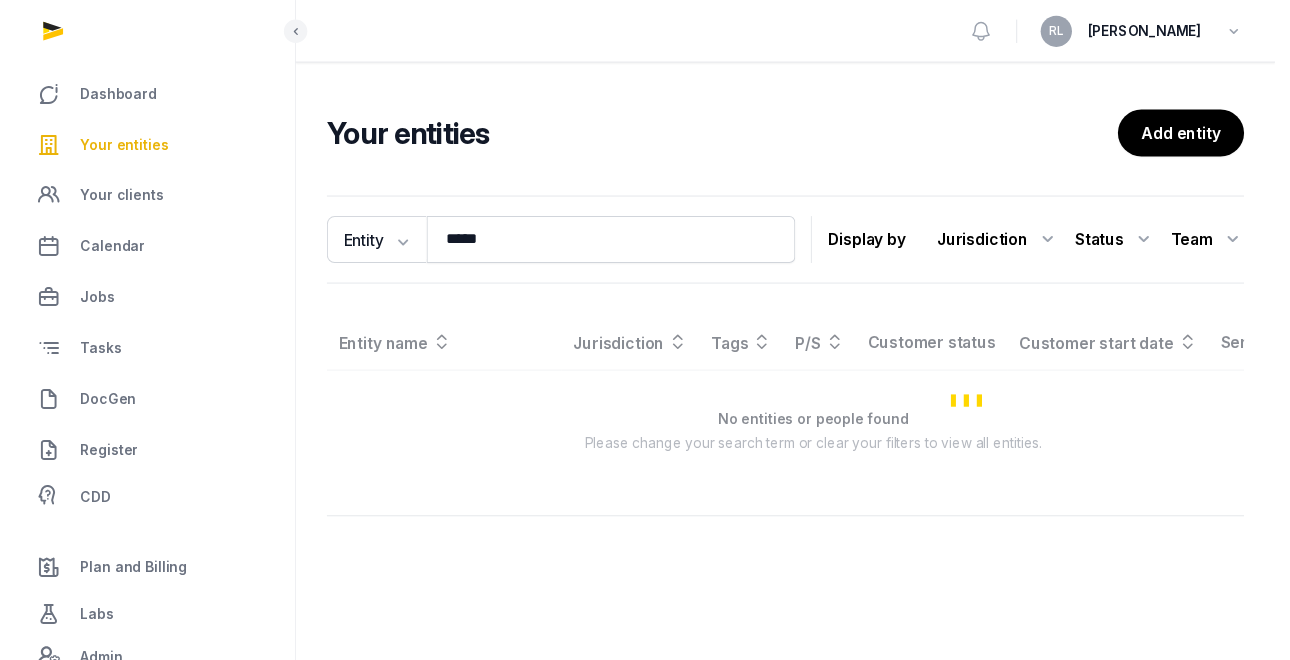 scroll, scrollTop: 0, scrollLeft: 0, axis: both 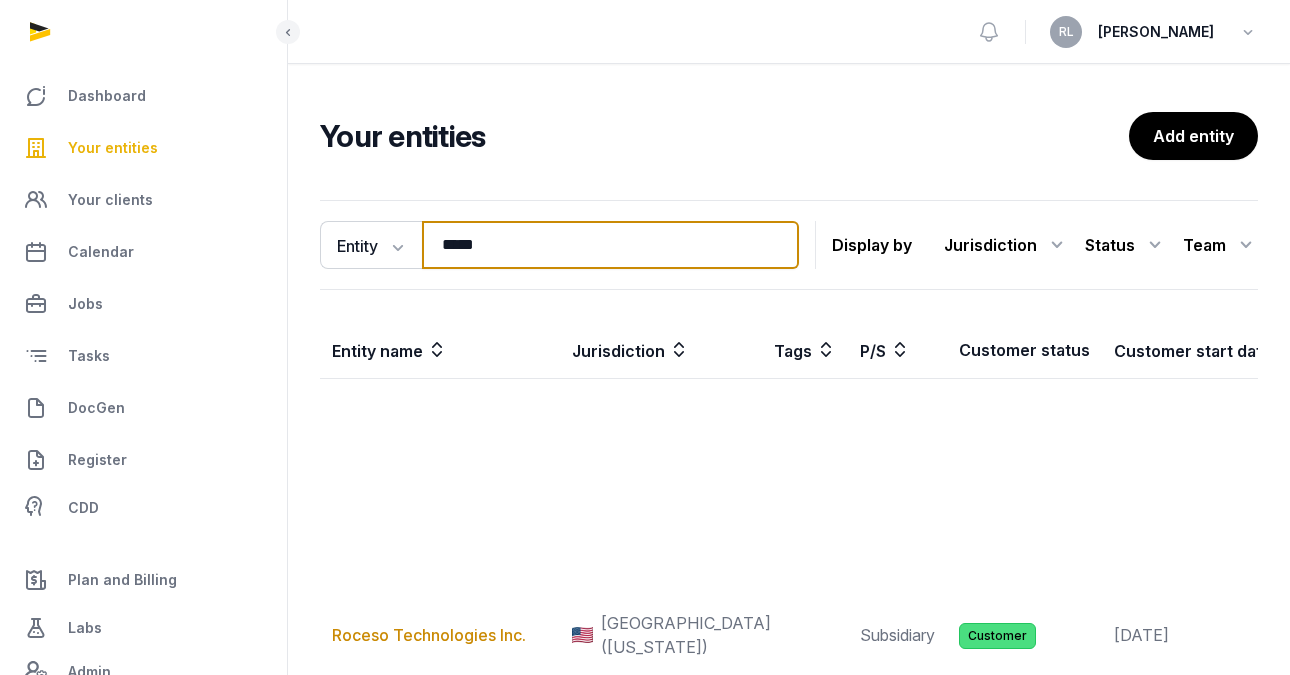 click on "*****" at bounding box center [610, 245] 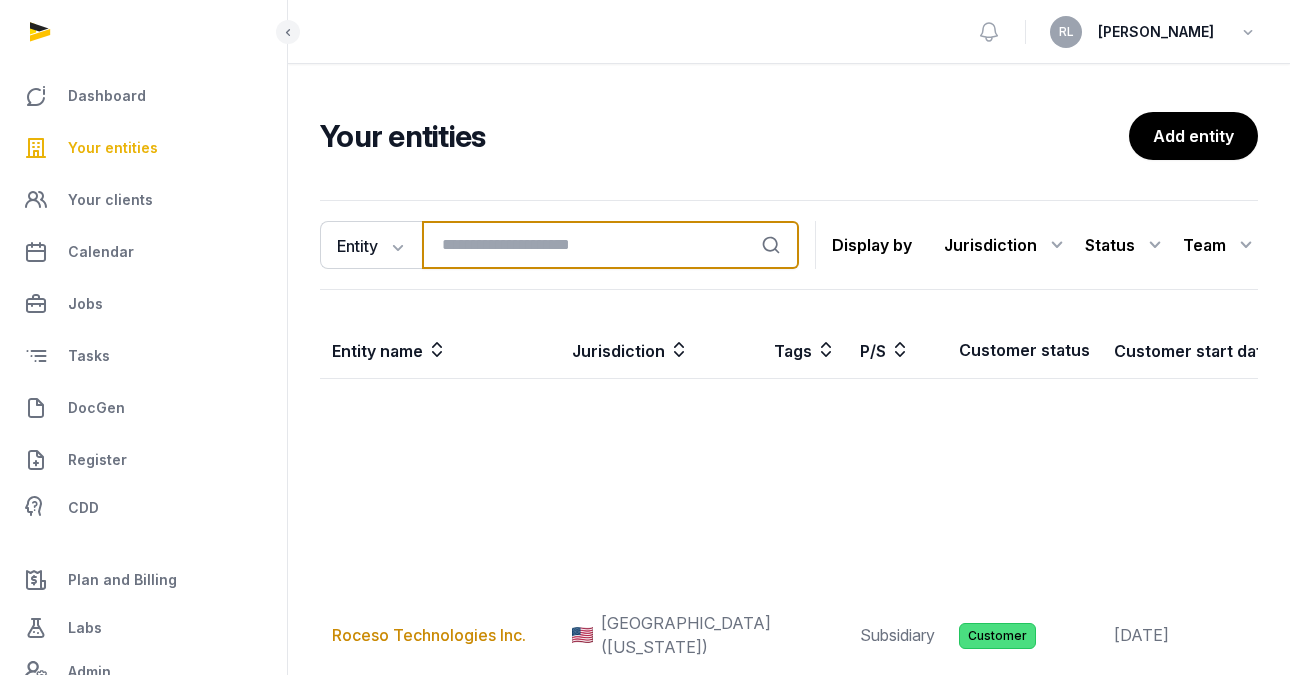 click at bounding box center [610, 245] 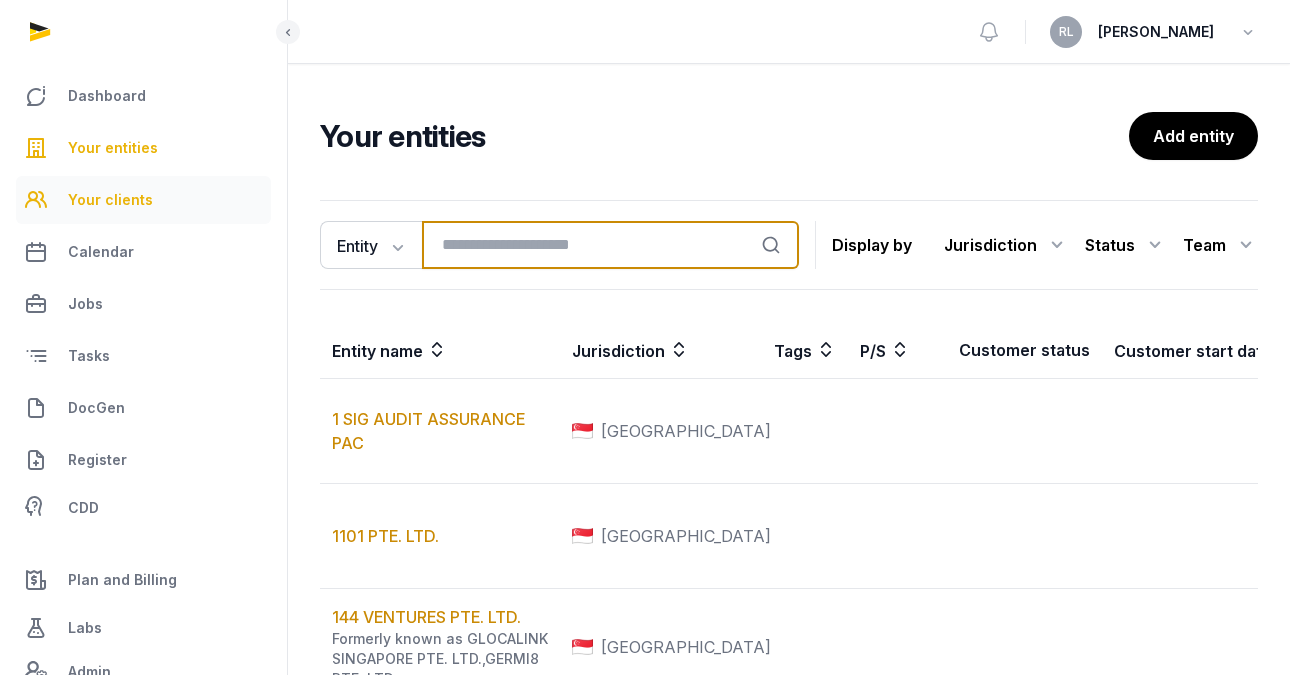 type 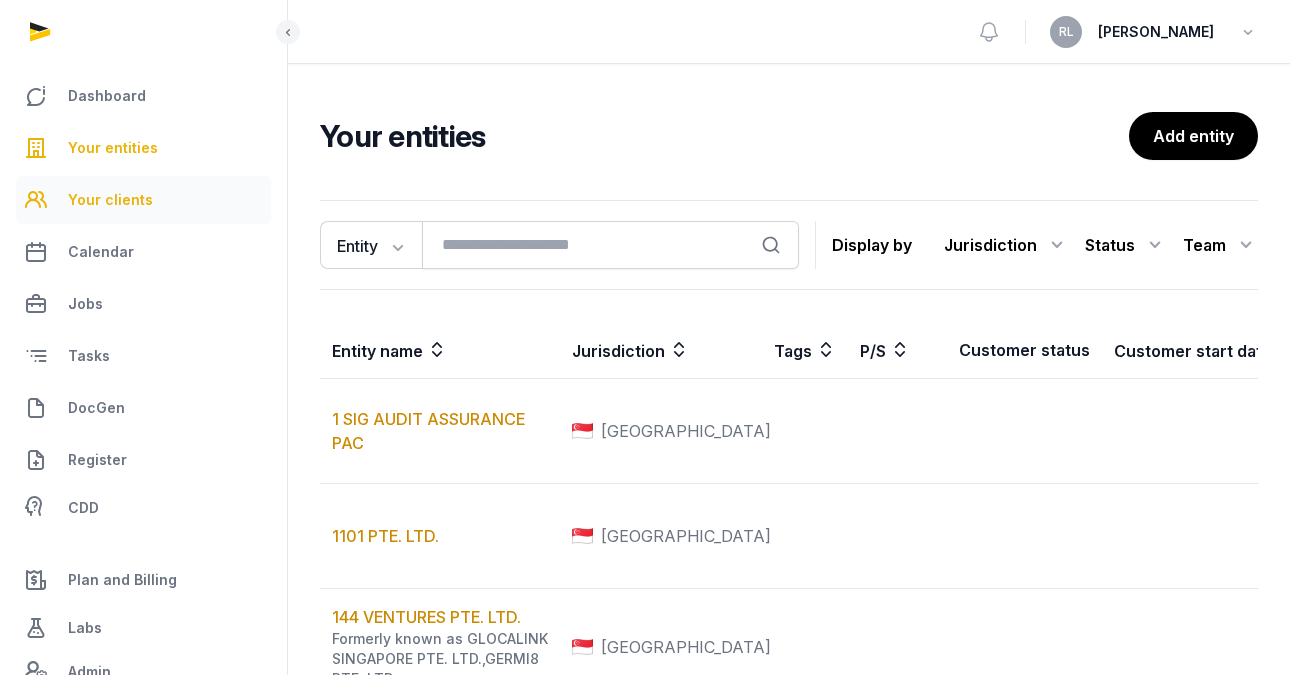 click on "Your clients" at bounding box center (110, 200) 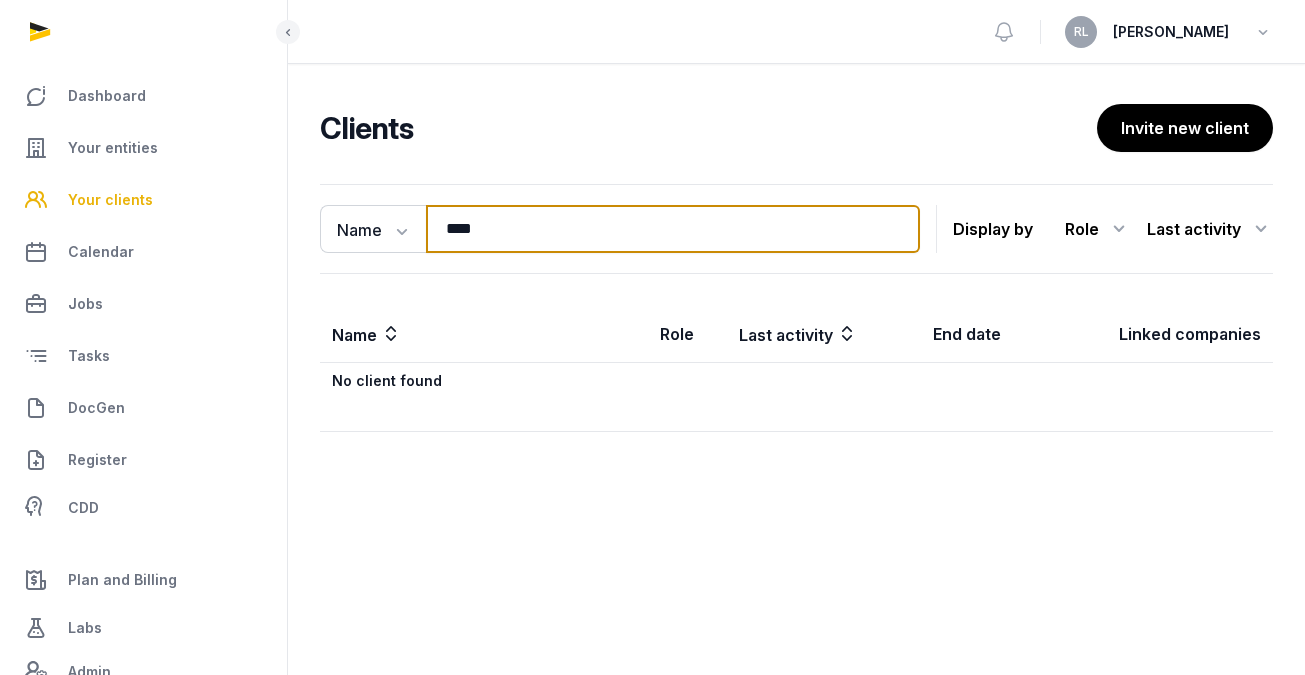 click on "****" at bounding box center [673, 229] 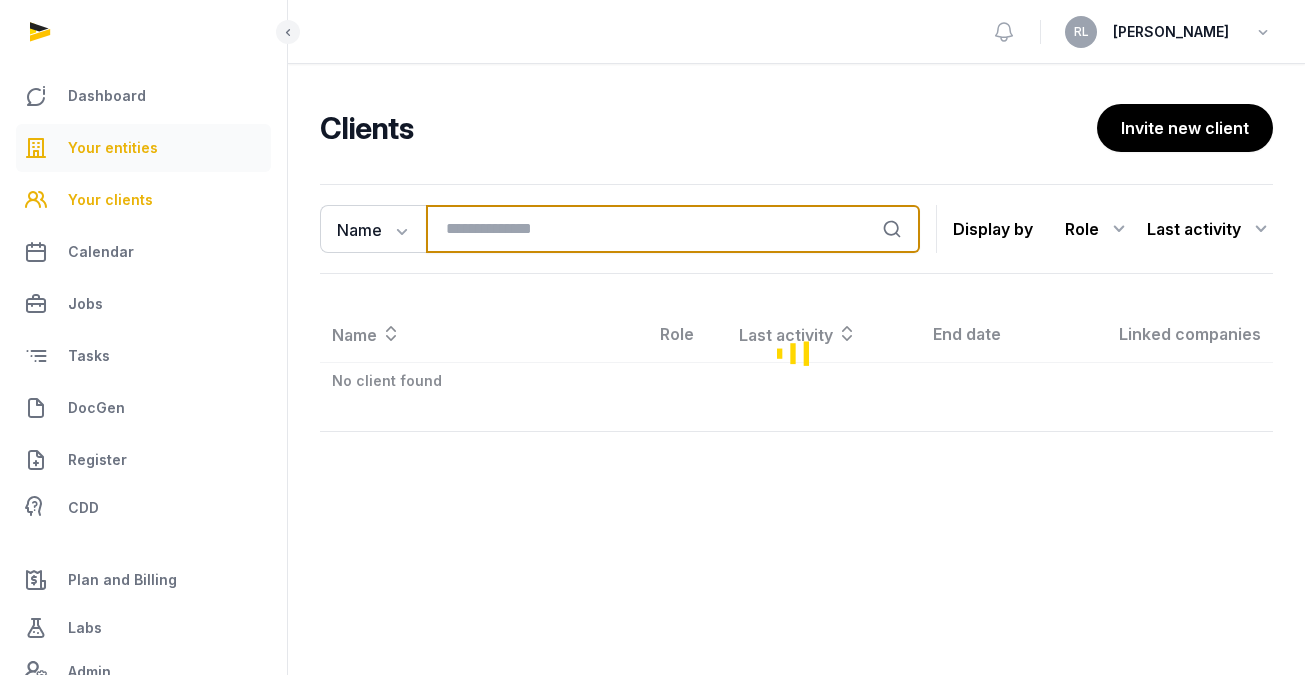type 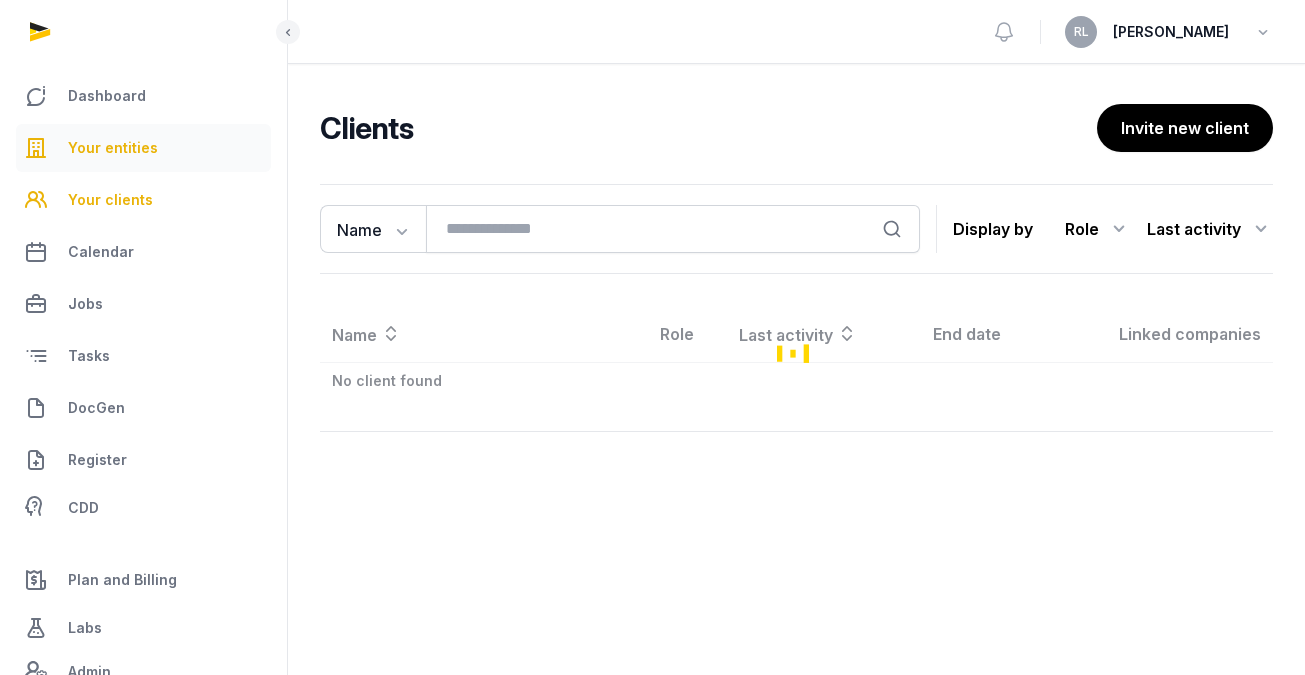 click on "Your entities" at bounding box center [143, 148] 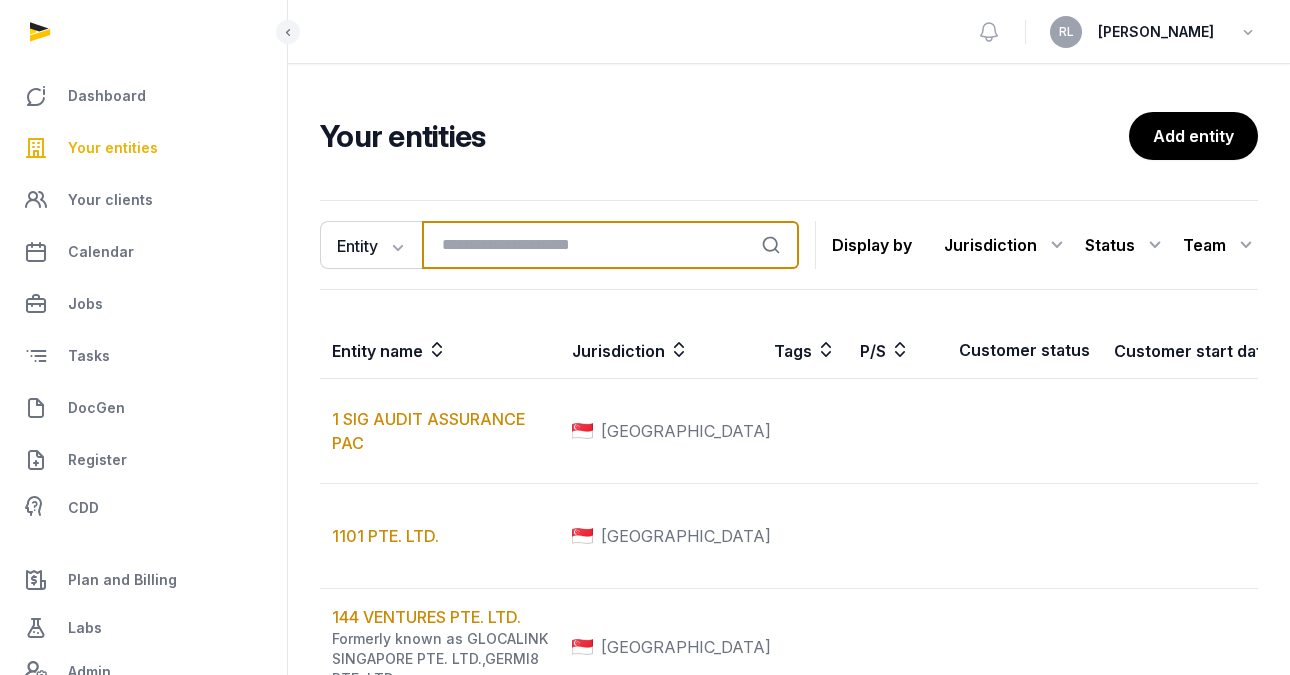 click at bounding box center (610, 245) 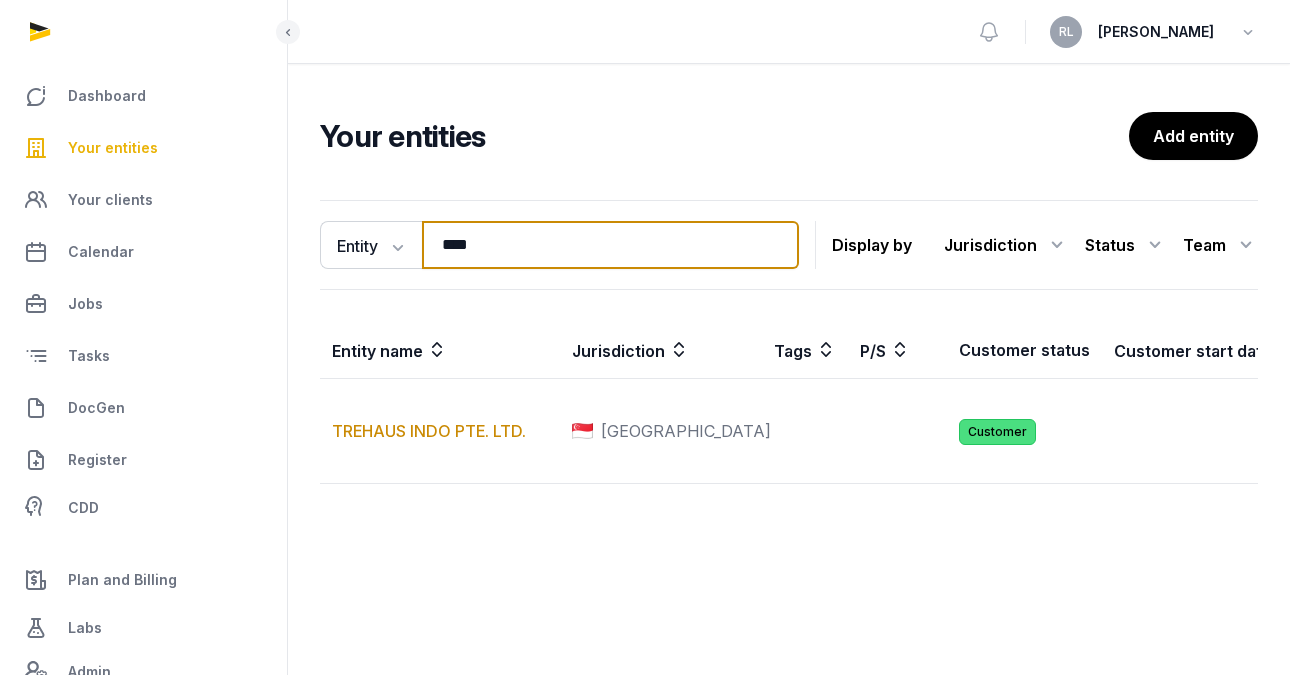 click on "****" at bounding box center (610, 245) 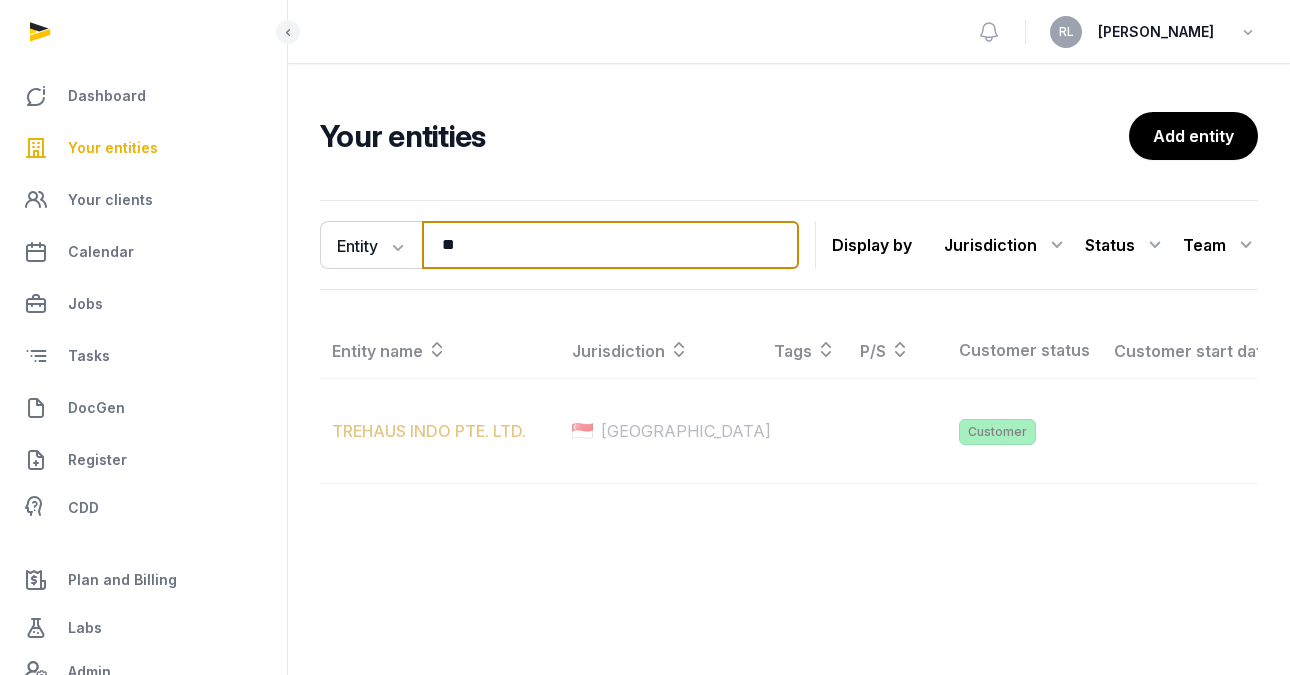 type on "*" 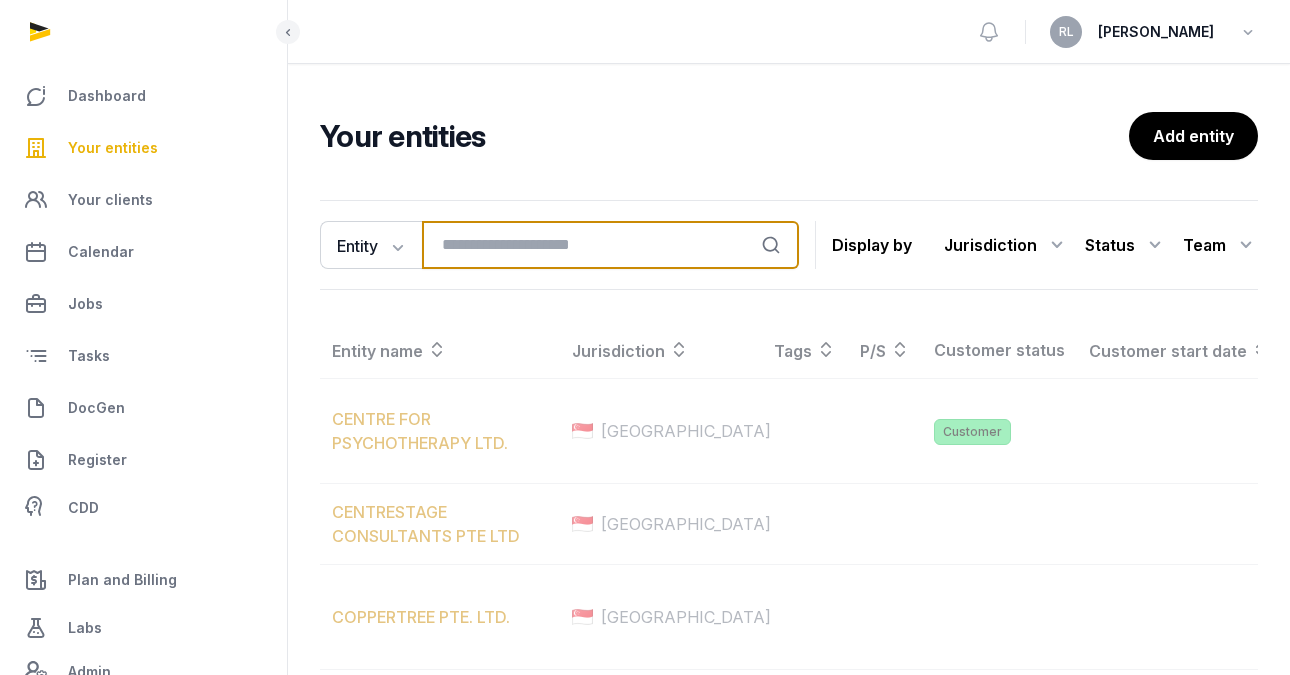paste on "**********" 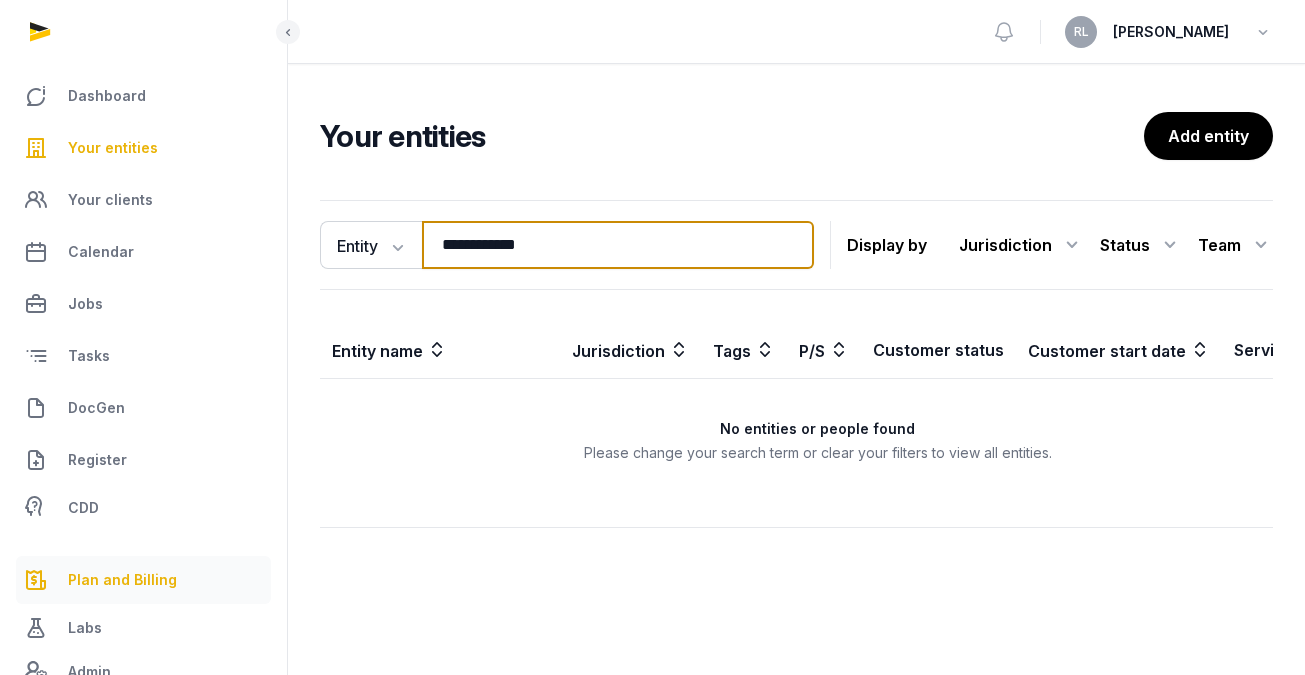type on "**********" 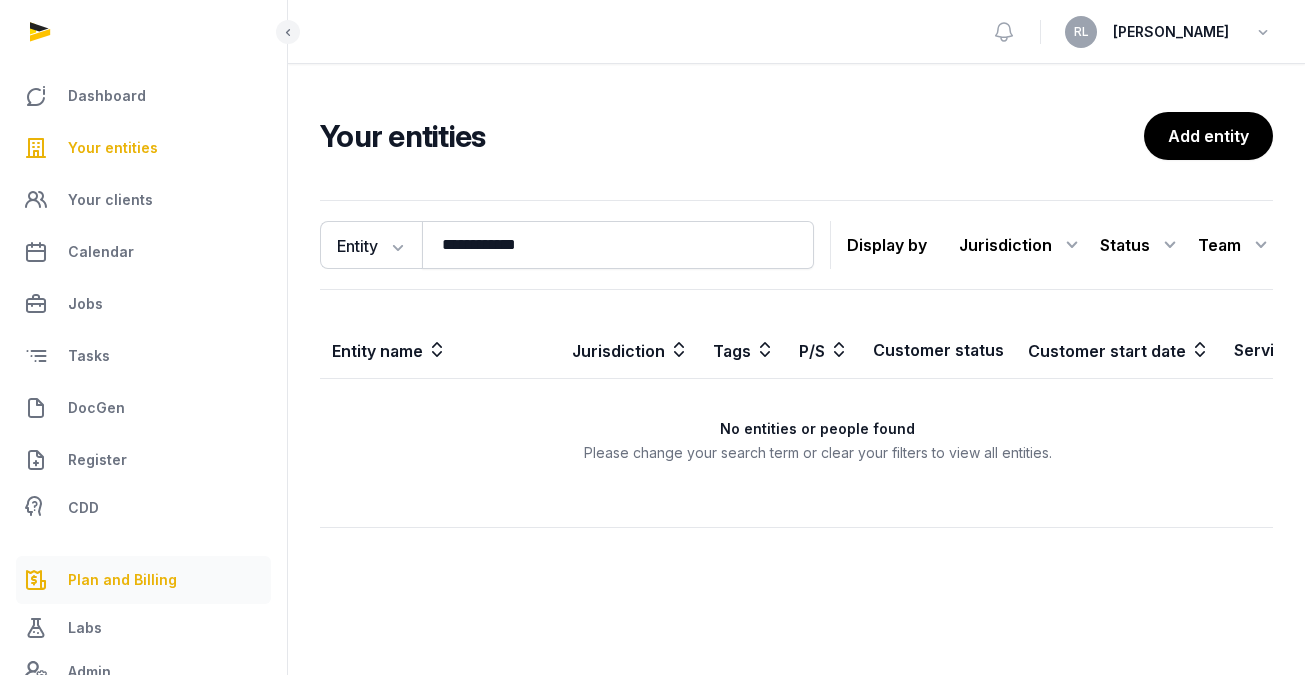 click on "Plan and Billing" at bounding box center (143, 580) 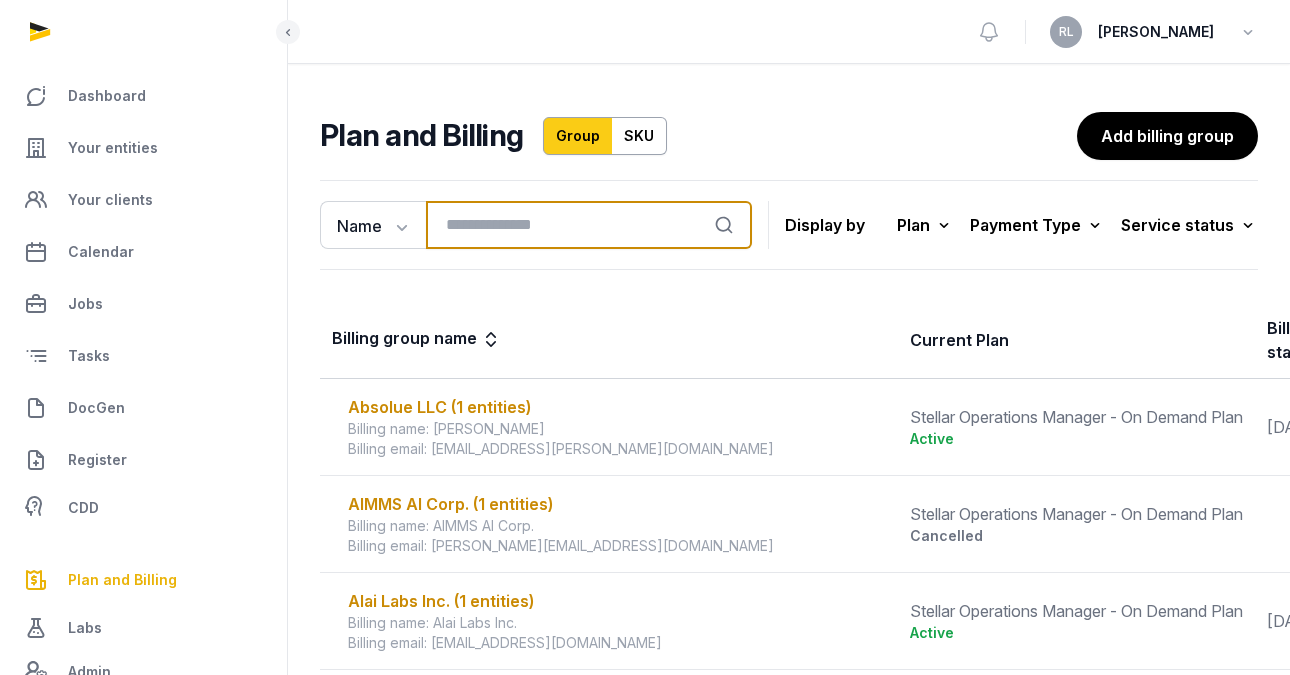 click at bounding box center [589, 225] 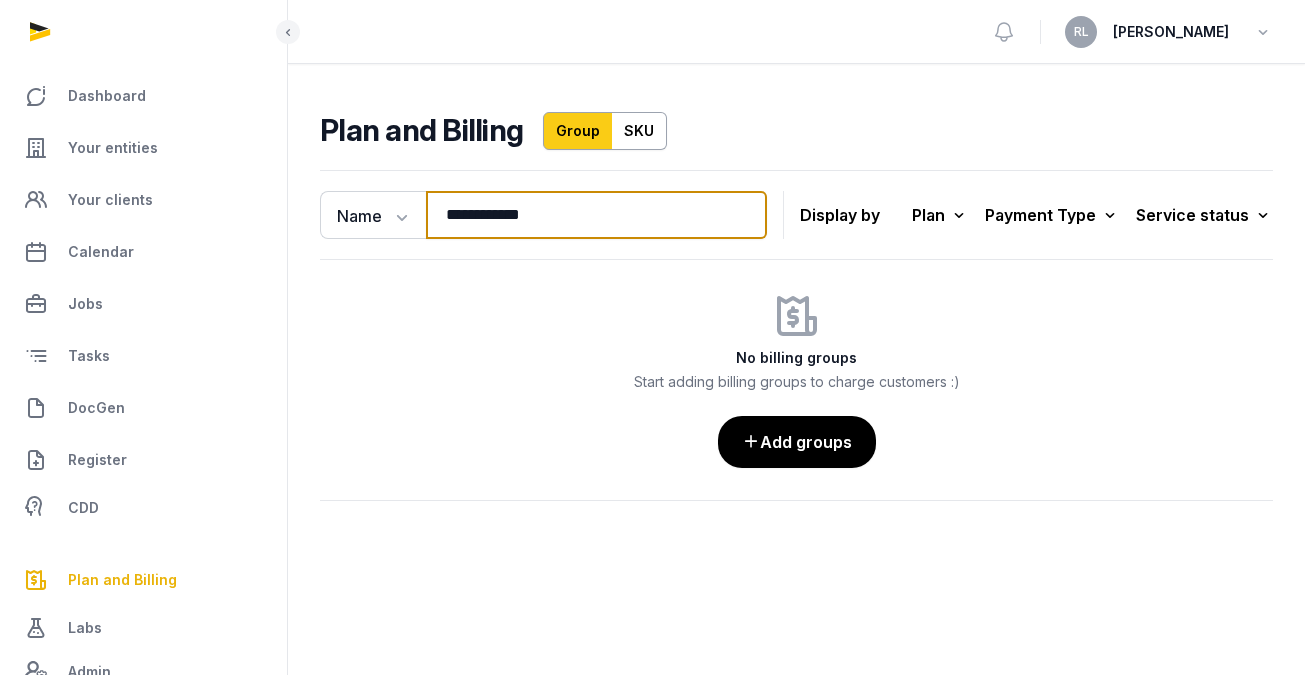 click on "**********" at bounding box center [596, 215] 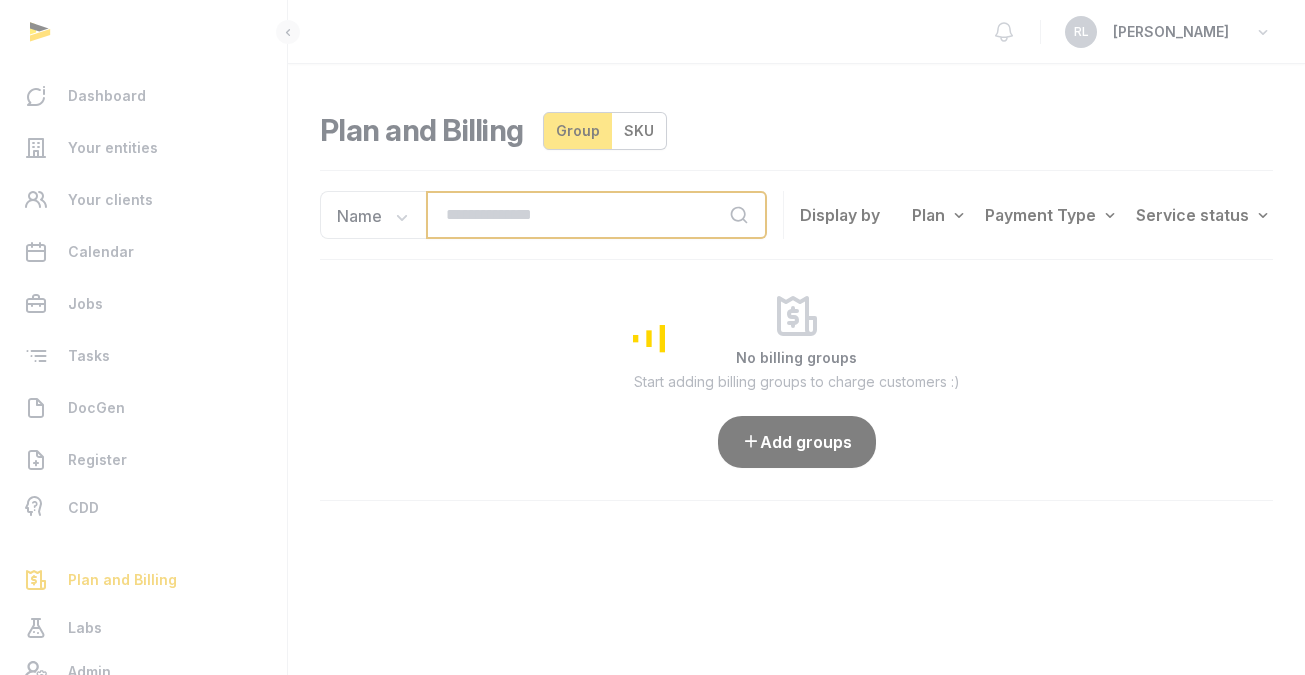 paste on "**********" 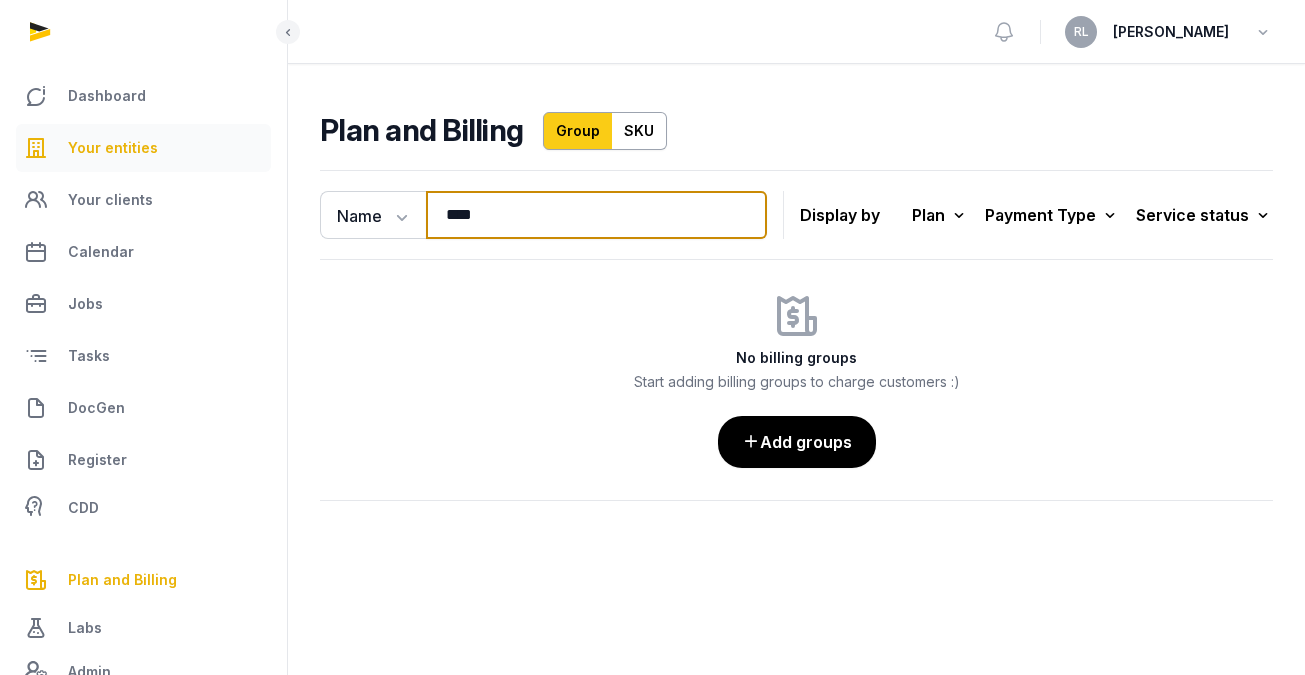 type on "****" 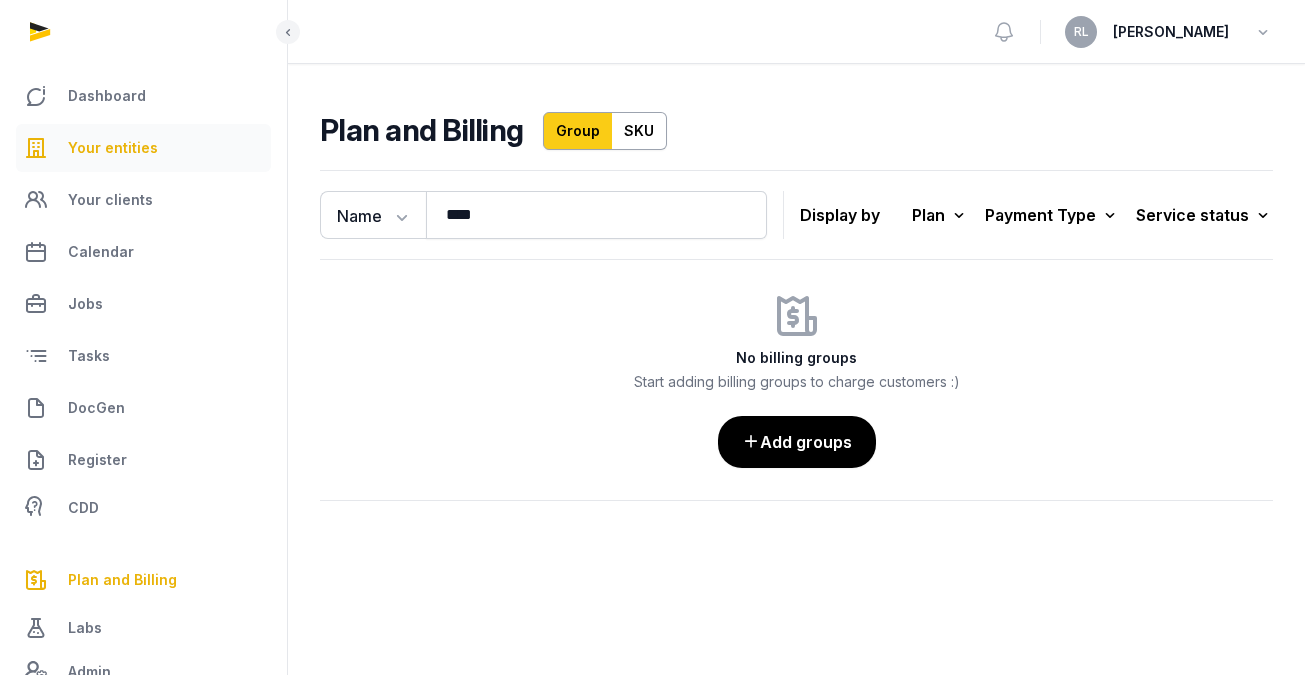 click on "Your entities" at bounding box center [143, 148] 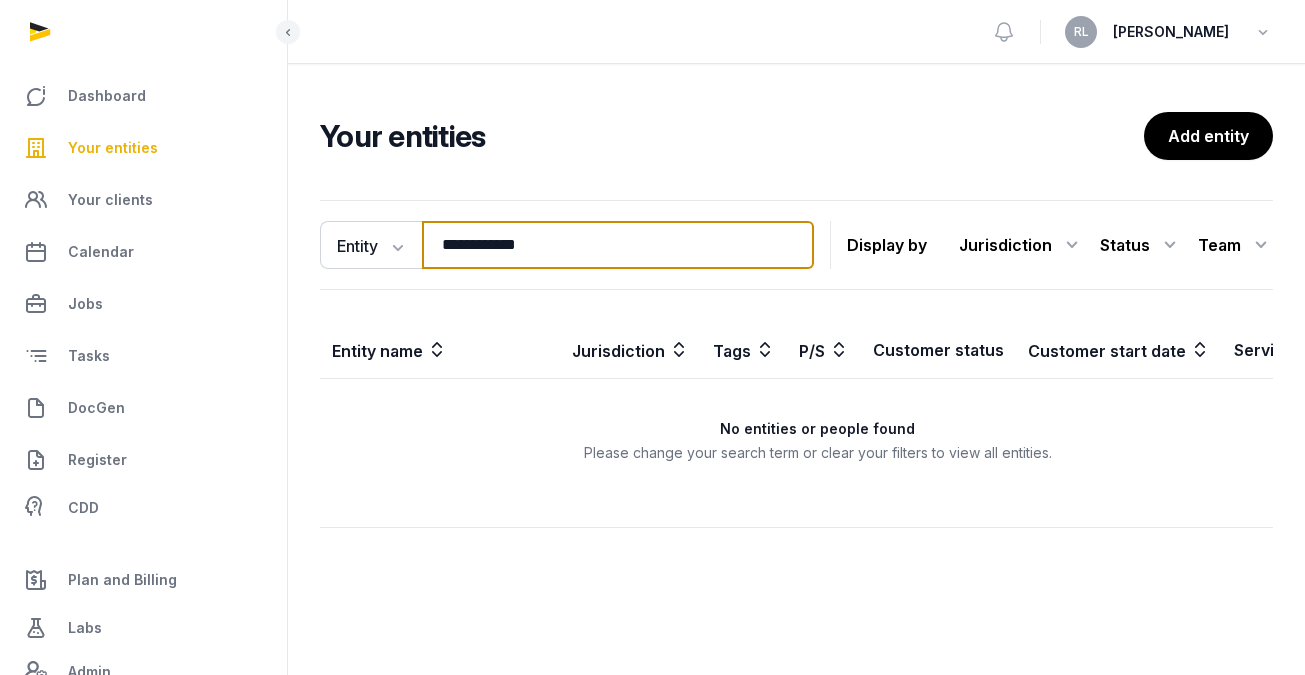click on "**********" at bounding box center [618, 245] 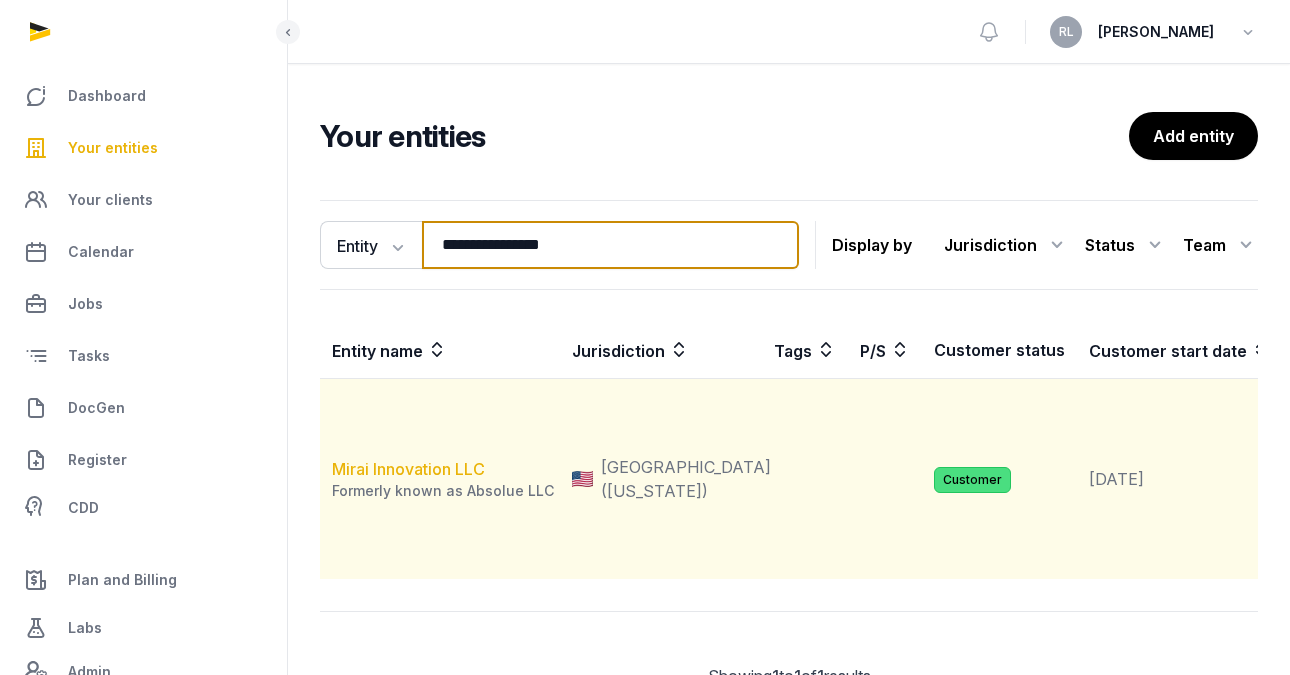 type on "**********" 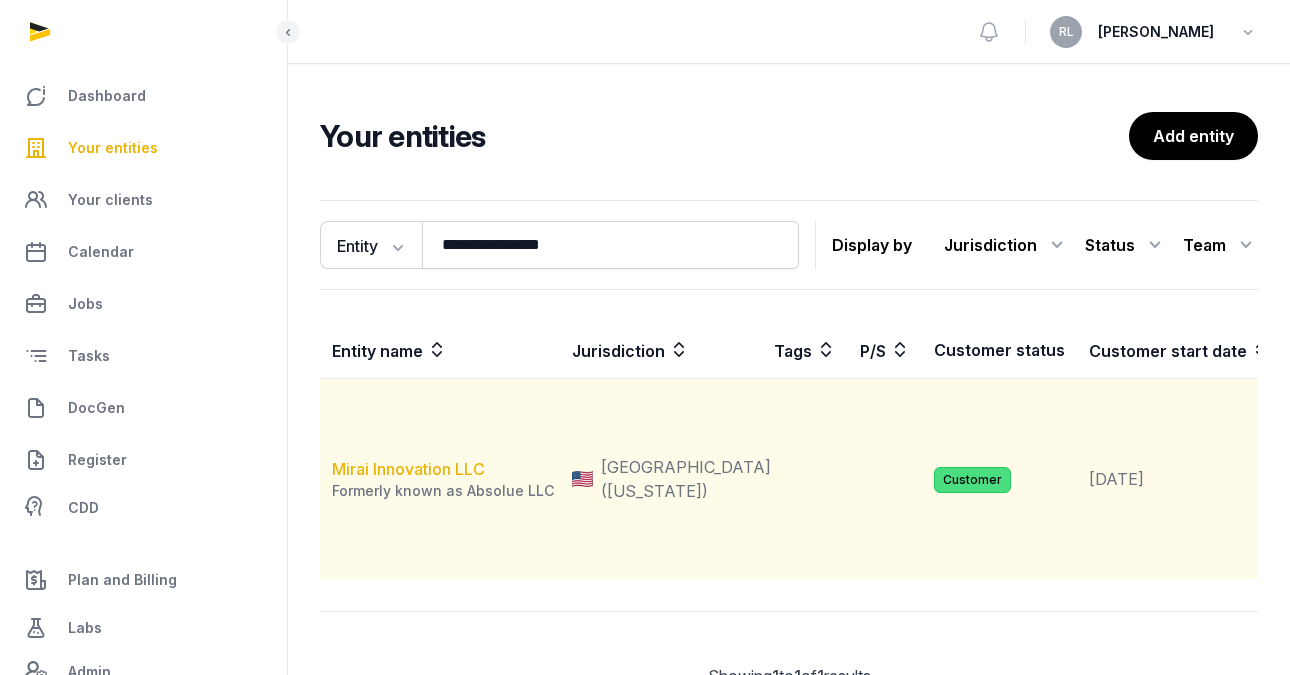 click on "Mirai Innovation LLC" at bounding box center (408, 469) 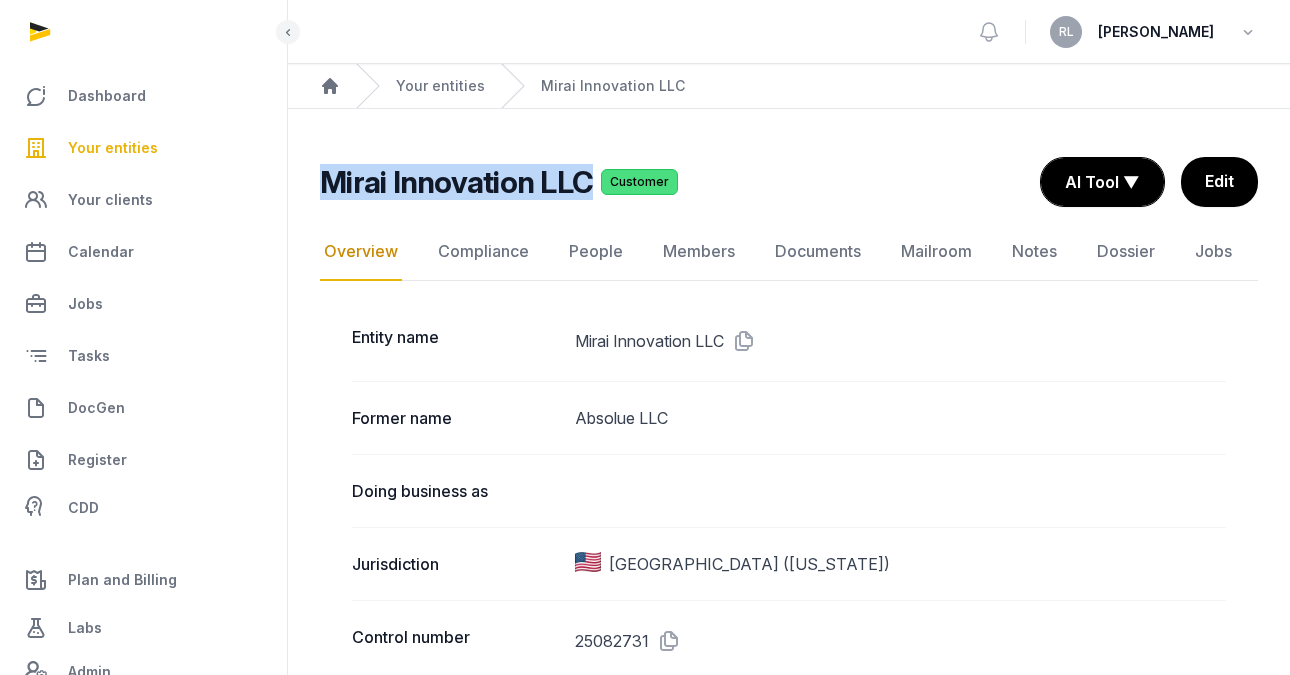 drag, startPoint x: 324, startPoint y: 181, endPoint x: 586, endPoint y: 174, distance: 262.0935 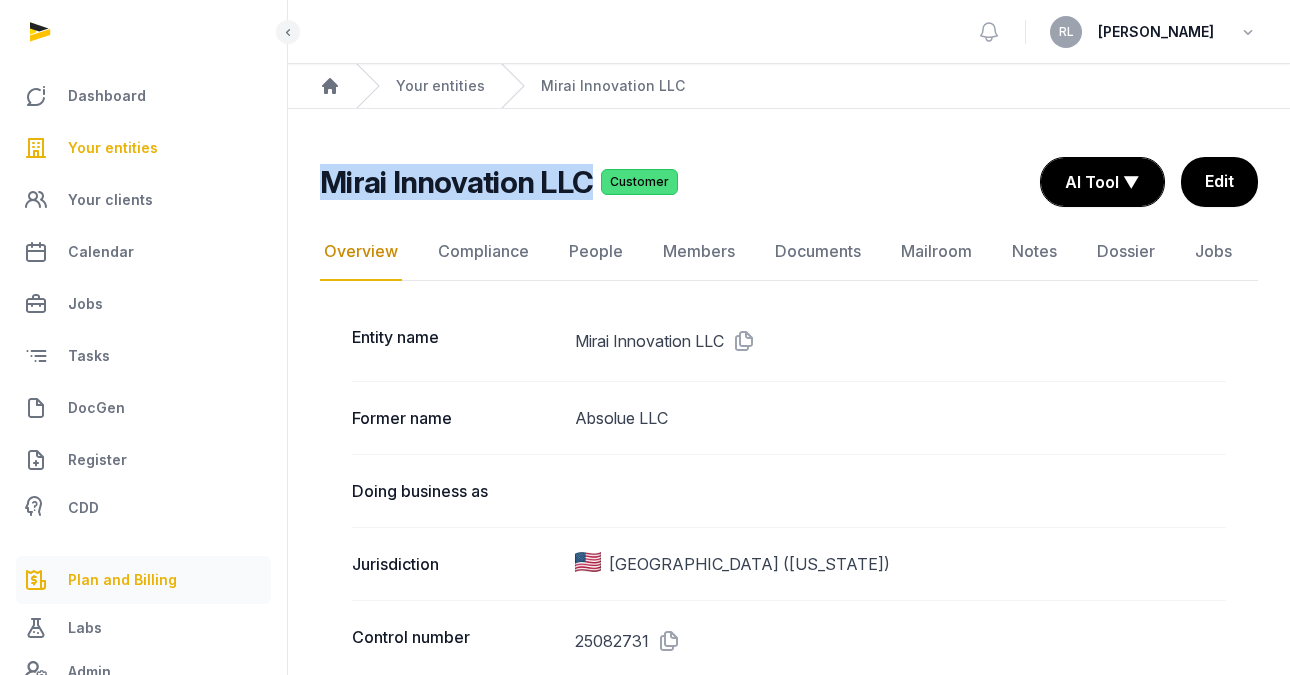 click on "Plan and Billing" at bounding box center [143, 580] 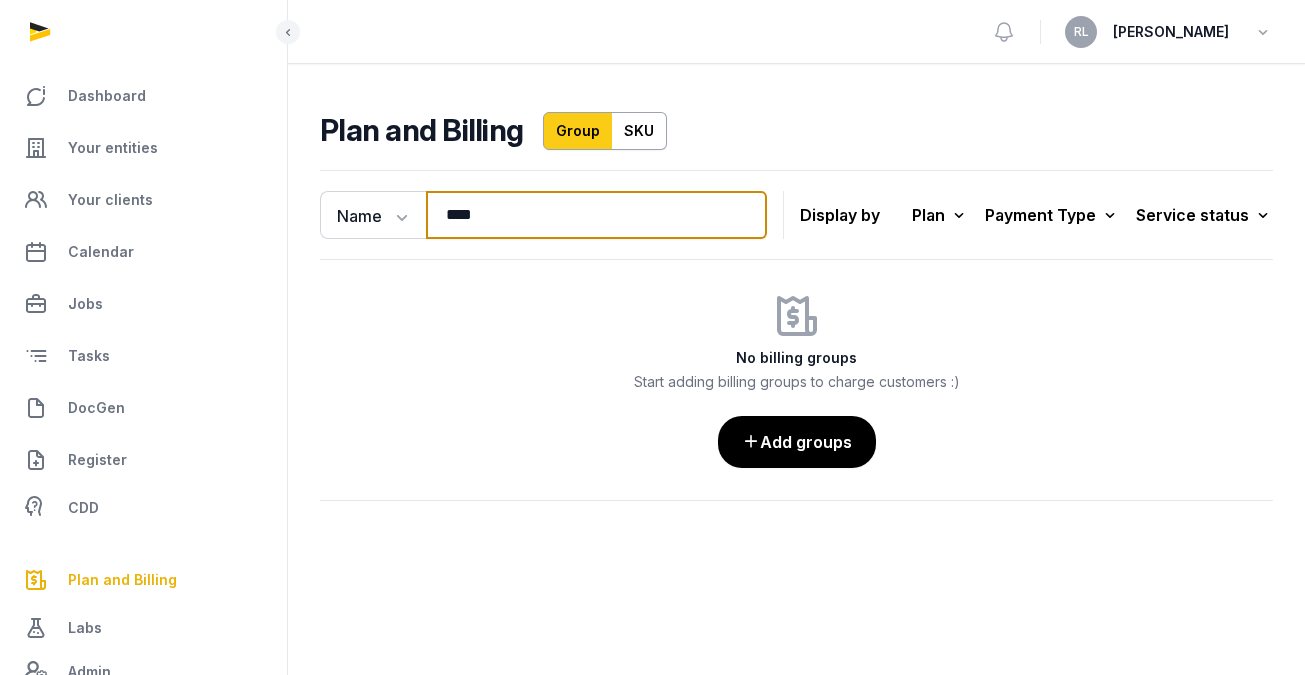 click on "****" at bounding box center (596, 215) 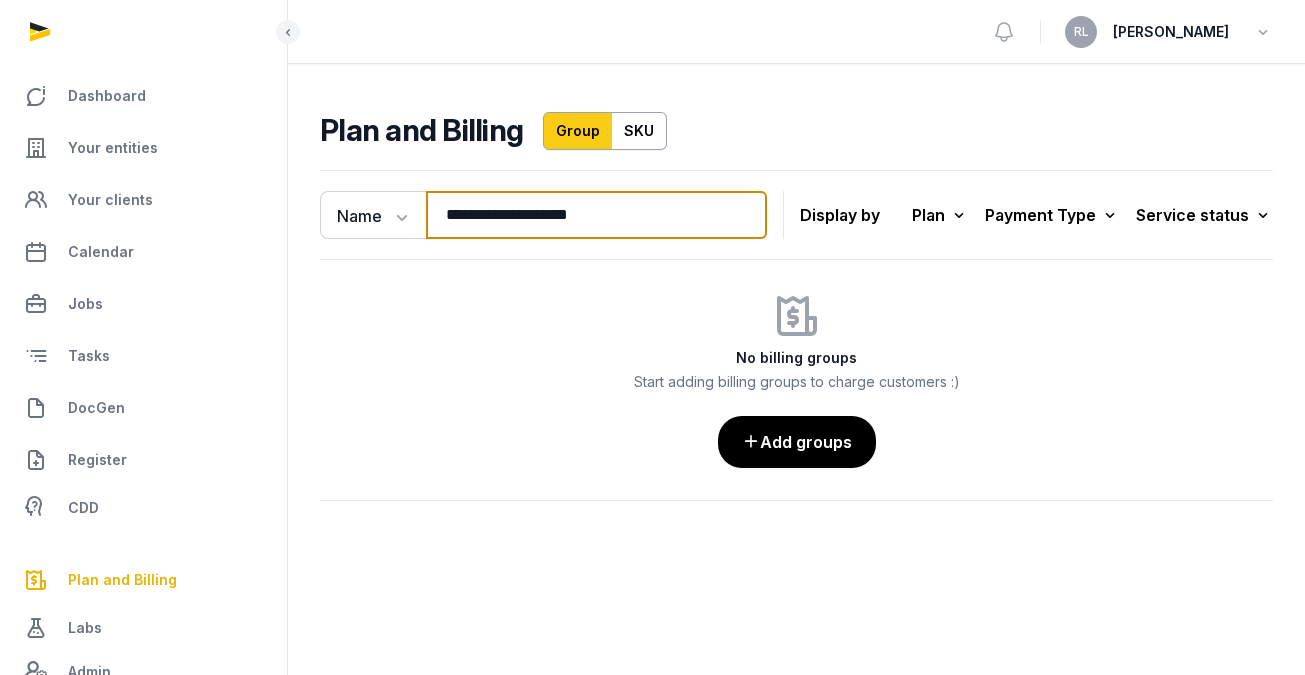 click on "**********" at bounding box center [596, 215] 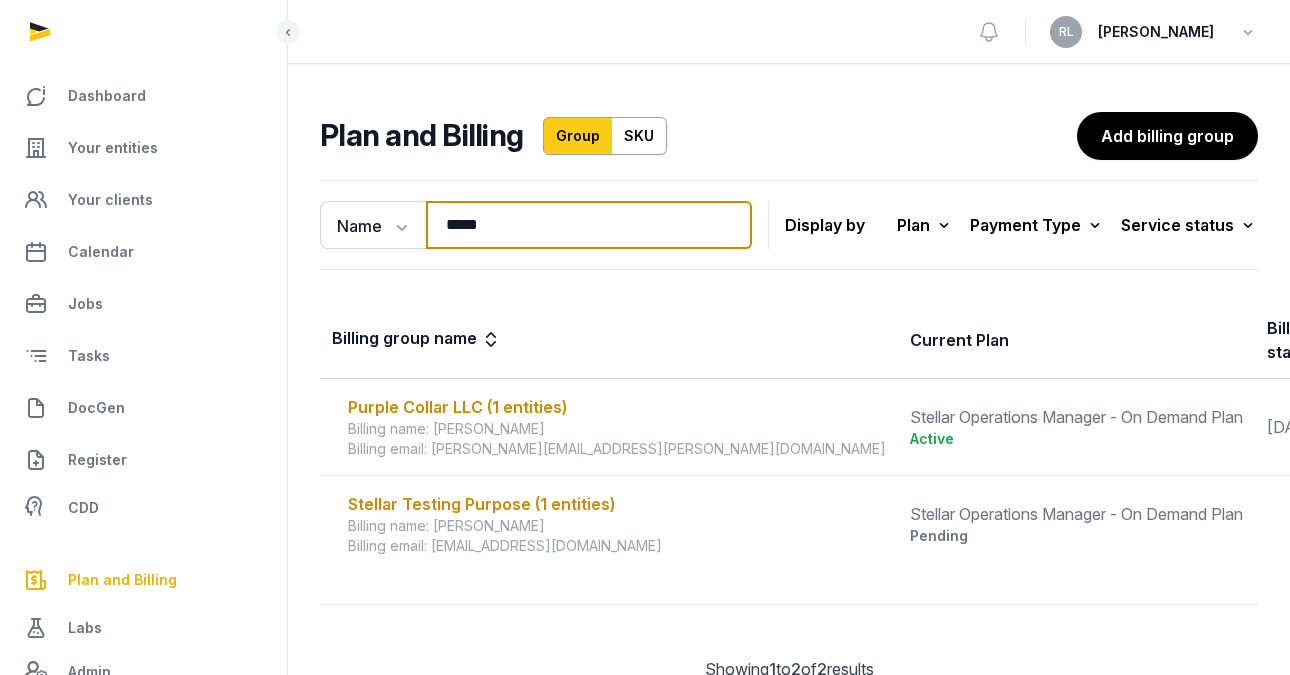 type on "******" 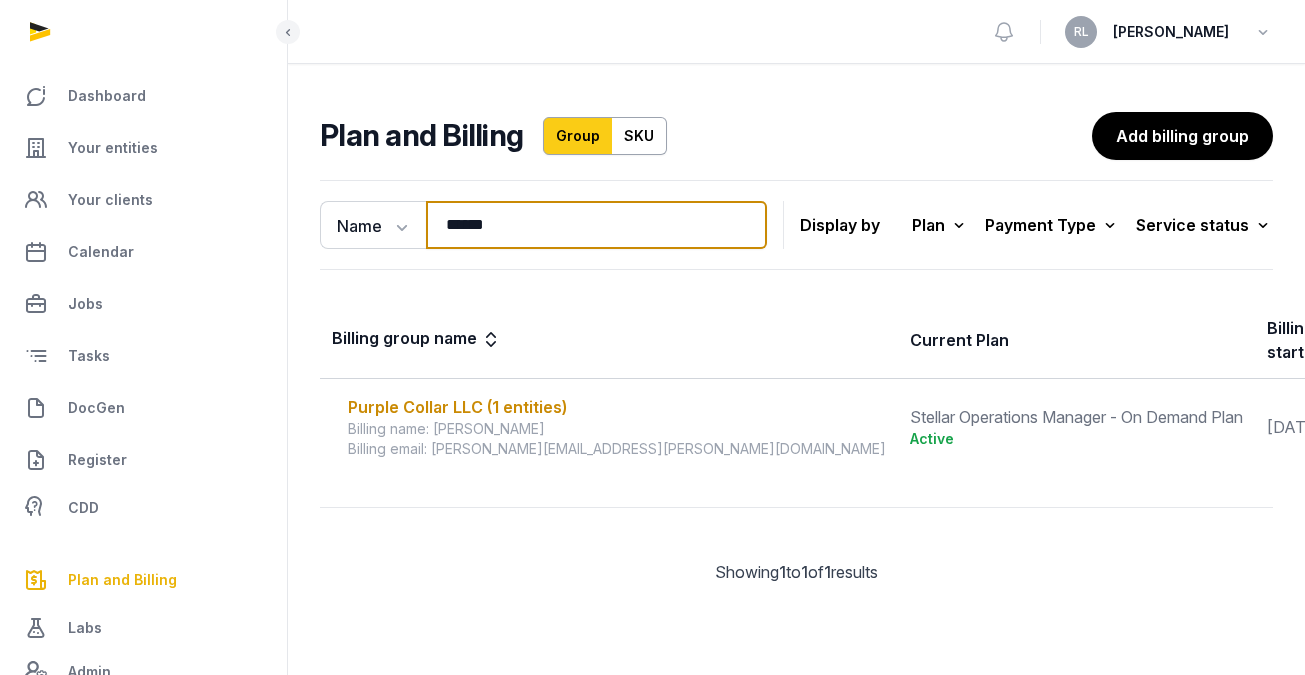 click on "******" at bounding box center [596, 225] 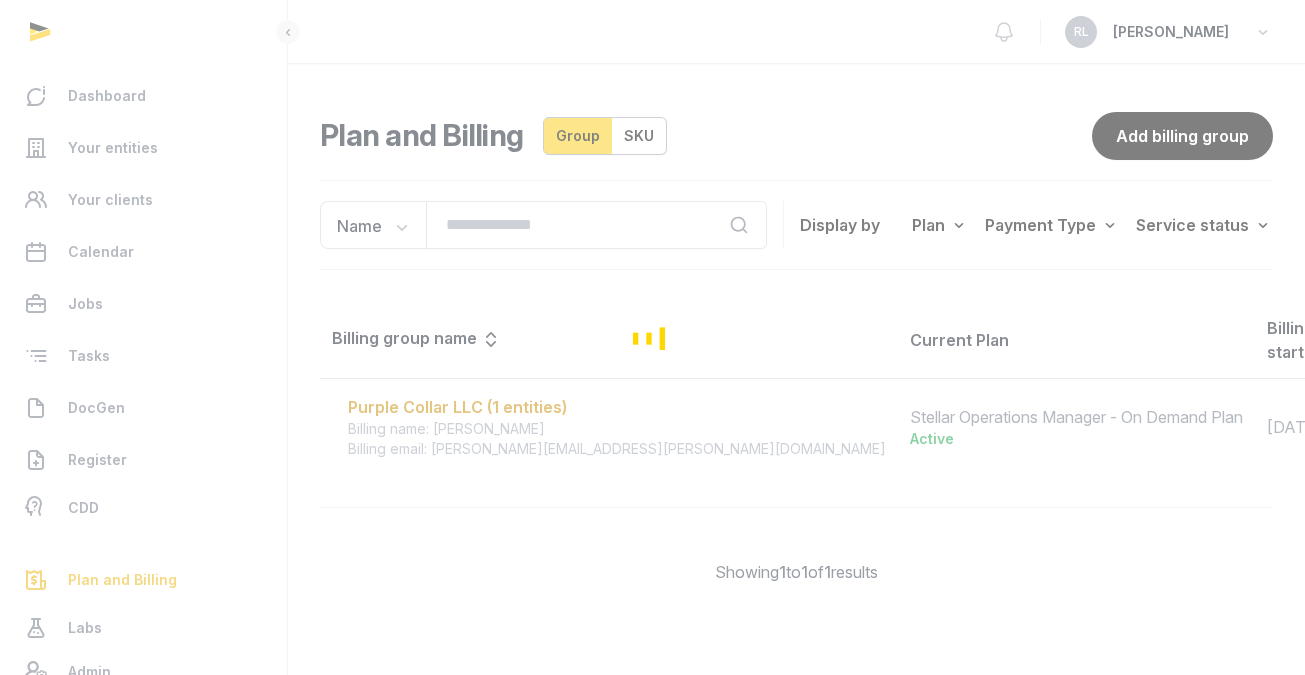 click at bounding box center (652, 337) 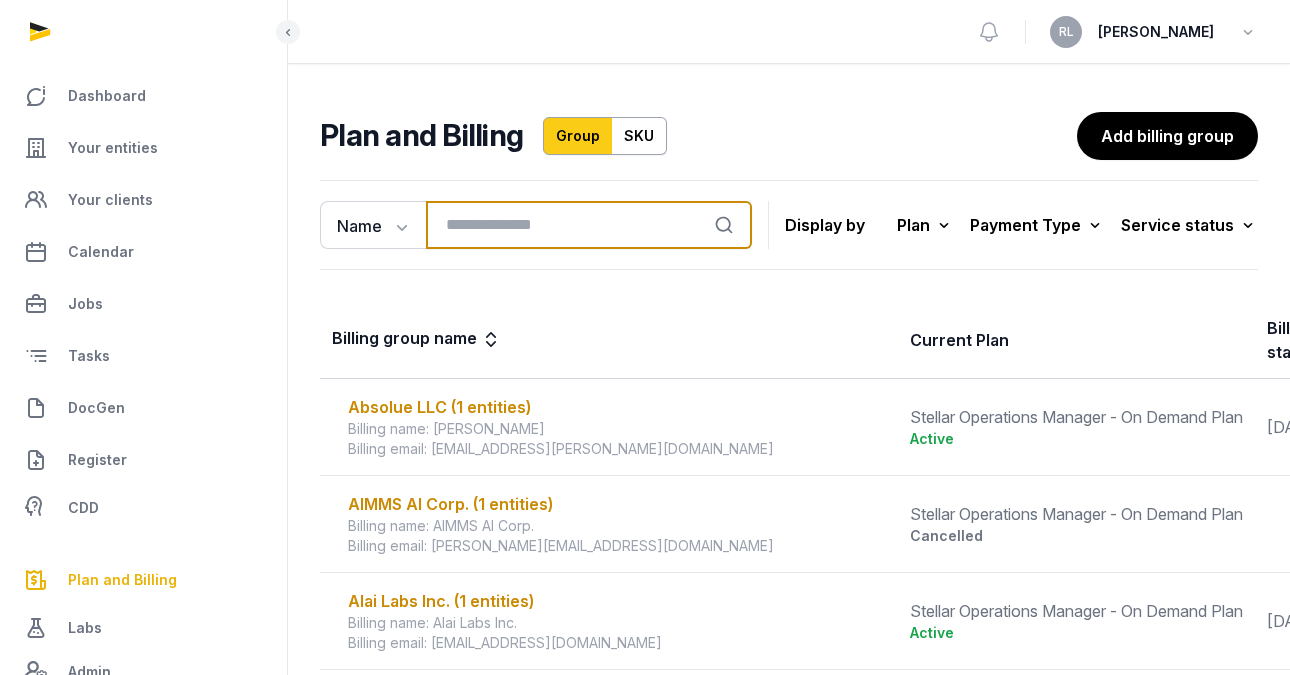 click at bounding box center (589, 225) 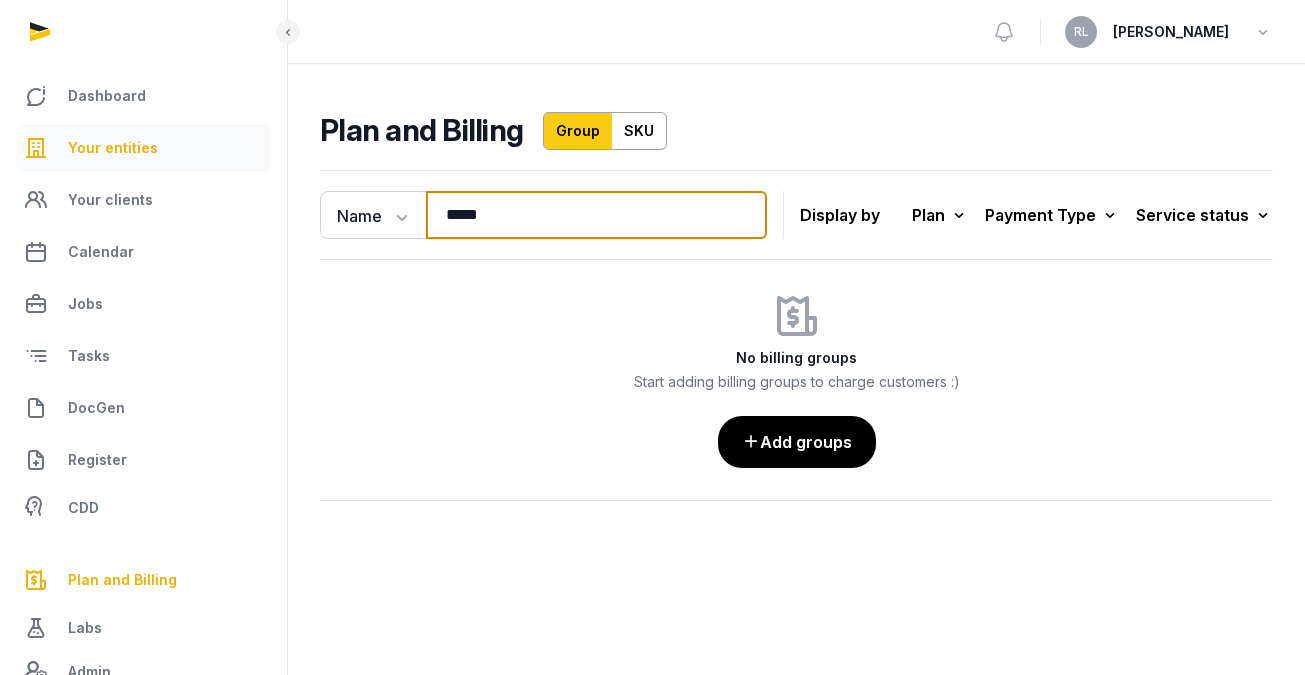 type on "*****" 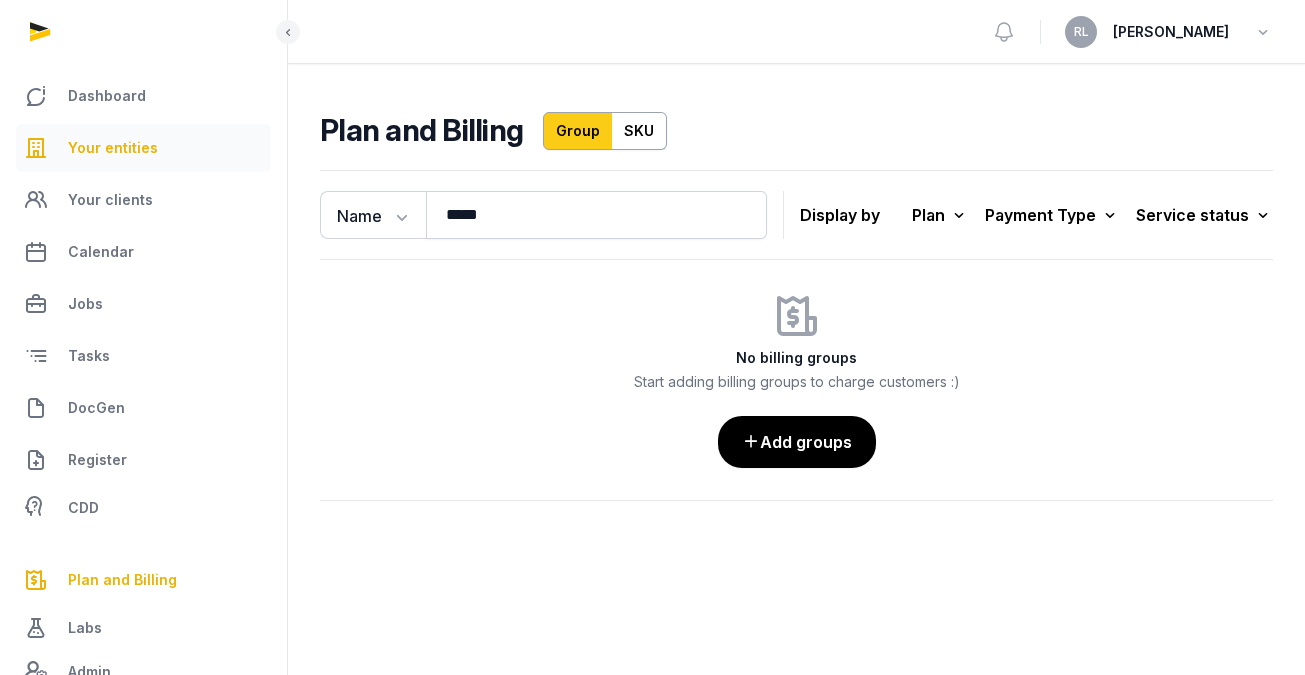 click on "Your entities" at bounding box center [143, 148] 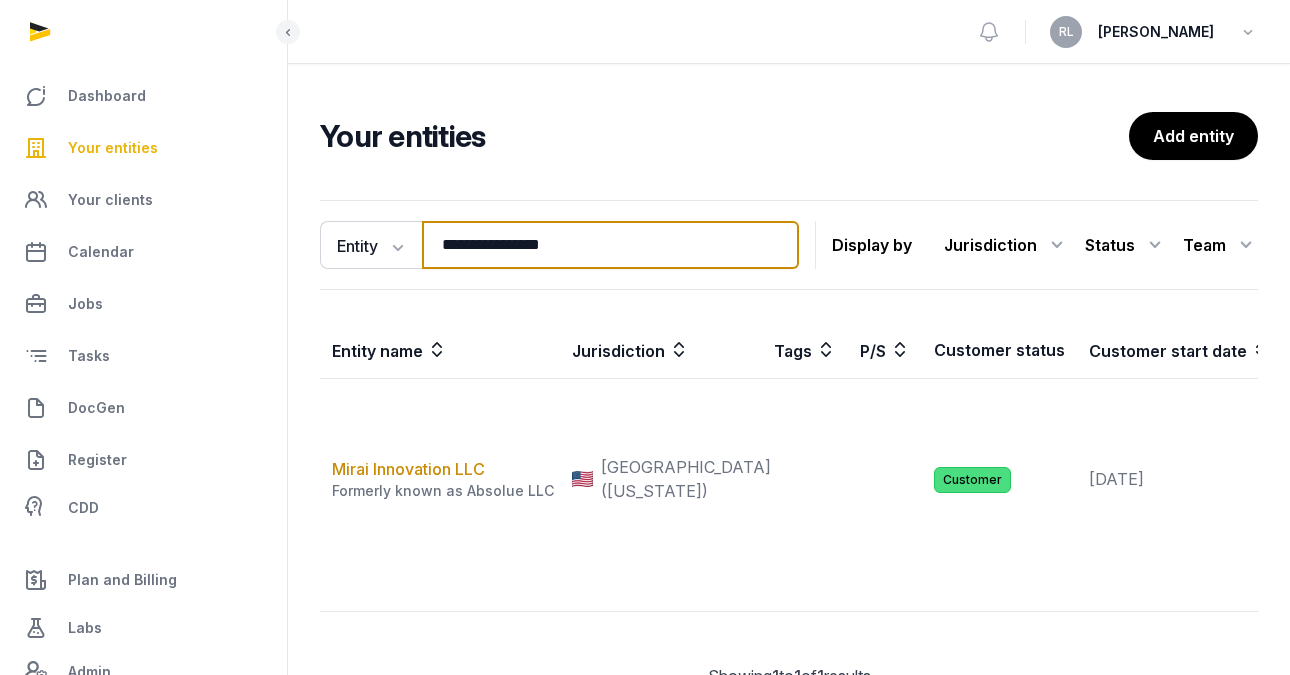 click on "**********" at bounding box center (610, 245) 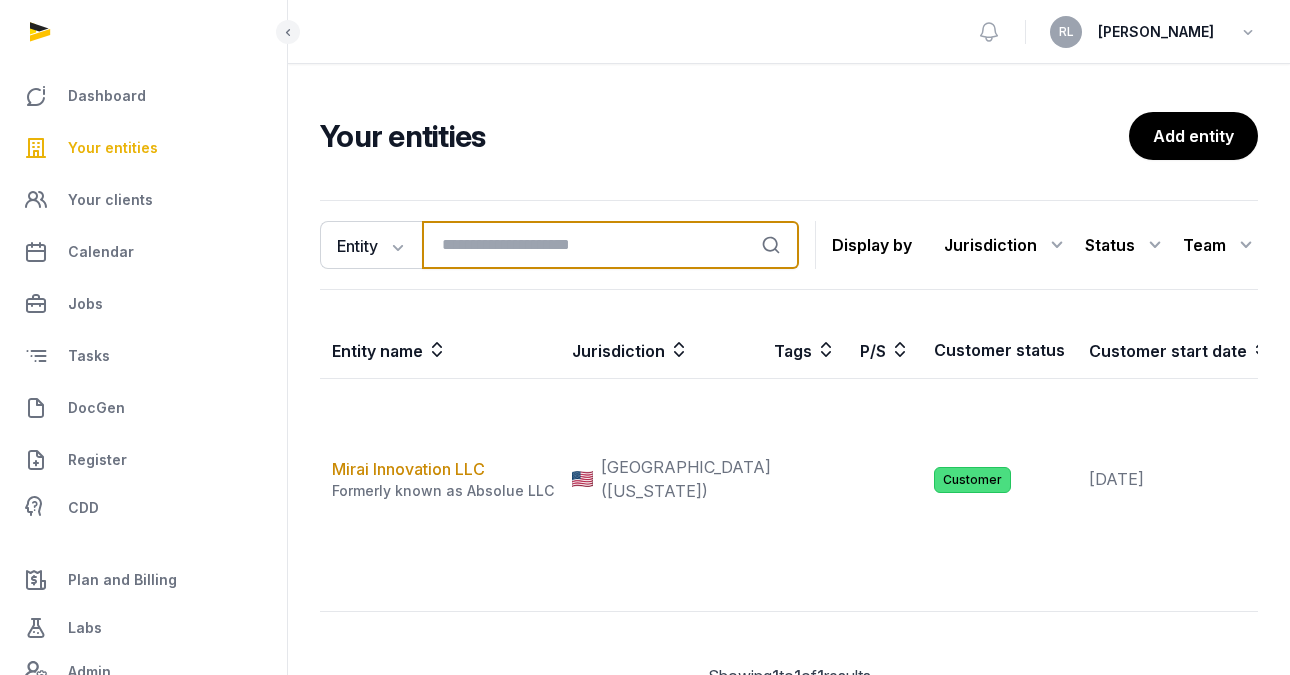 click at bounding box center (610, 245) 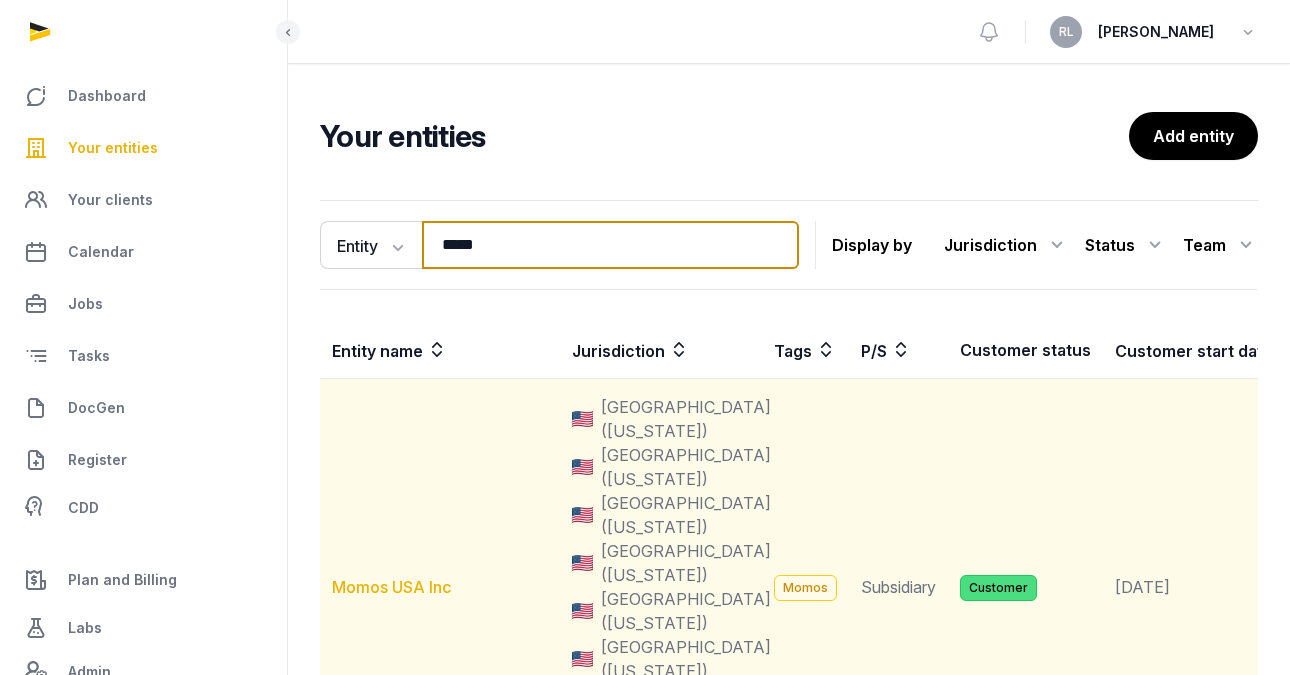 type on "*****" 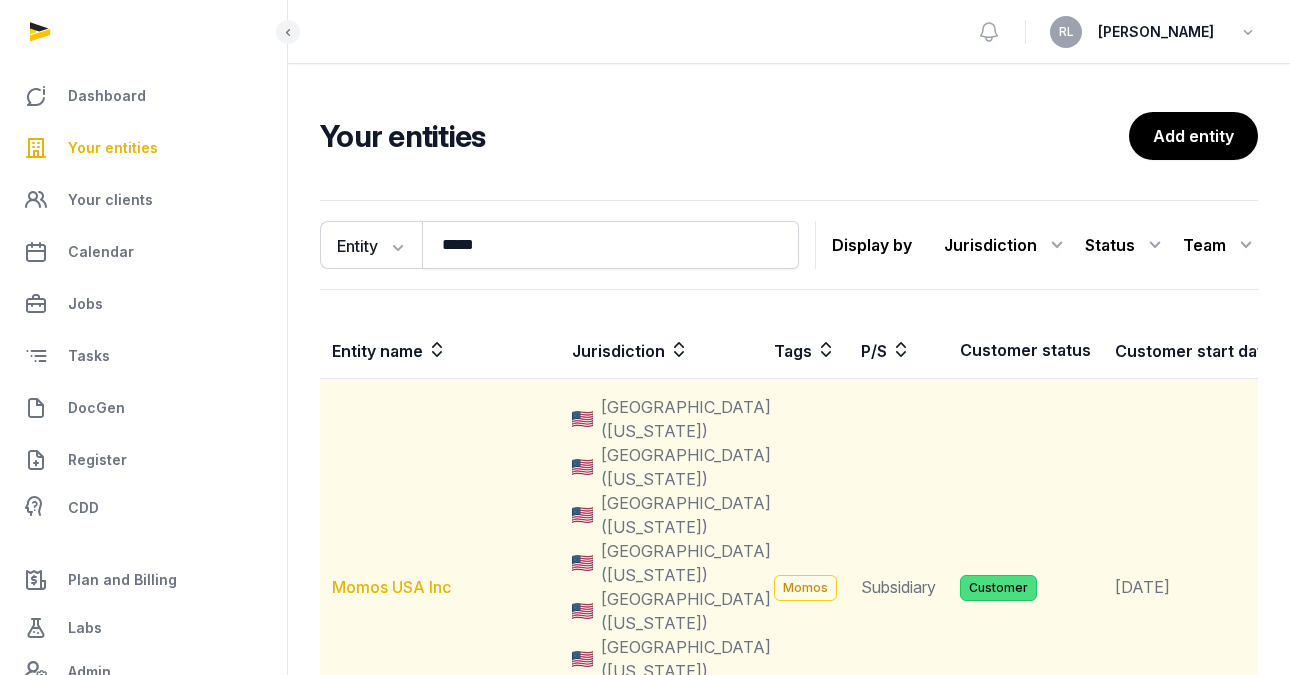 click on "Momos USA Inc" at bounding box center (391, 587) 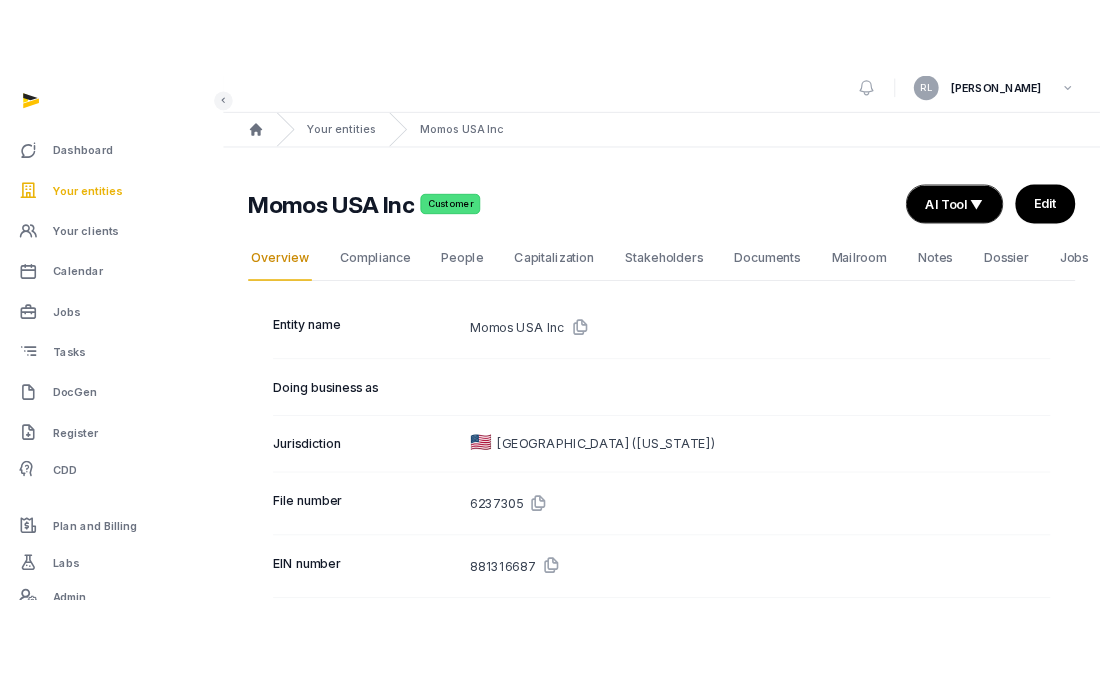 scroll, scrollTop: 0, scrollLeft: 0, axis: both 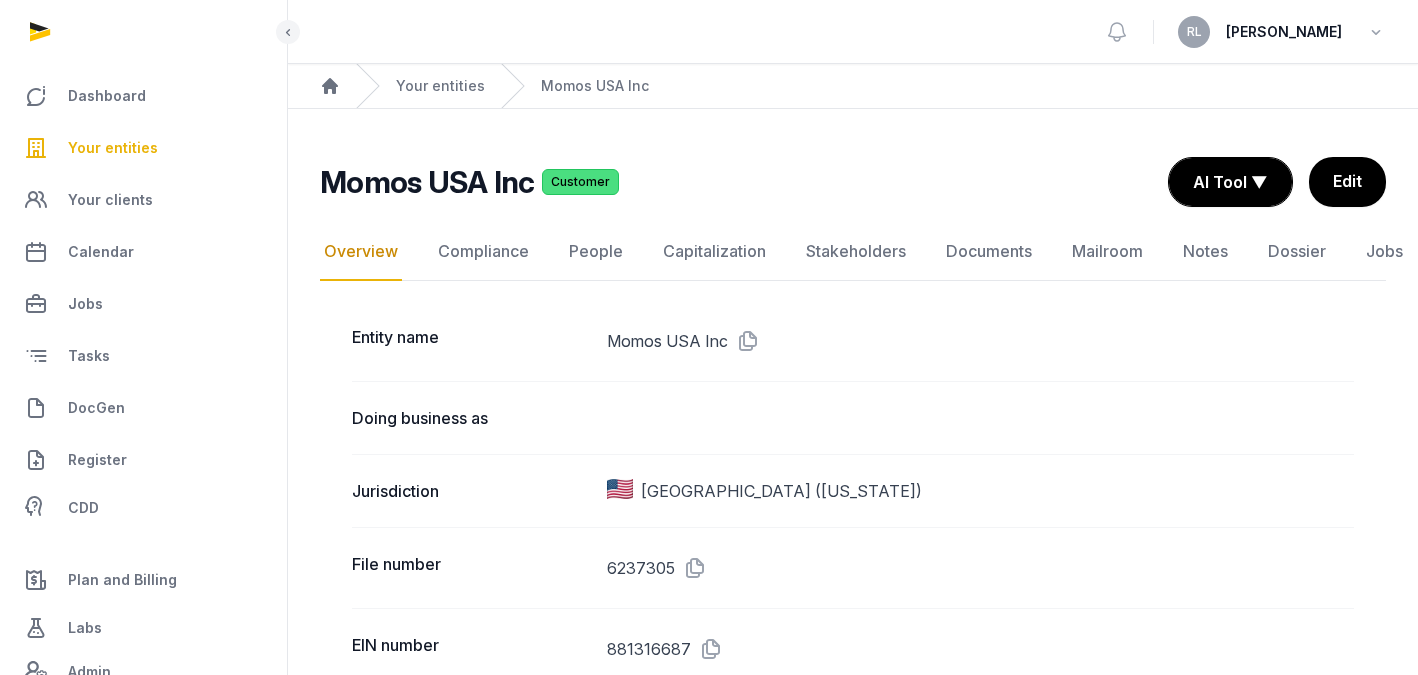 click on "Momos USA Inc Customer Overview Overview Compliance People Capitalization Stakeholders Documents Mailroom Notes Dossier Jobs  AI Tool ▼   Upload EIN Confirmation   Upload Subscription of Shares   Upload Annual Report  Upload subscription of shares Upload document Supported formats: PDF, JPG, PNG Cancel Next Upload EIN confirmation Upload document Supported formats: PDF, JPG, PNG Cancel Next Upload Annual Report Upload document Supported formats: PDF, JPG, PNG Cancel Next Edit  Overview  Compliance  People  Capitalization  Stakeholders  Documents  Mailroom  Notes  Dossier  Jobs  Entity name Momos USA Inc  Doing business as   Jurisdiction [GEOGRAPHIC_DATA] ([US_STATE]) File number 6237305  EIN number [US_EMPLOYER_IDENTIFICATION_NUMBER]  Type Corporation  Company stage Series A Parent/Subsidiary Subsidiary Parent company Merchant Management Solutions Inc. Industry Information Technology Description Website [URL][DOMAIN_NAME] Email address Office phone number [PHONE_NUMBER] Primary countries of operation Principal Business Address Mailing address" 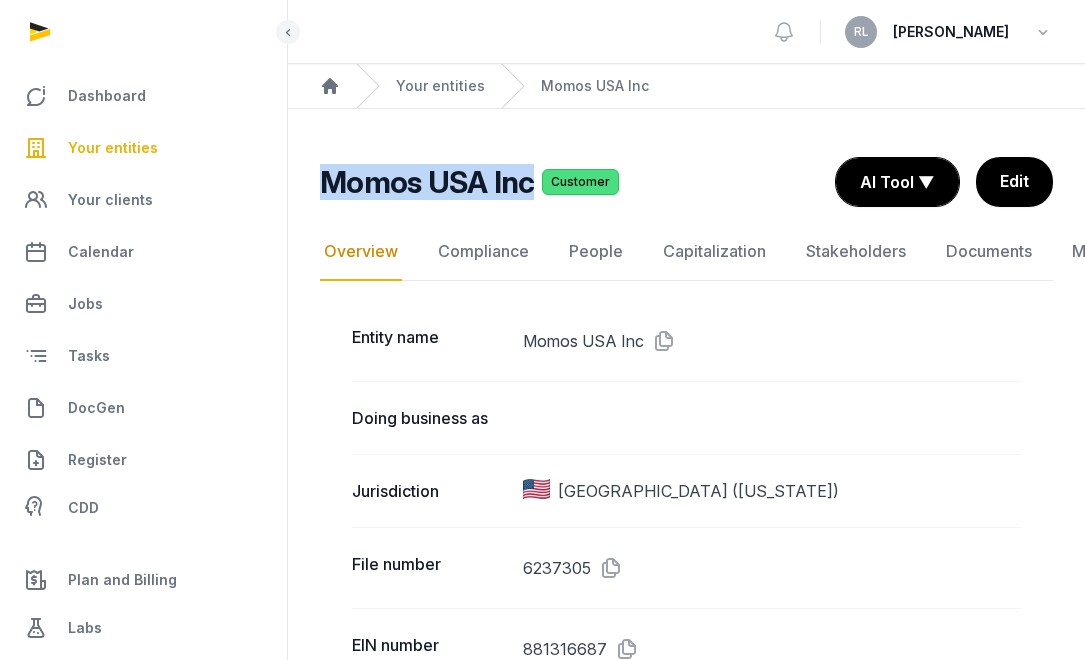 drag, startPoint x: 325, startPoint y: 181, endPoint x: 530, endPoint y: 177, distance: 205.03902 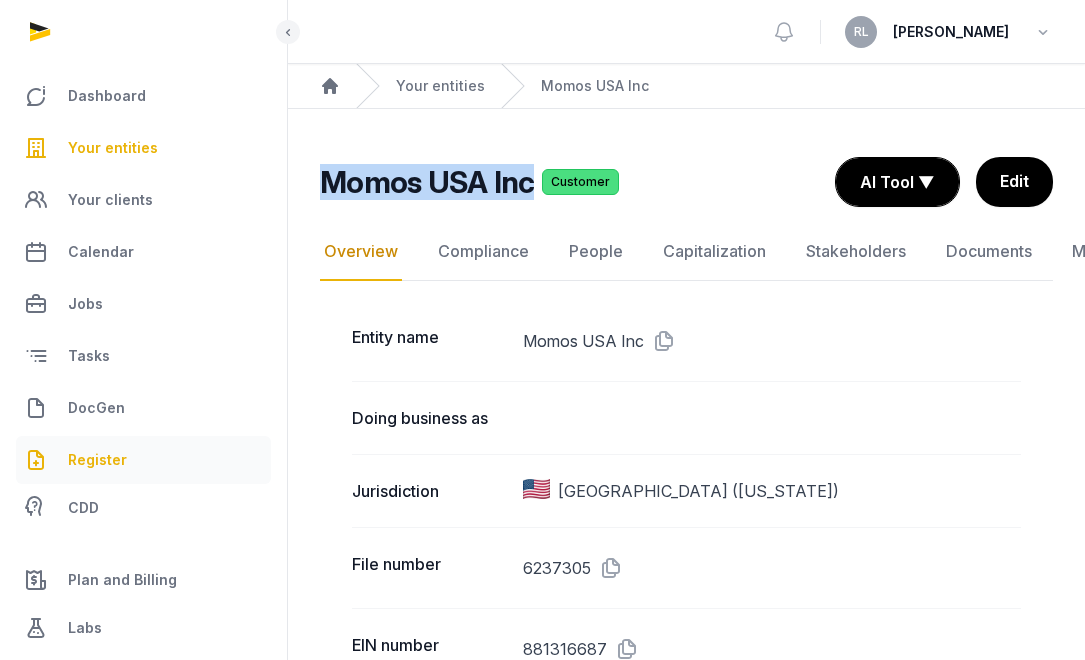 copy on "Momos USA Inc" 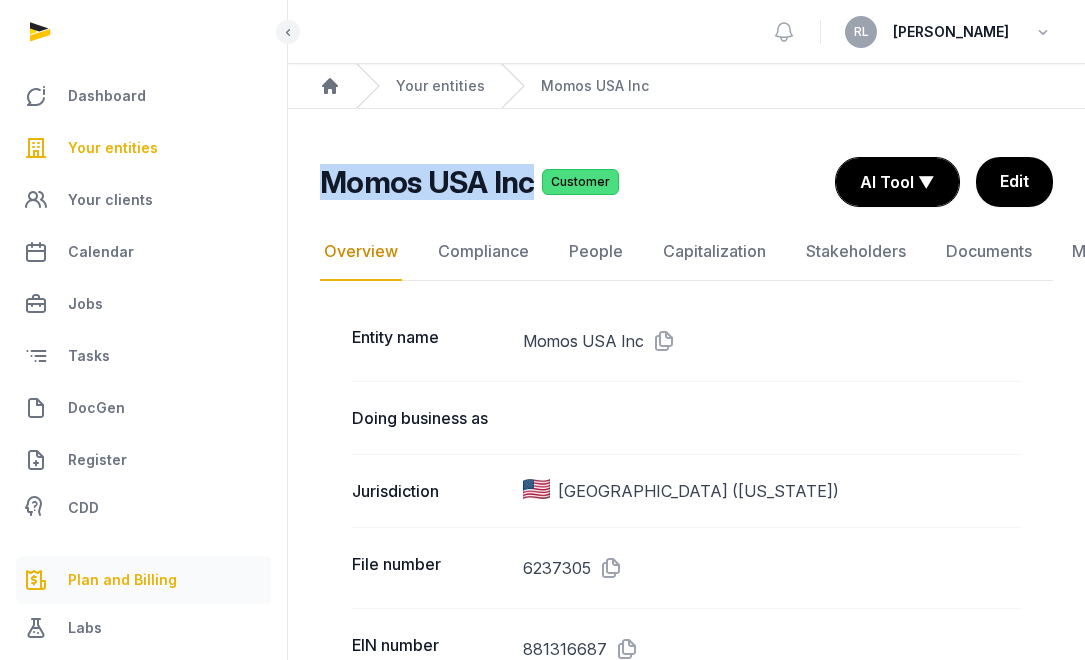 click on "Plan and Billing" at bounding box center (143, 580) 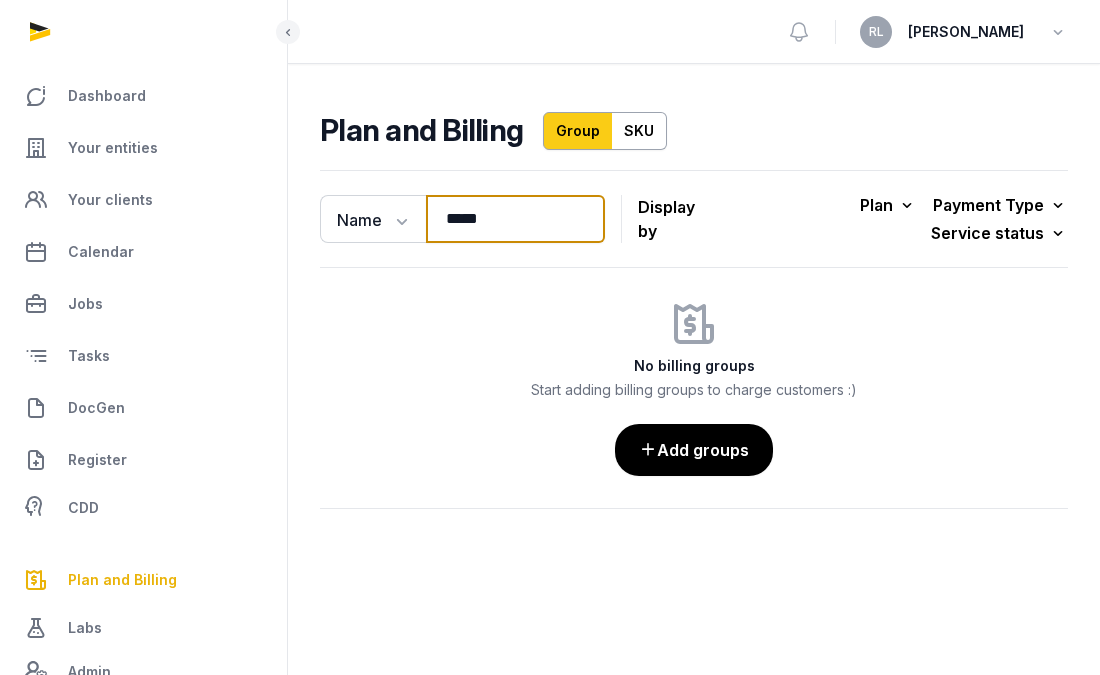 click on "*****" at bounding box center (515, 219) 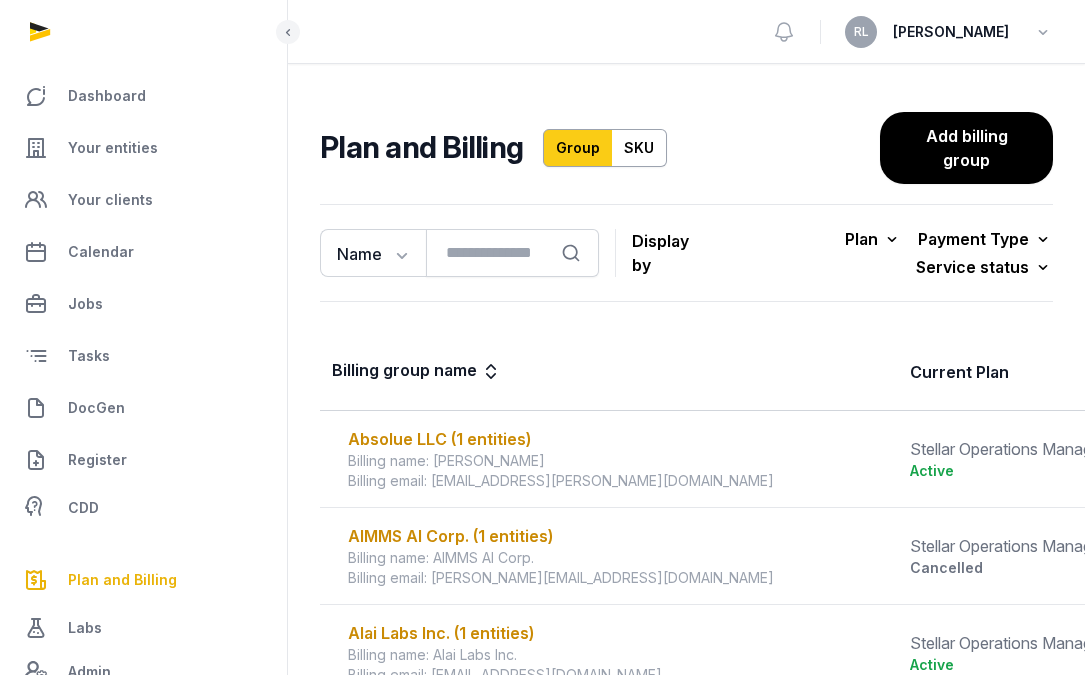 click on "Name  Name Email Search Display by  Plan  All plans On Demand Plan Scale Plan Seed Plan Starter Plan  Payment Type  All Xero Stripe  Service status  All Active Pending Paused Failed Cancelled" at bounding box center (686, 253) 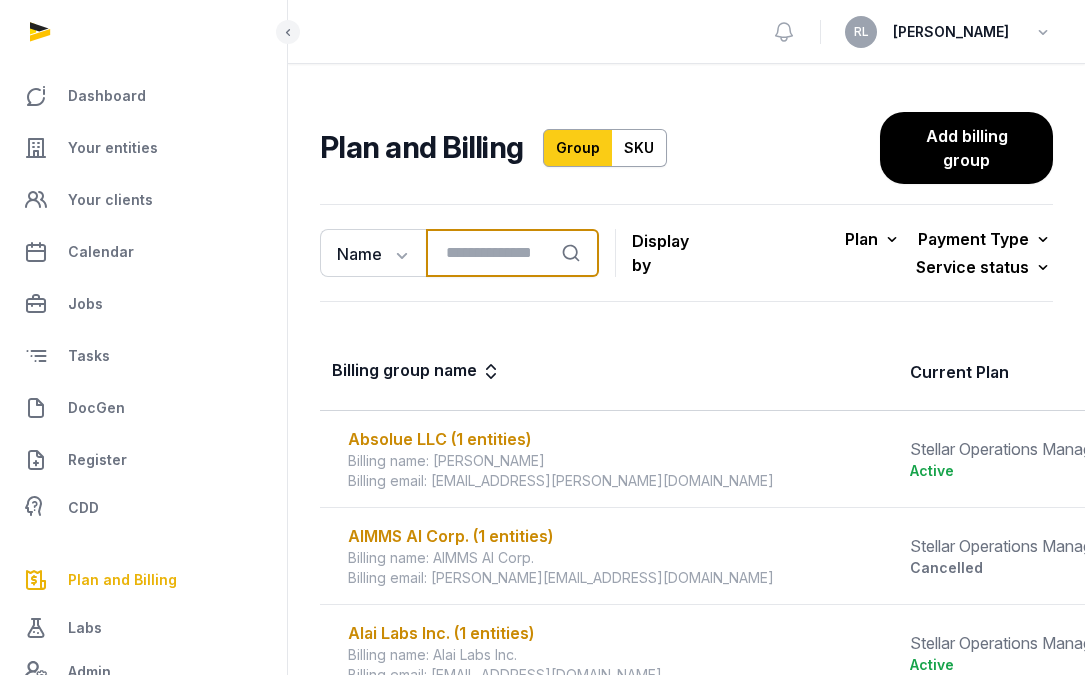 click at bounding box center [512, 253] 